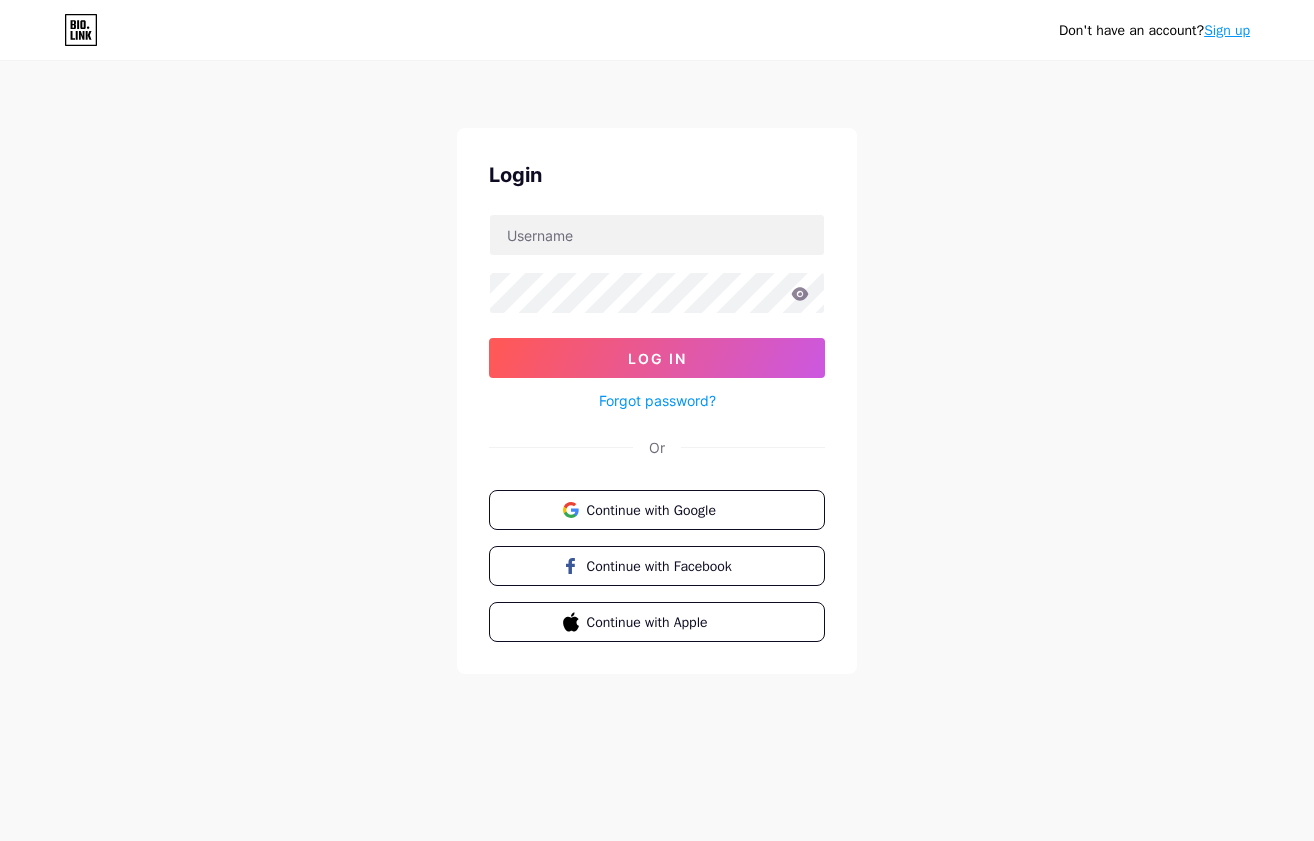 scroll, scrollTop: 0, scrollLeft: 0, axis: both 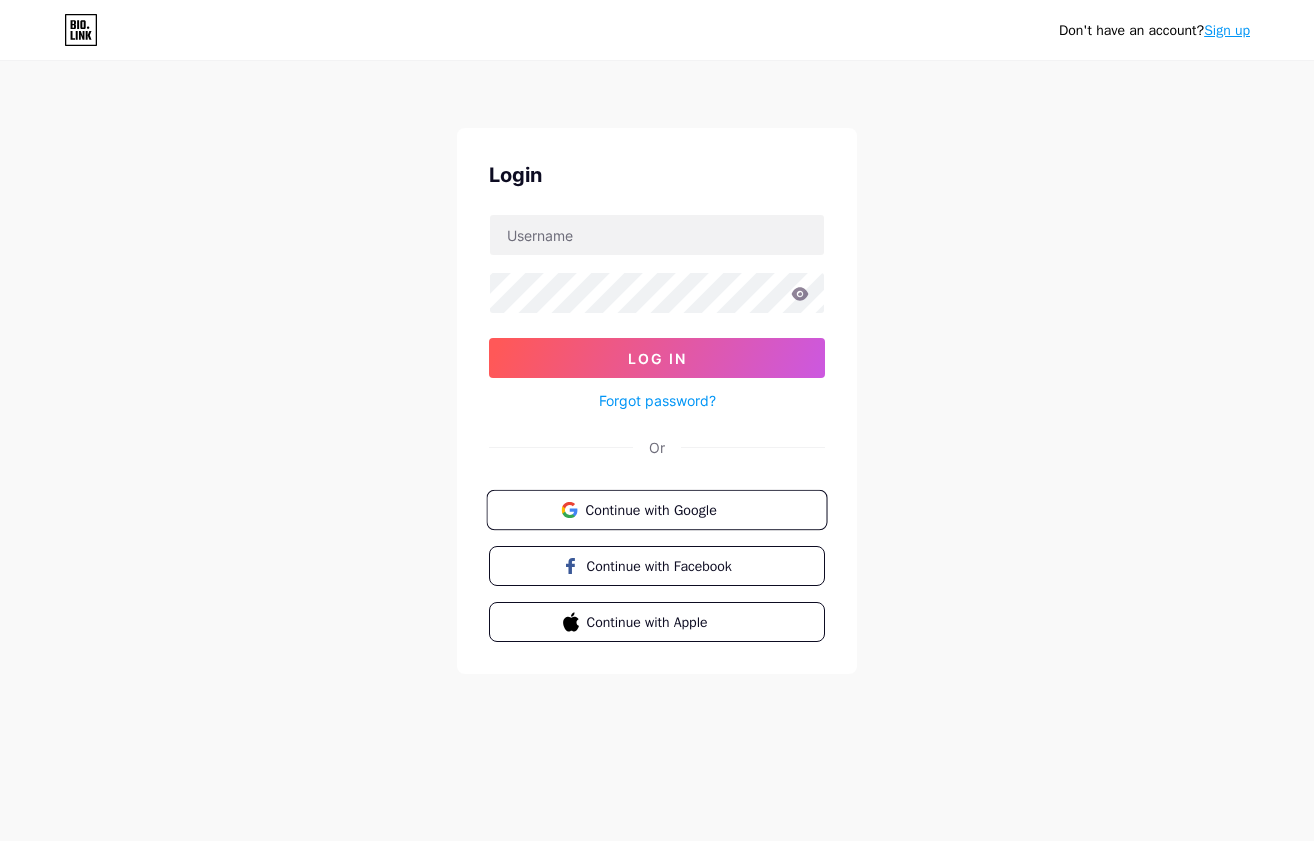 click on "Continue with Google" at bounding box center [668, 509] 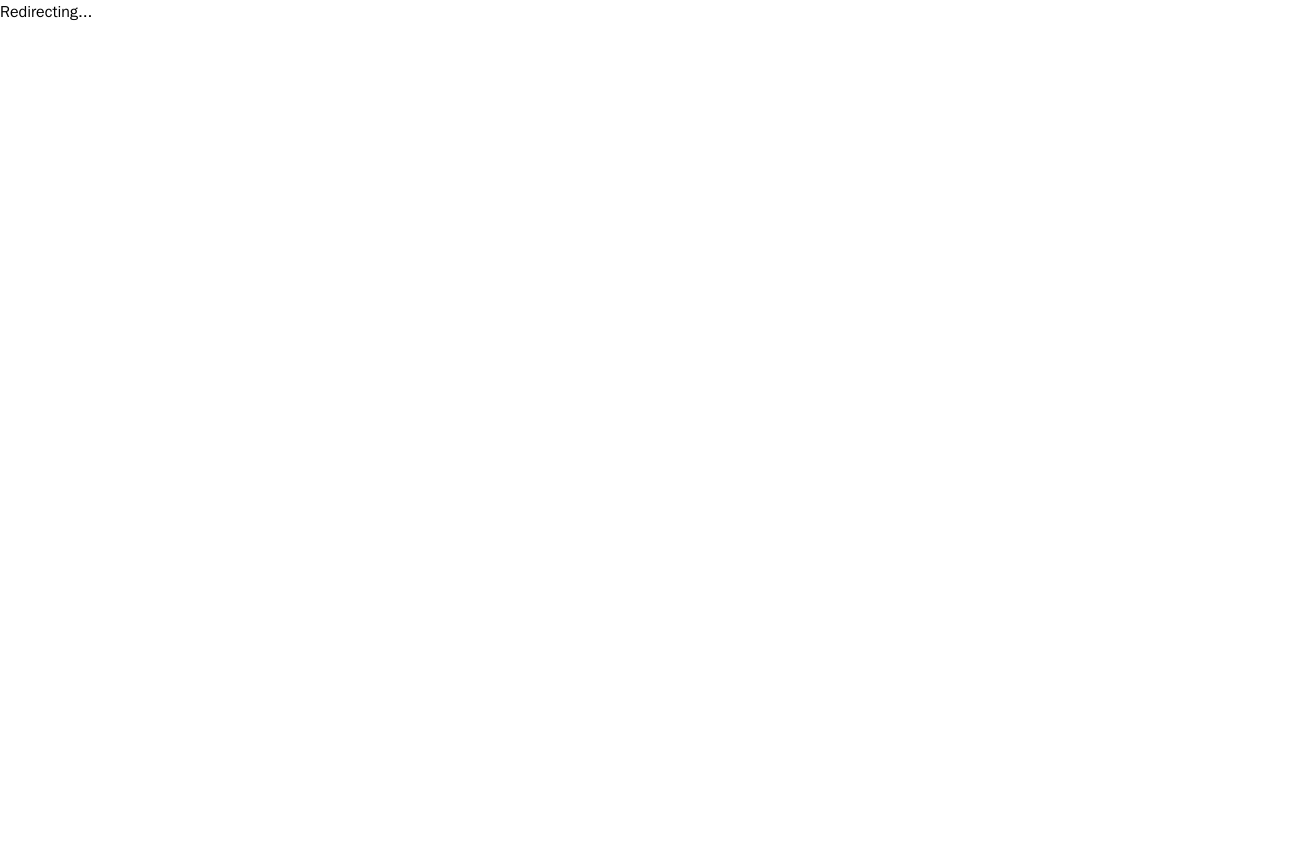 scroll, scrollTop: 0, scrollLeft: 0, axis: both 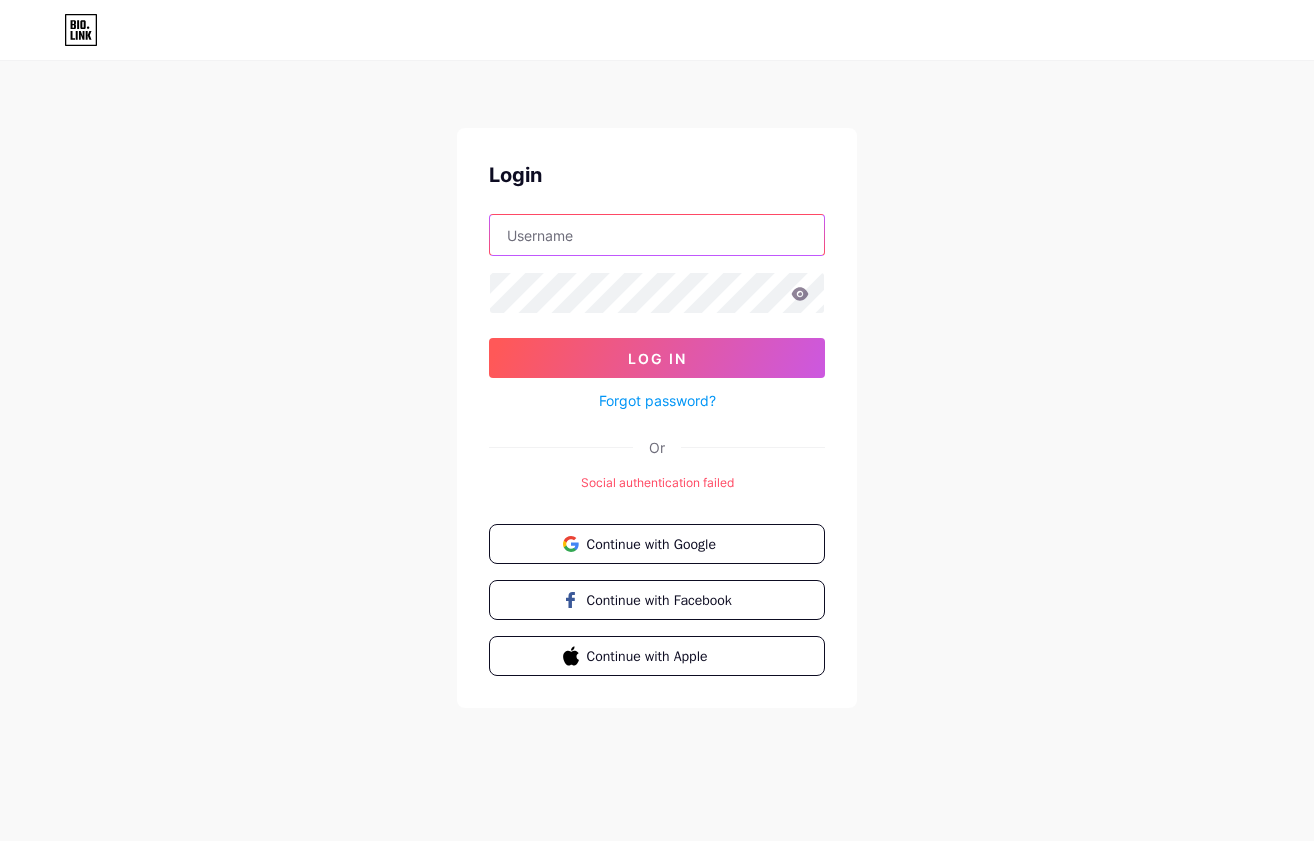 click at bounding box center (657, 235) 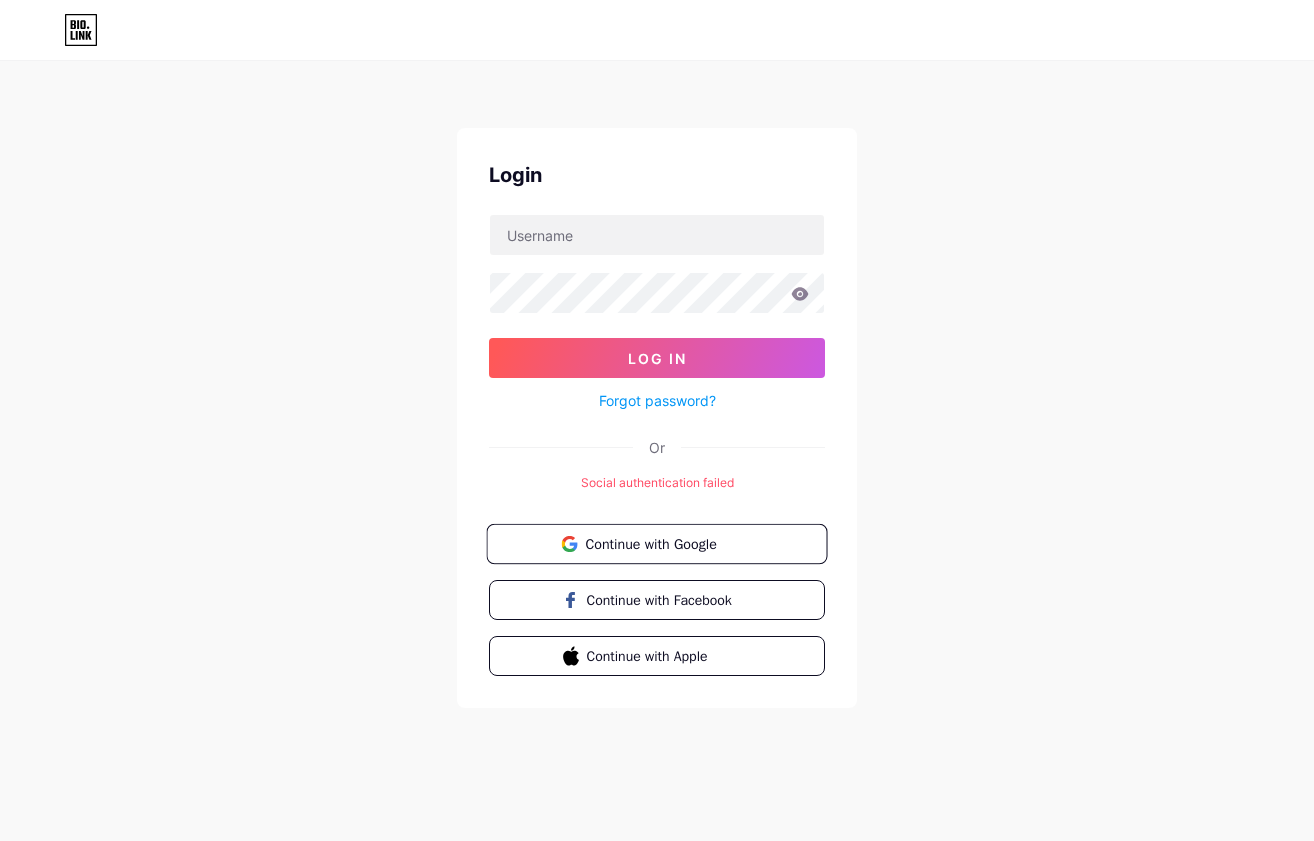 click on "Continue with Google" at bounding box center (656, 544) 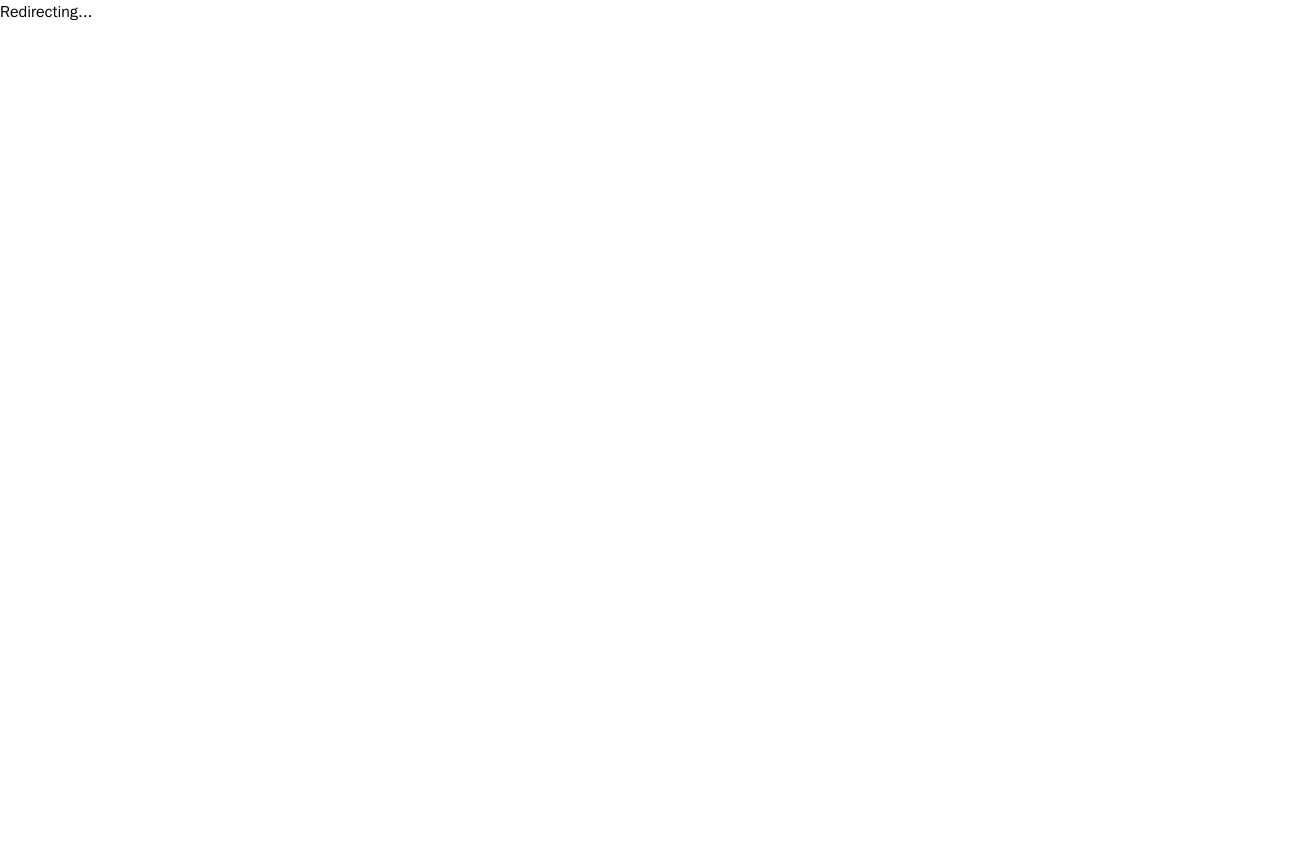 scroll, scrollTop: 0, scrollLeft: 0, axis: both 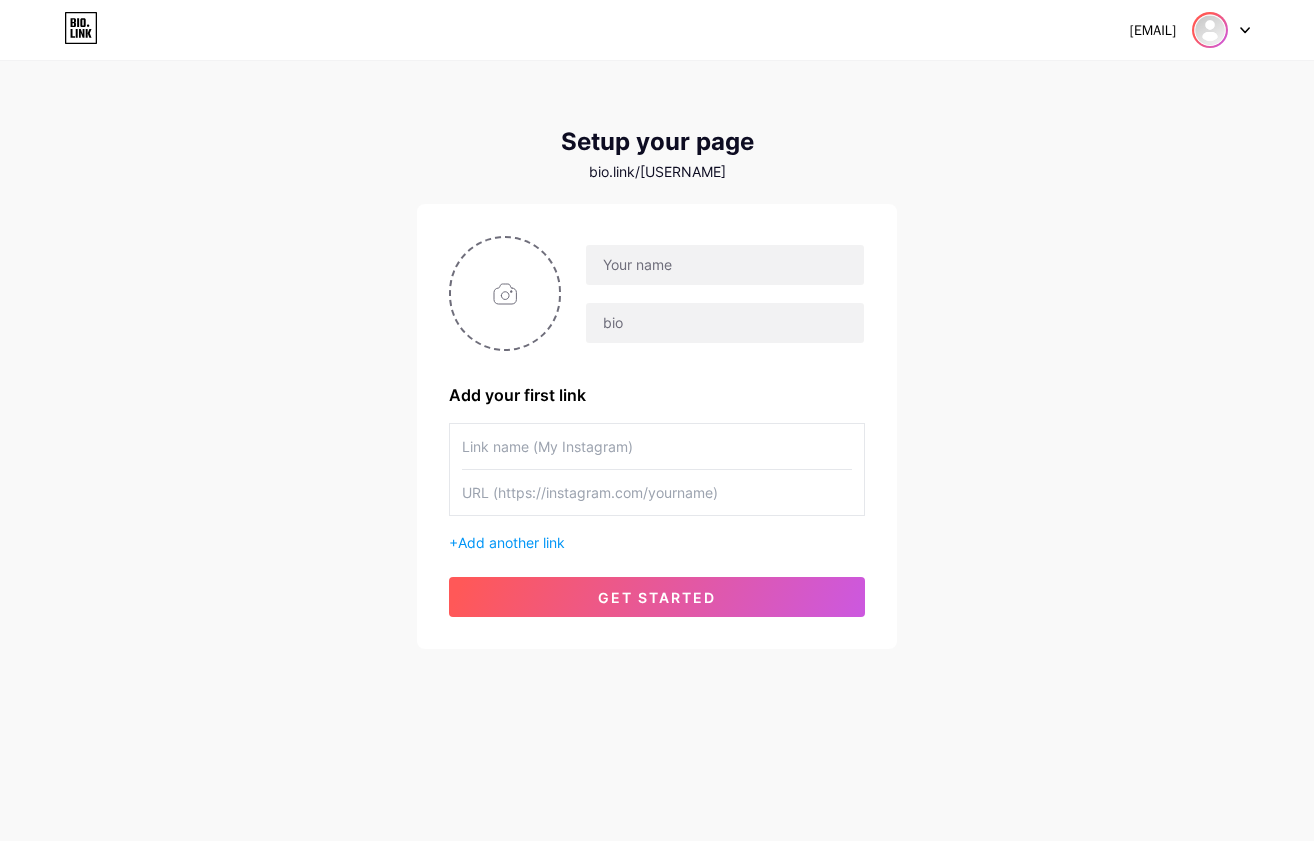 click at bounding box center [1210, 30] 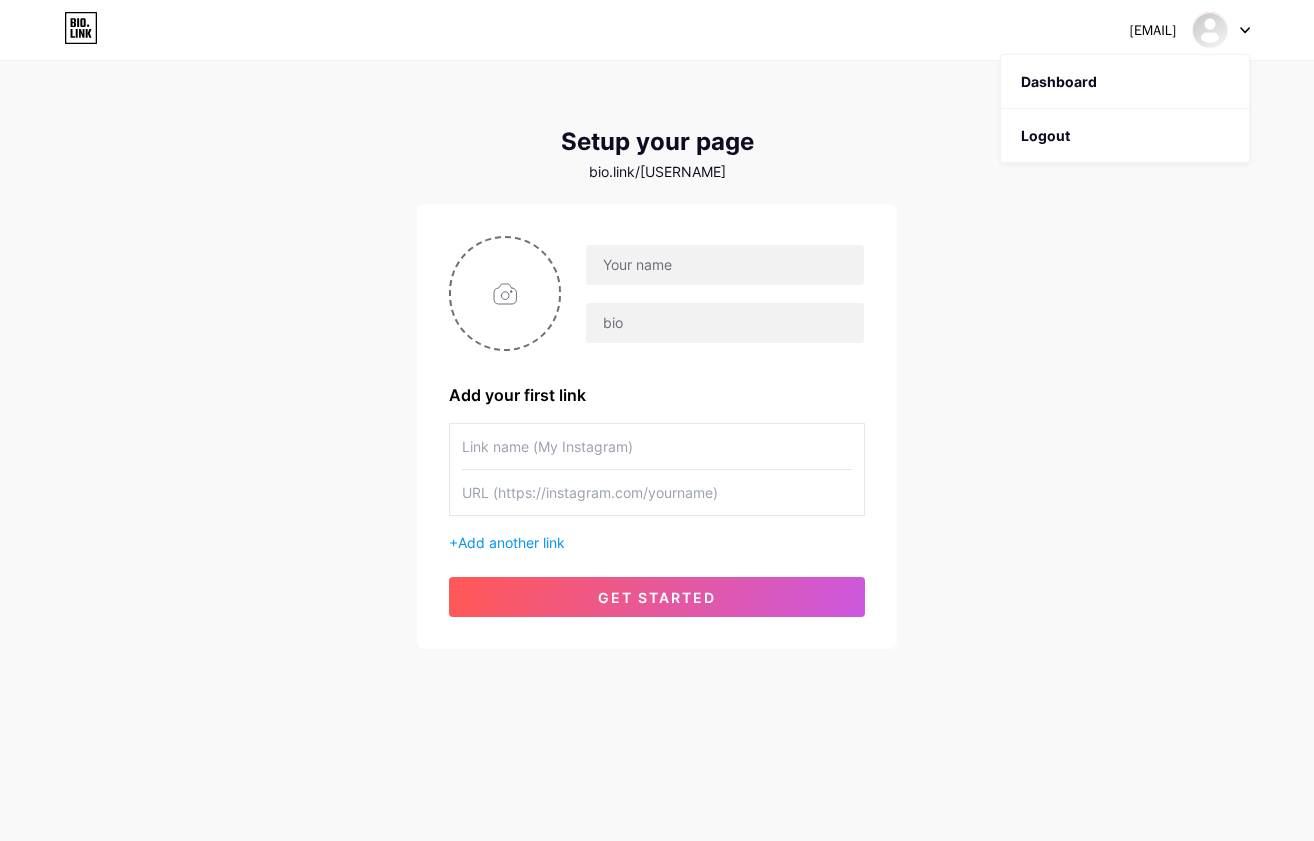 click at bounding box center [1221, 30] 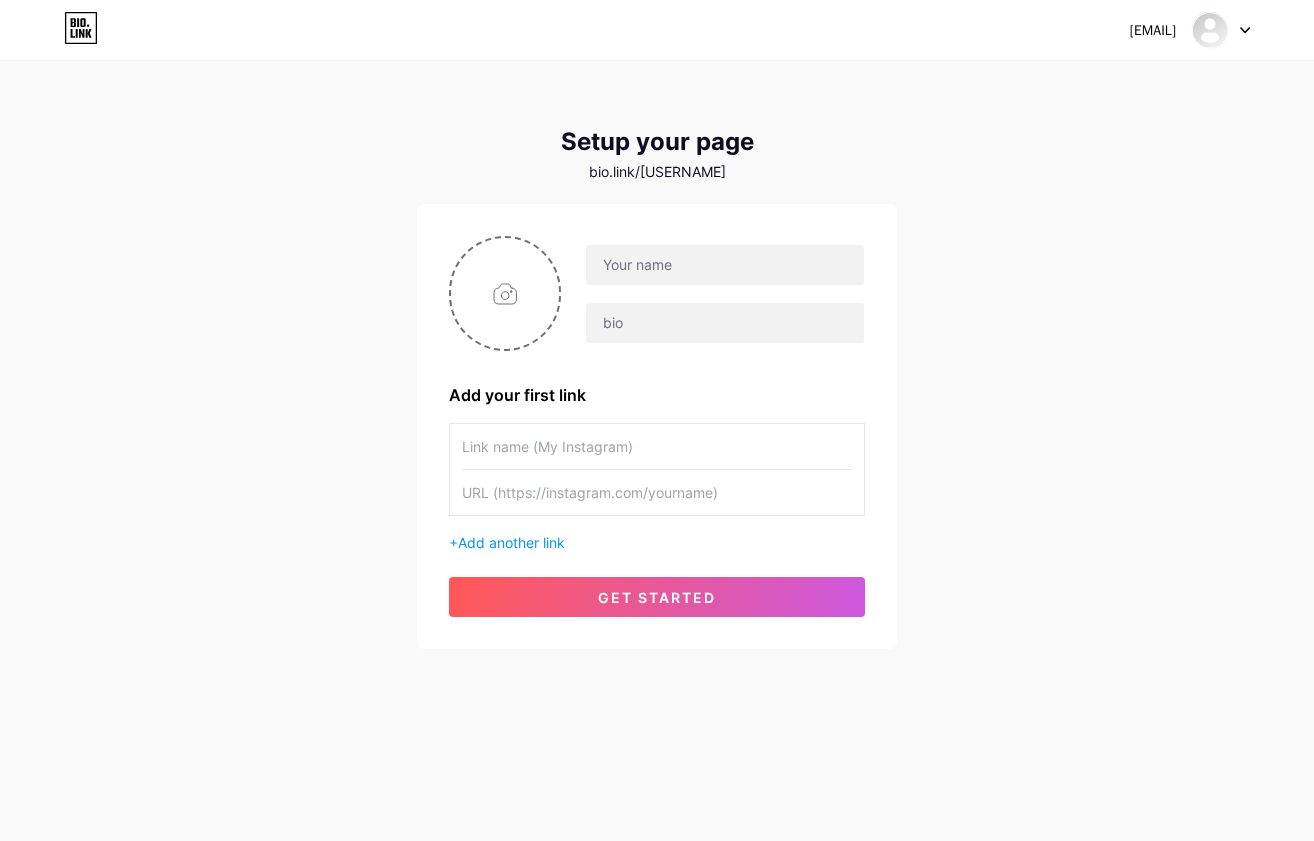 click at bounding box center (1221, 30) 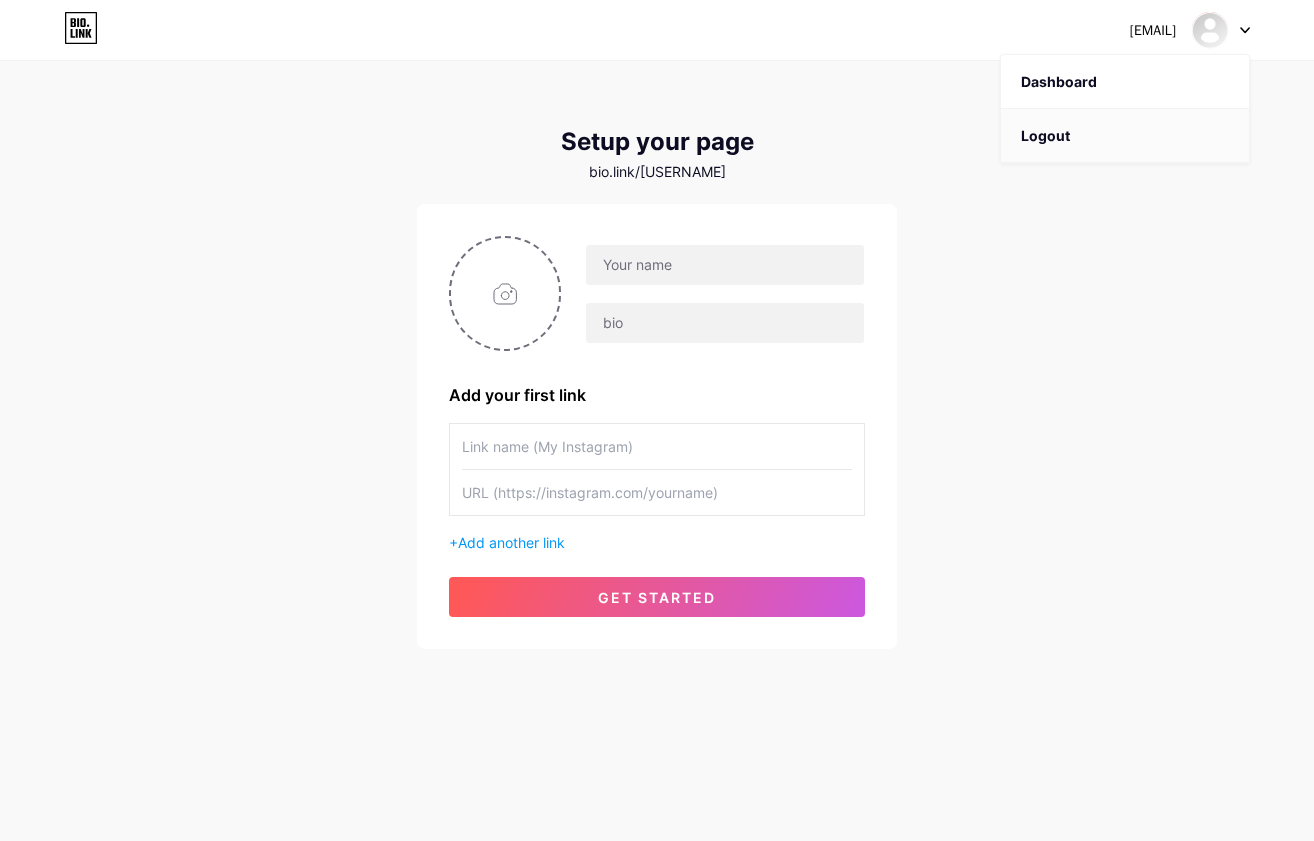 click on "Logout" at bounding box center (1125, 136) 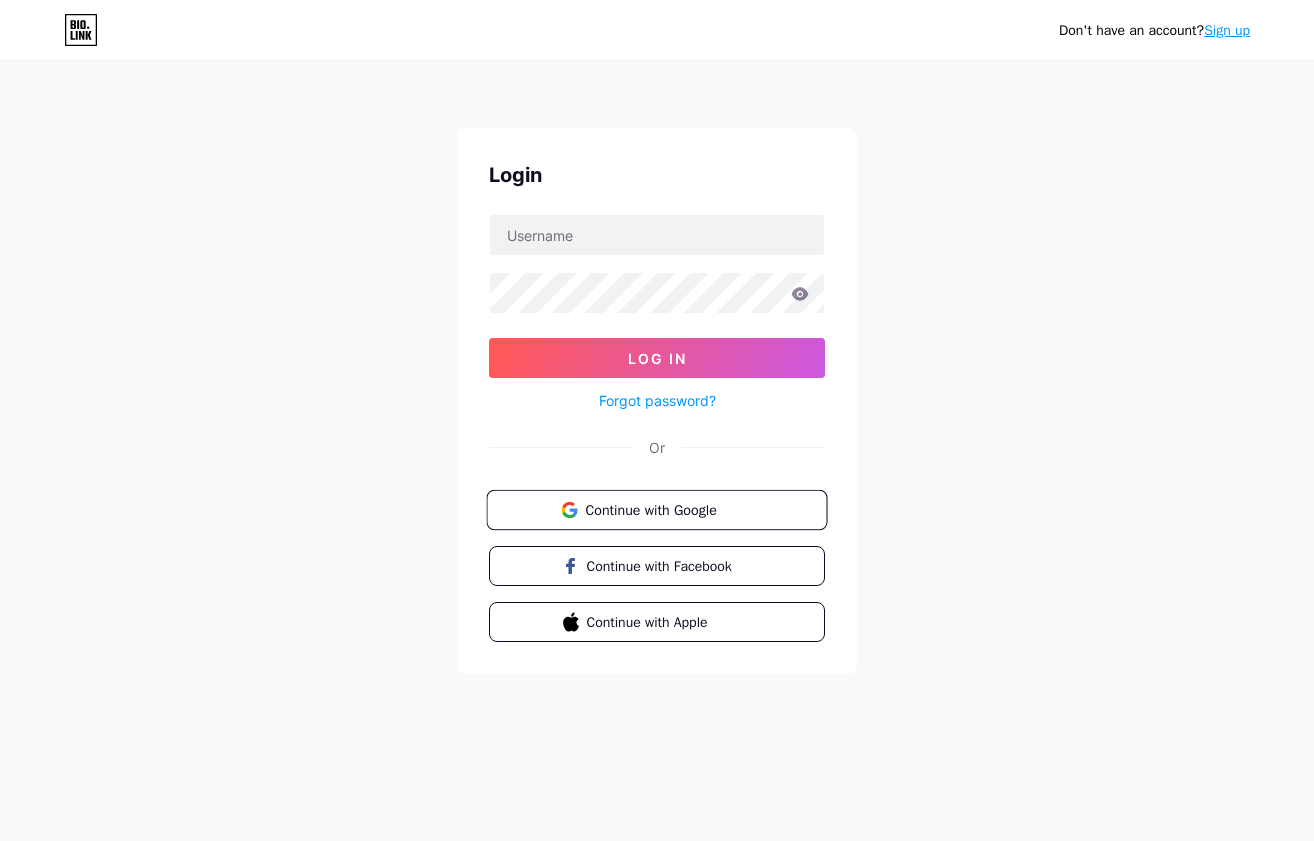 click on "Continue with Google" at bounding box center (656, 510) 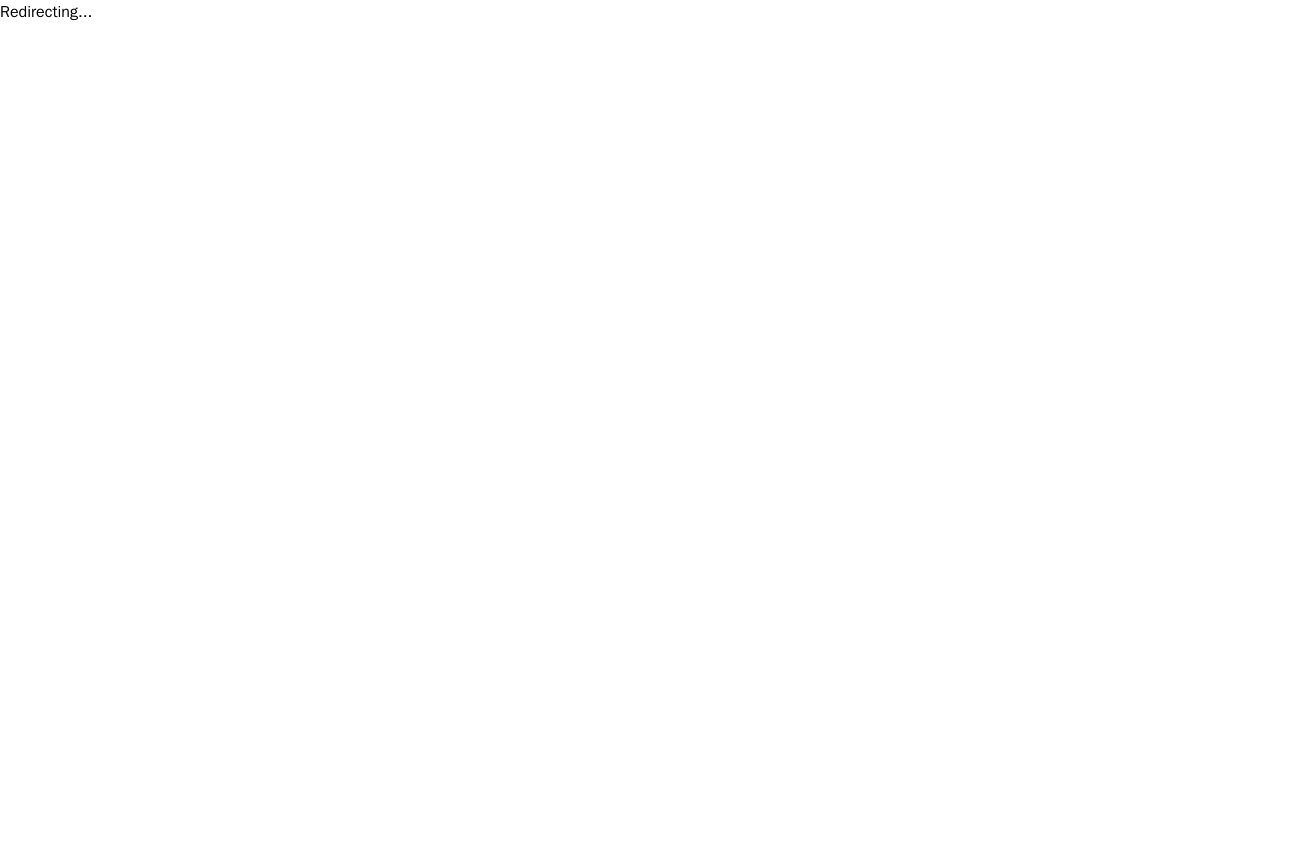 scroll, scrollTop: 0, scrollLeft: 0, axis: both 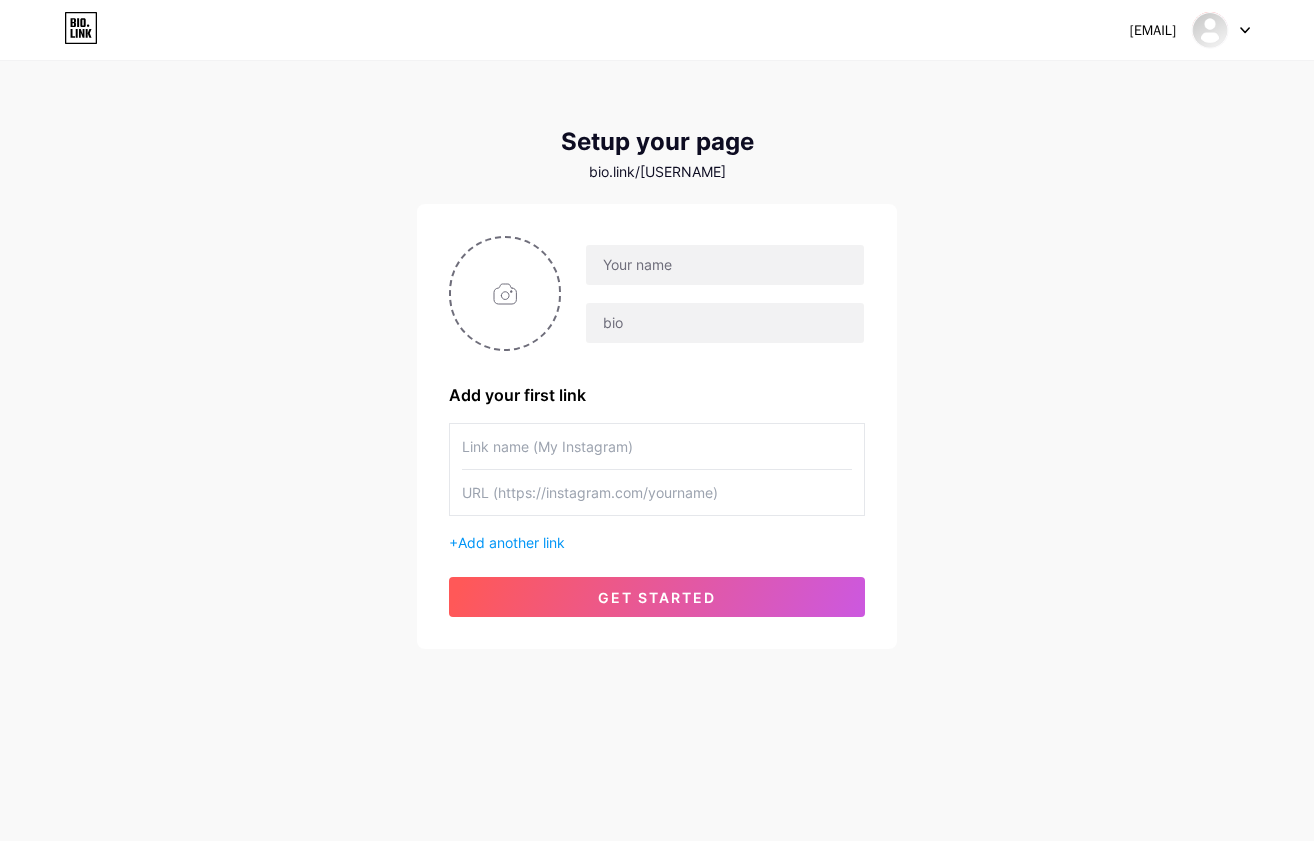 click at bounding box center [1221, 30] 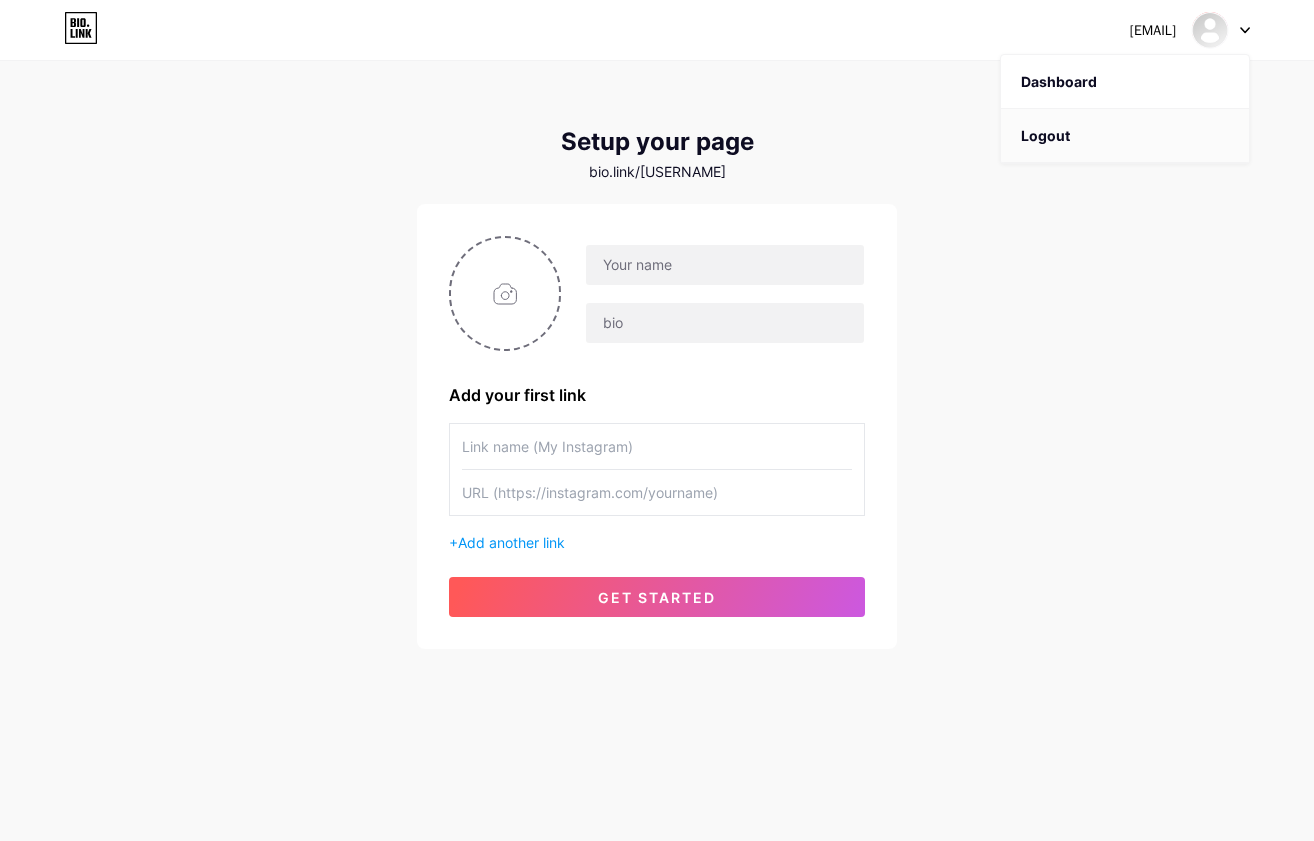 click on "Logout" at bounding box center [1125, 136] 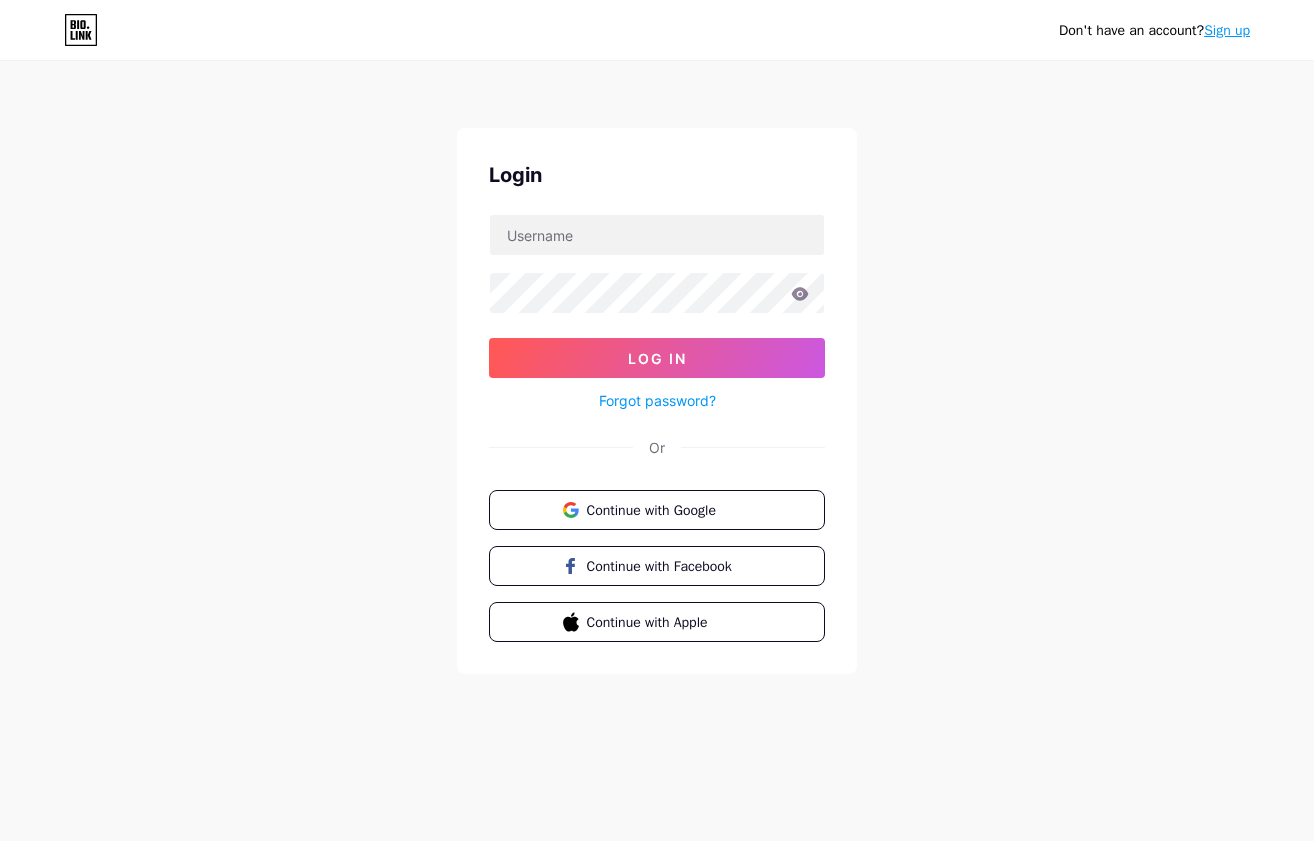 click on "Or" at bounding box center (657, 447) 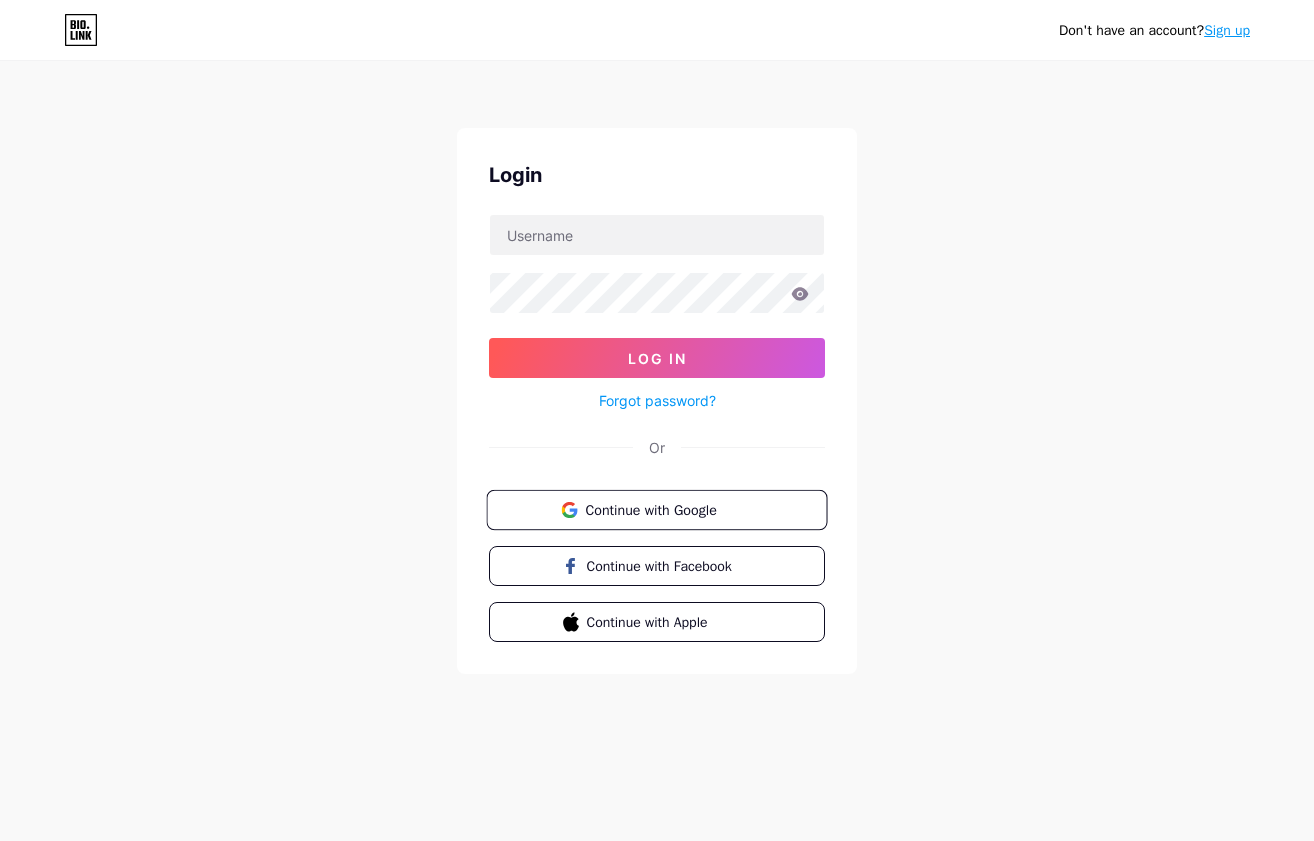 click on "Continue with Google" at bounding box center (668, 509) 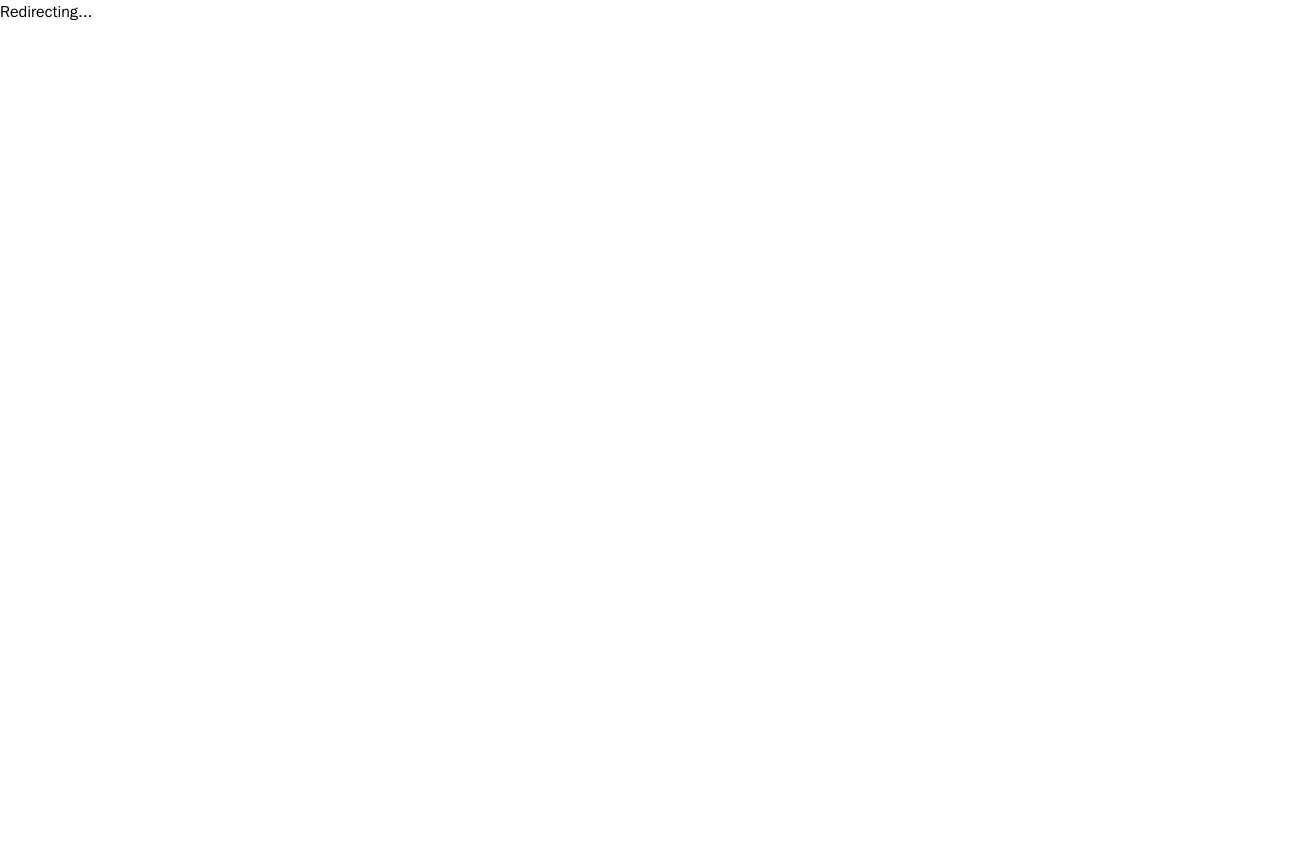 scroll, scrollTop: 0, scrollLeft: 0, axis: both 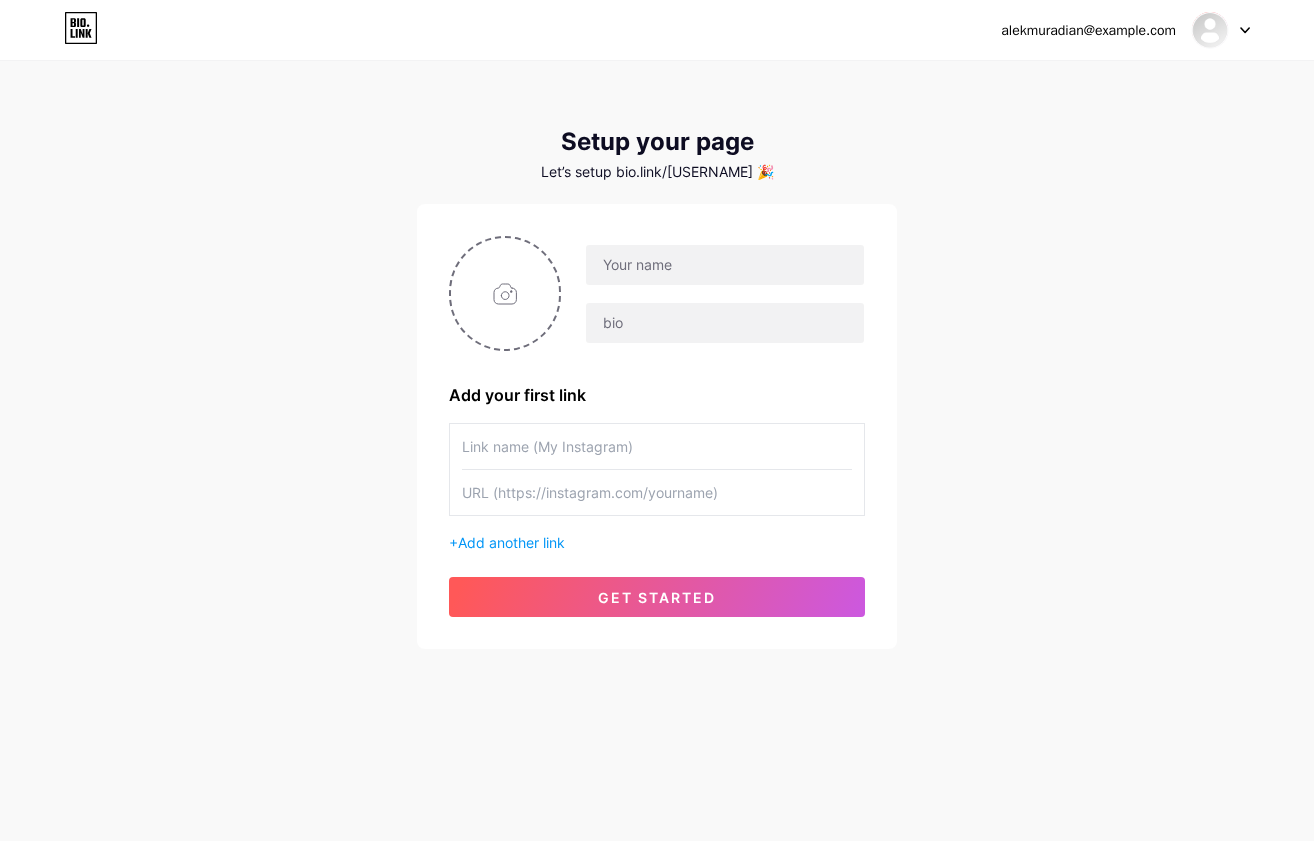 click on "alekmuradian@example.com" at bounding box center [1088, 30] 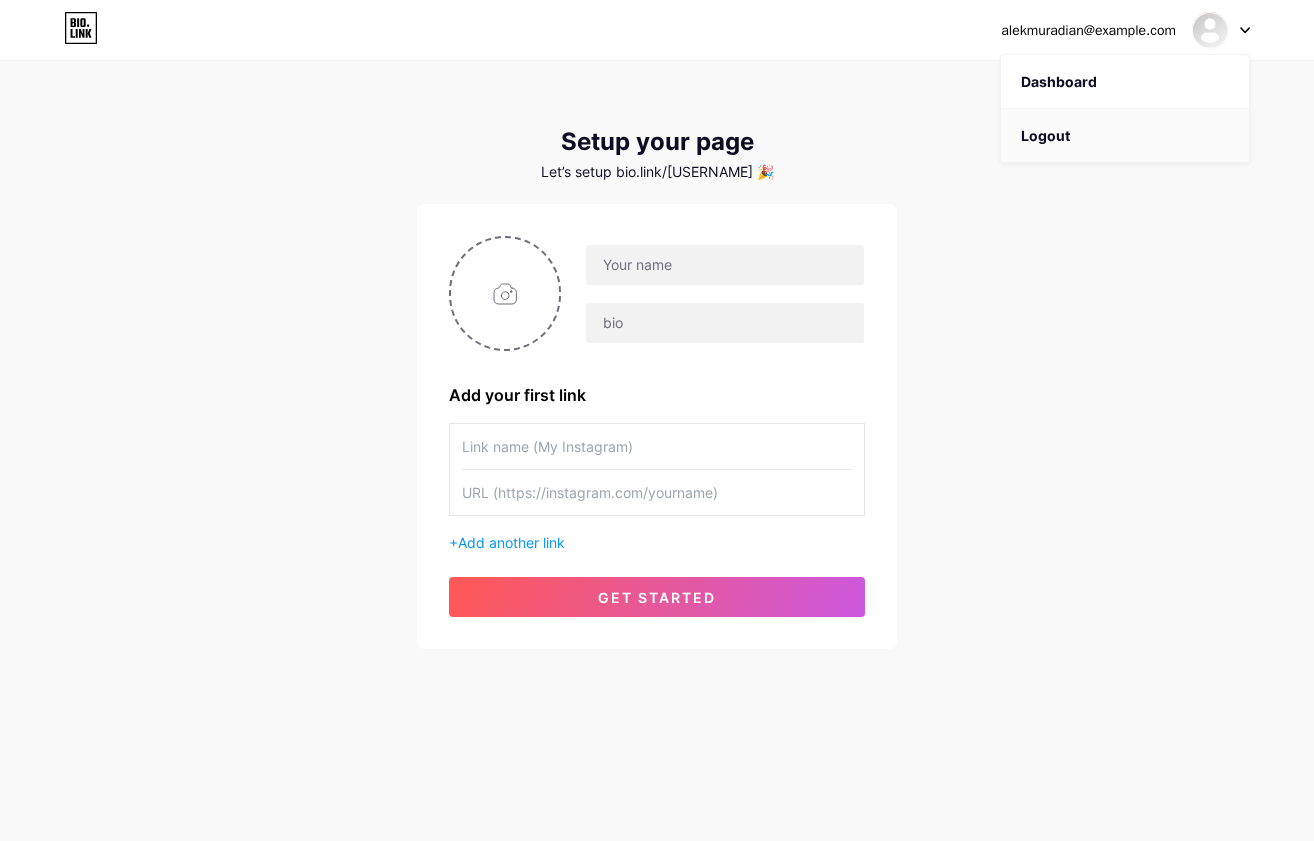click on "Logout" at bounding box center (1125, 136) 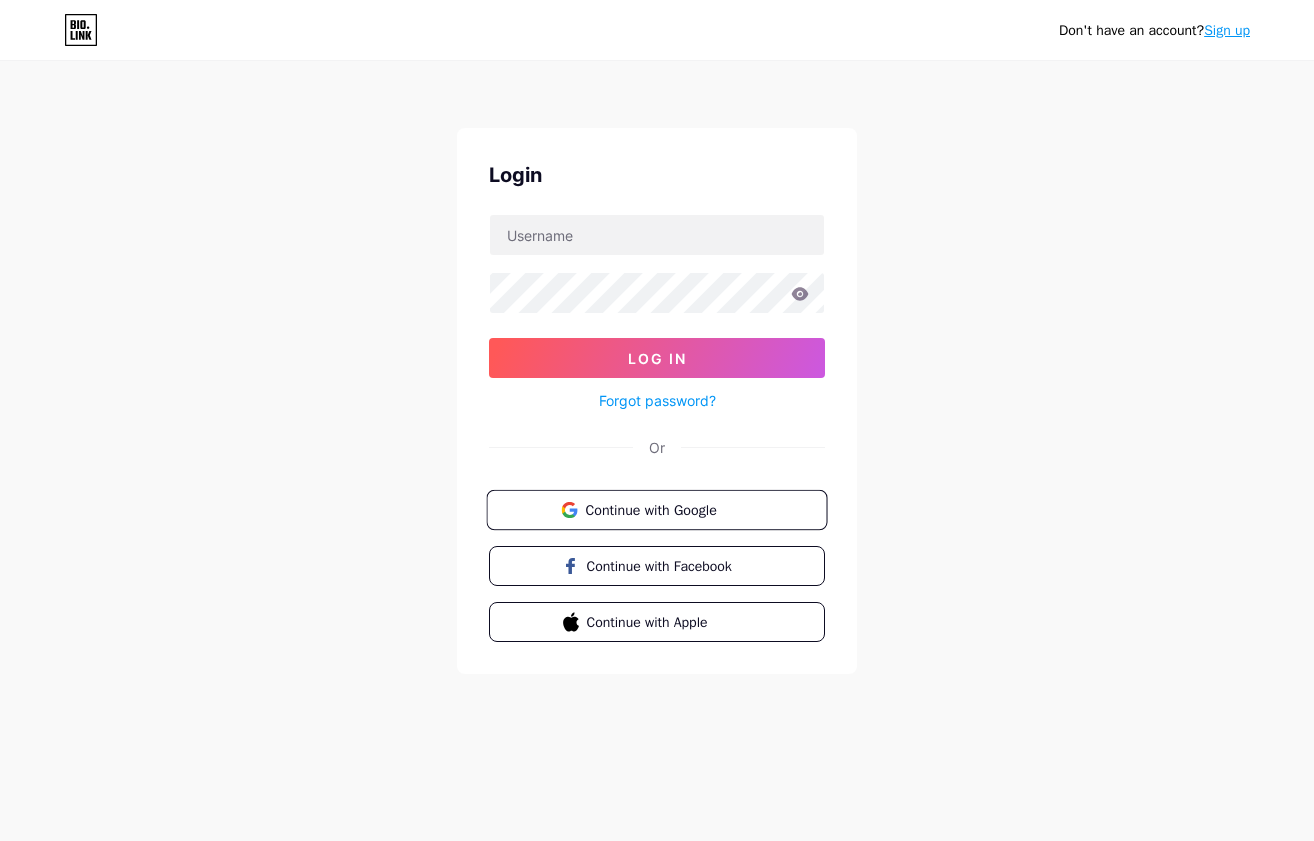 click on "Continue with Google" at bounding box center [668, 509] 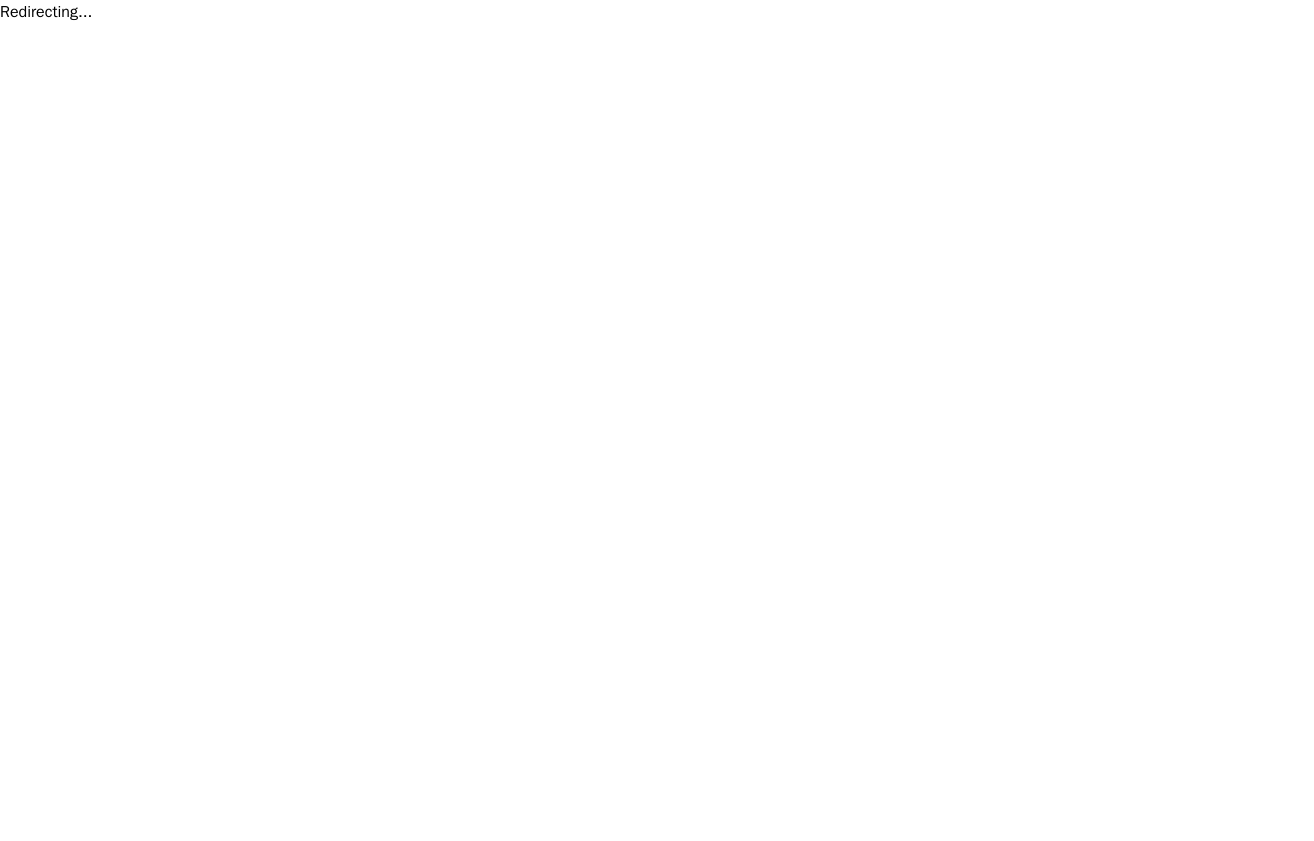 scroll, scrollTop: 0, scrollLeft: 0, axis: both 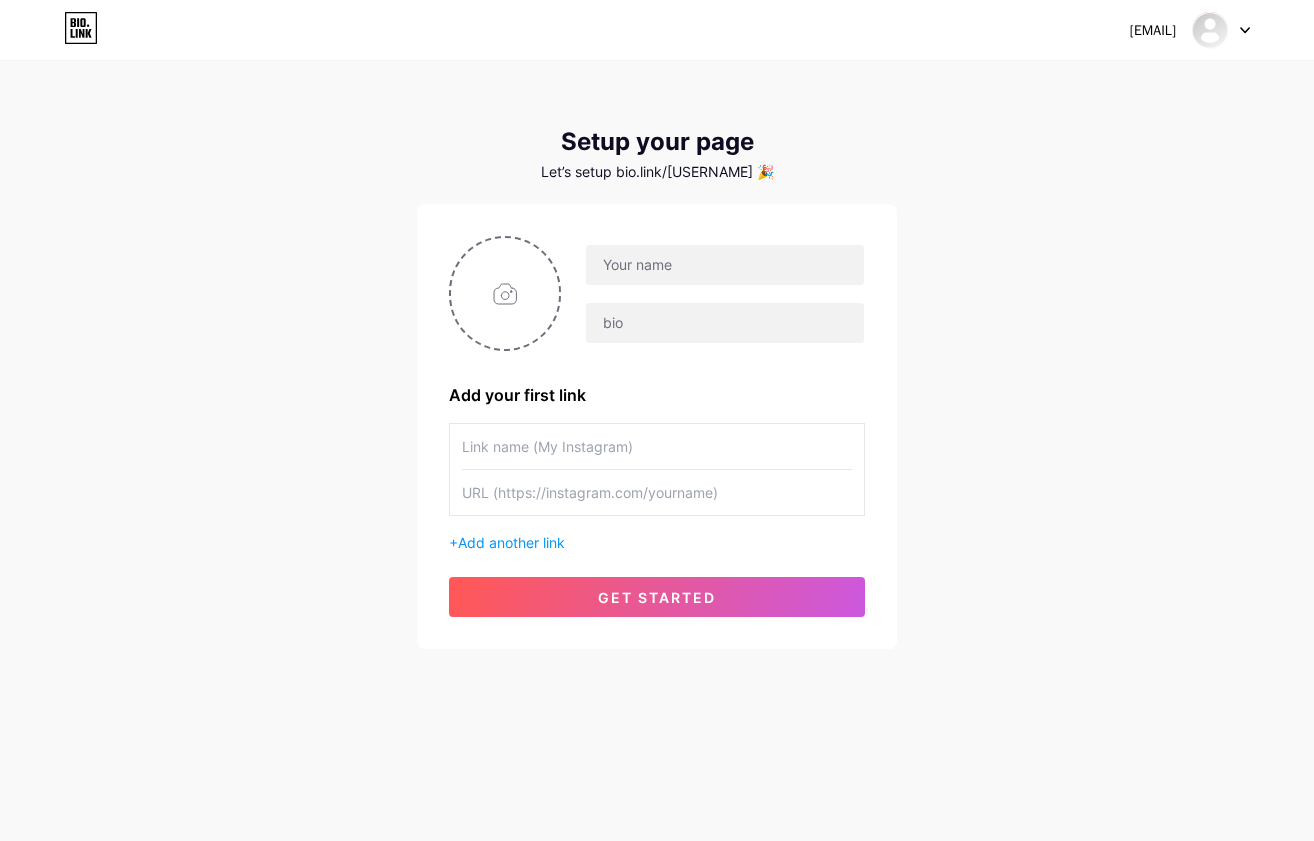 click at bounding box center [1221, 30] 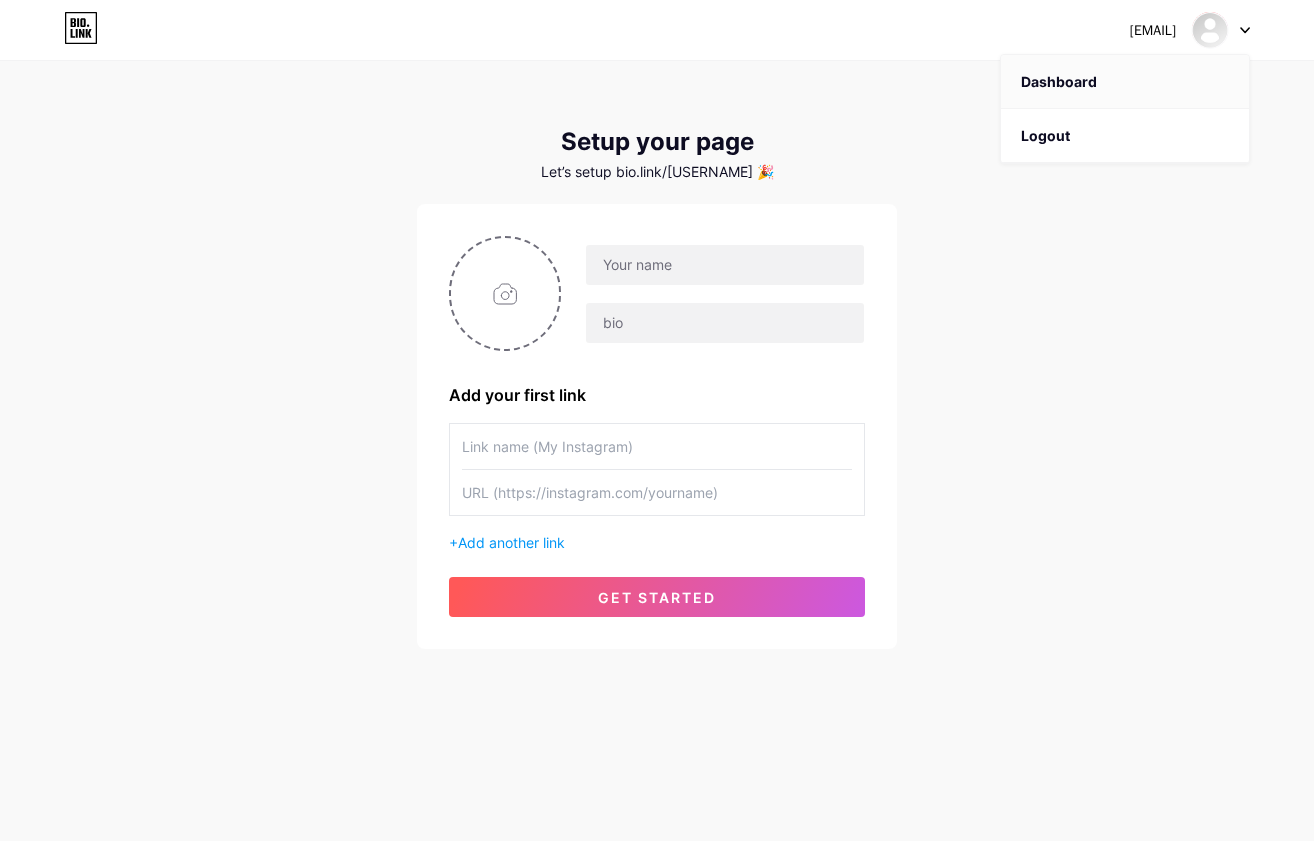click on "Dashboard" at bounding box center (1125, 82) 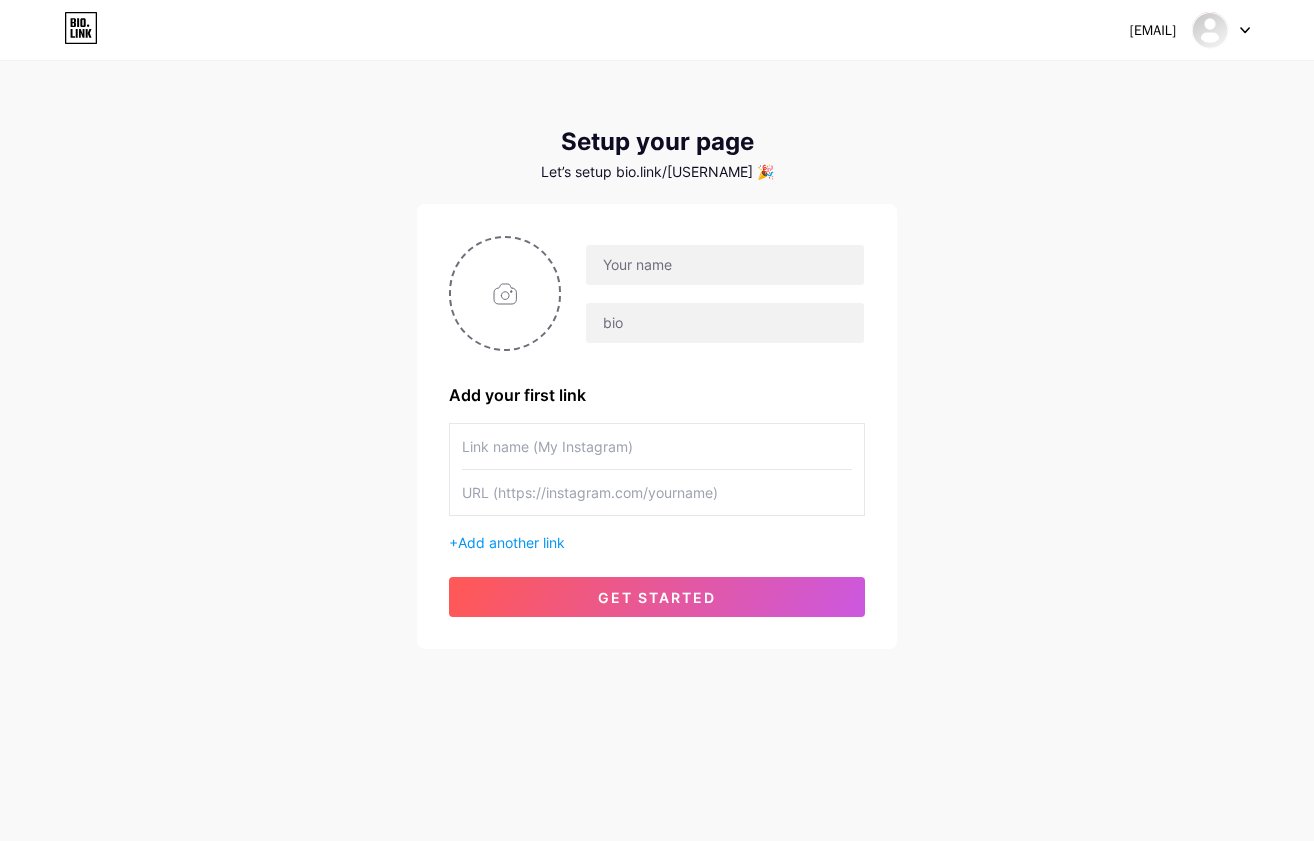 click on "Setup your page   Let’s setup bio.link/muradian 🎉                       Add your first link
+  Add another link     get started" at bounding box center (657, 388) 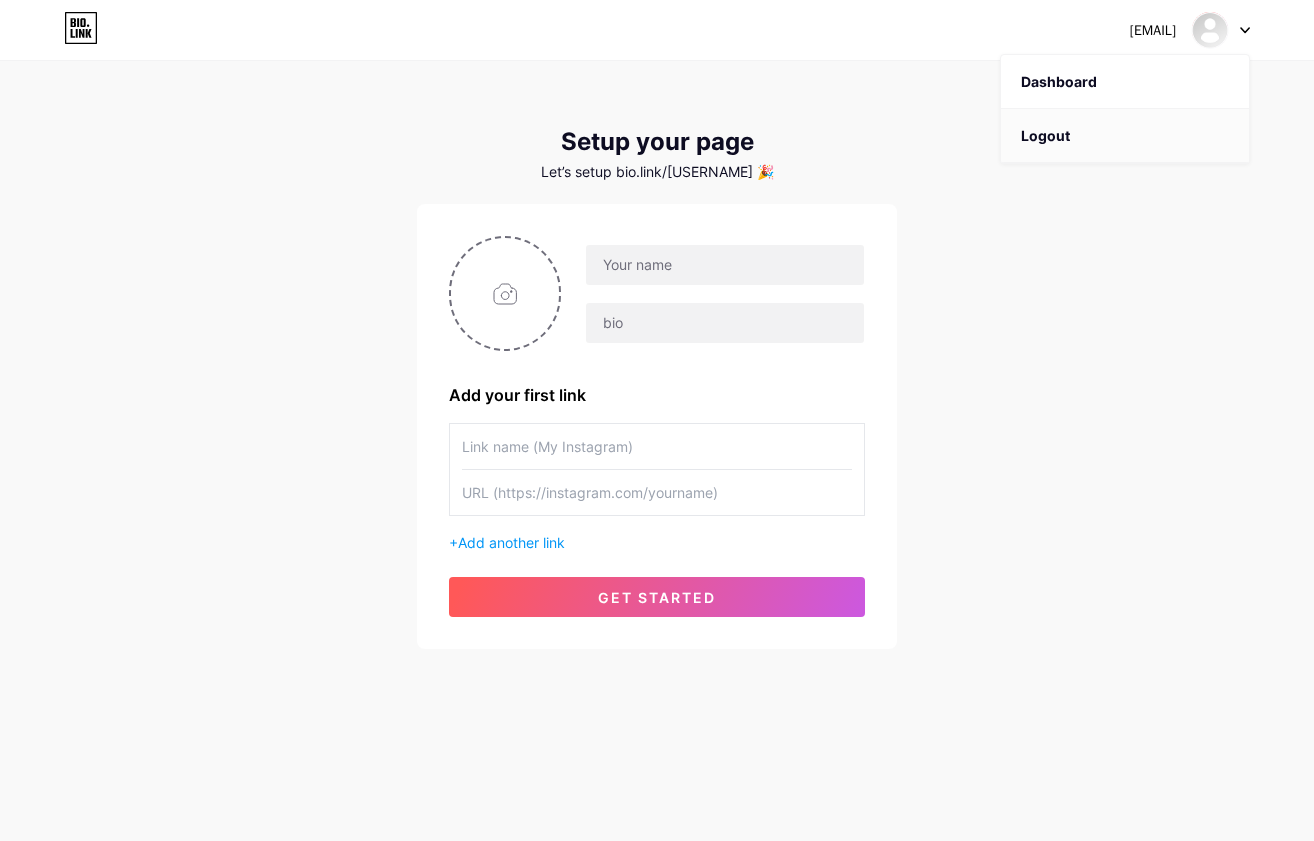 click on "Logout" at bounding box center [1125, 136] 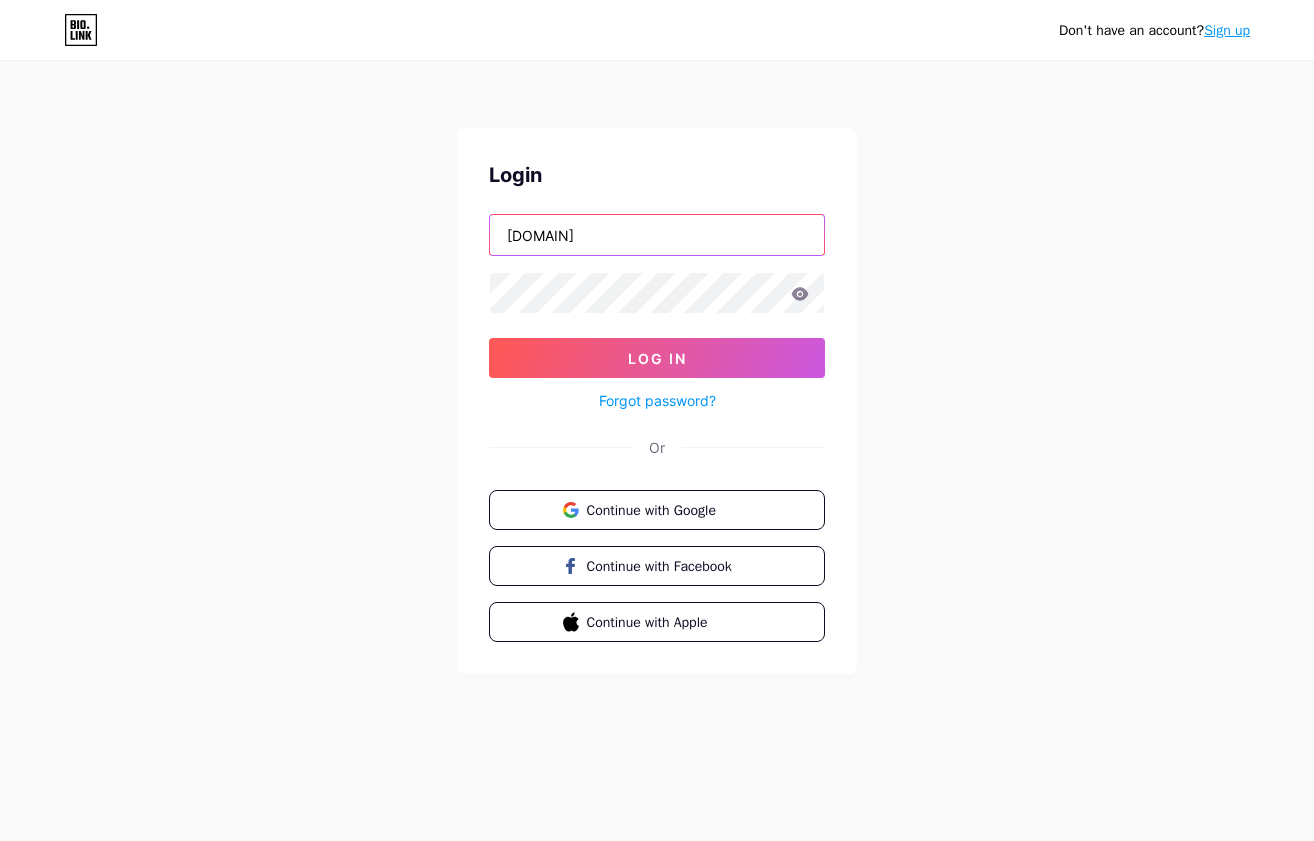 type on "Yunity.world" 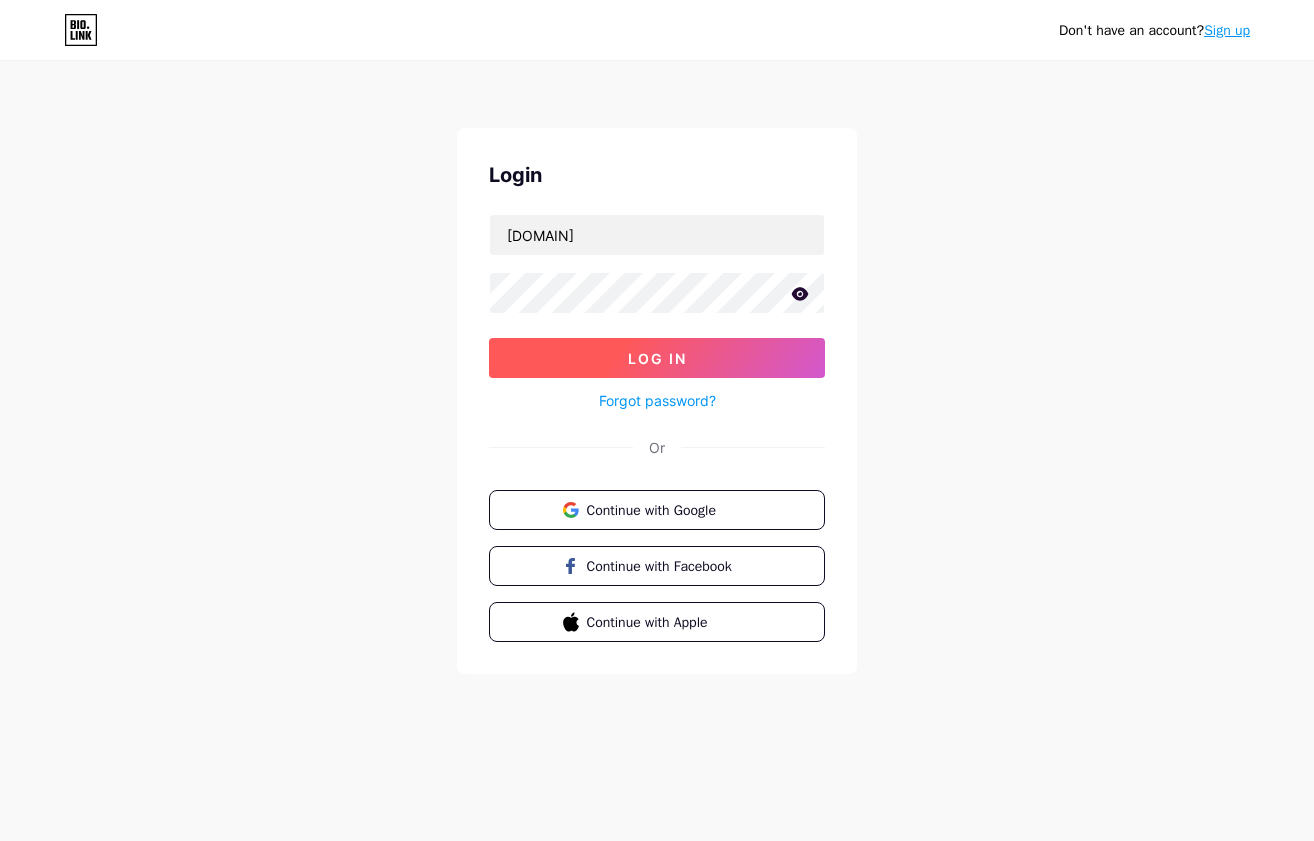 click on "Log In" at bounding box center (657, 358) 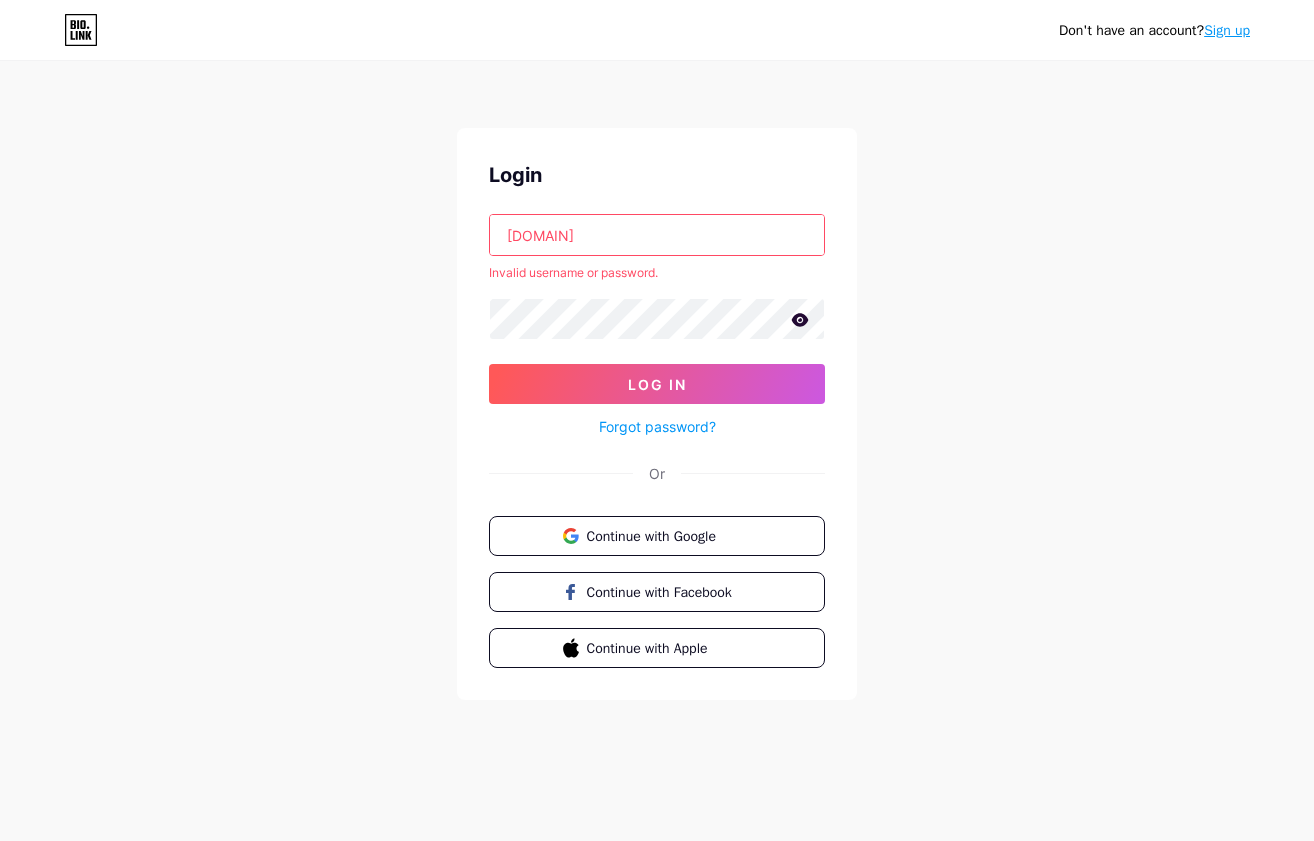scroll, scrollTop: 0, scrollLeft: 0, axis: both 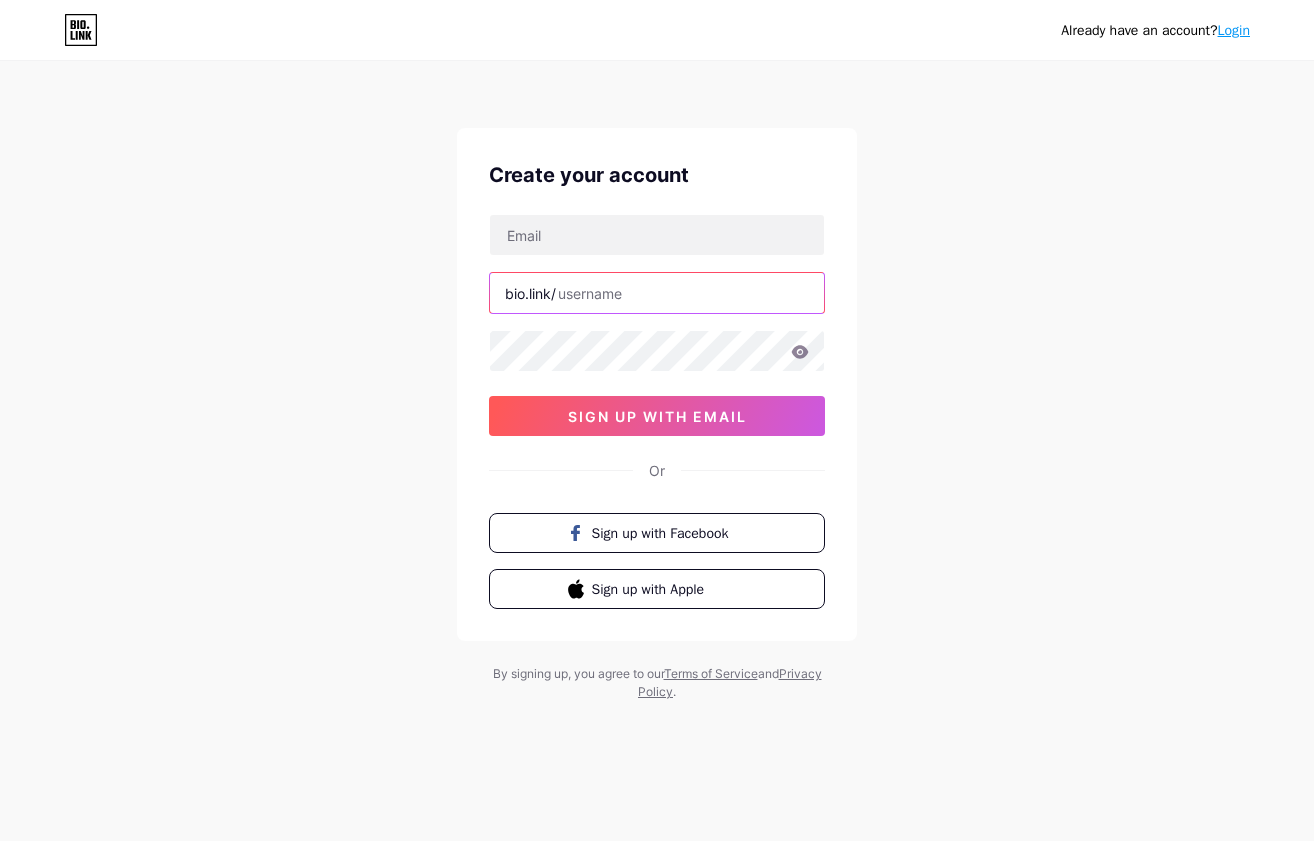 click at bounding box center [657, 293] 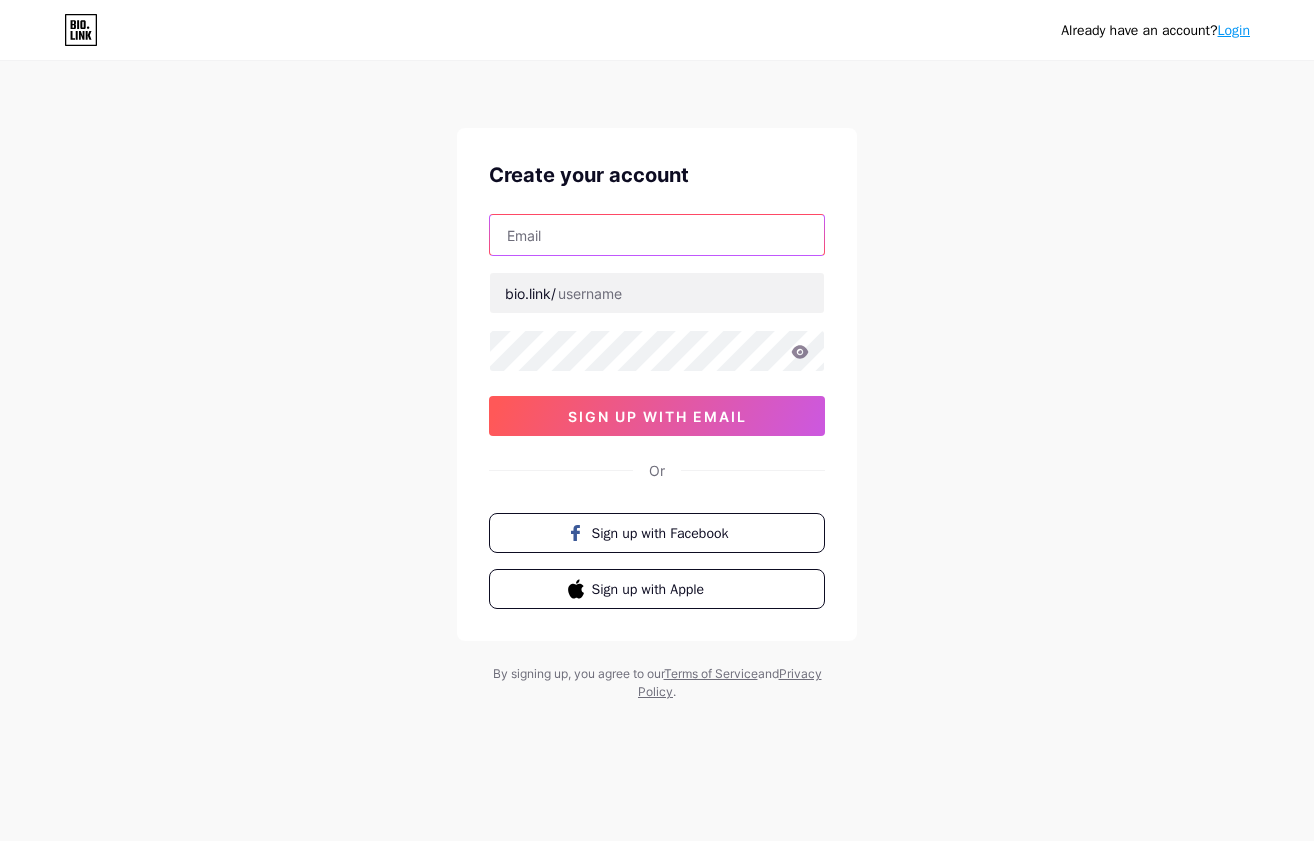 click at bounding box center (657, 235) 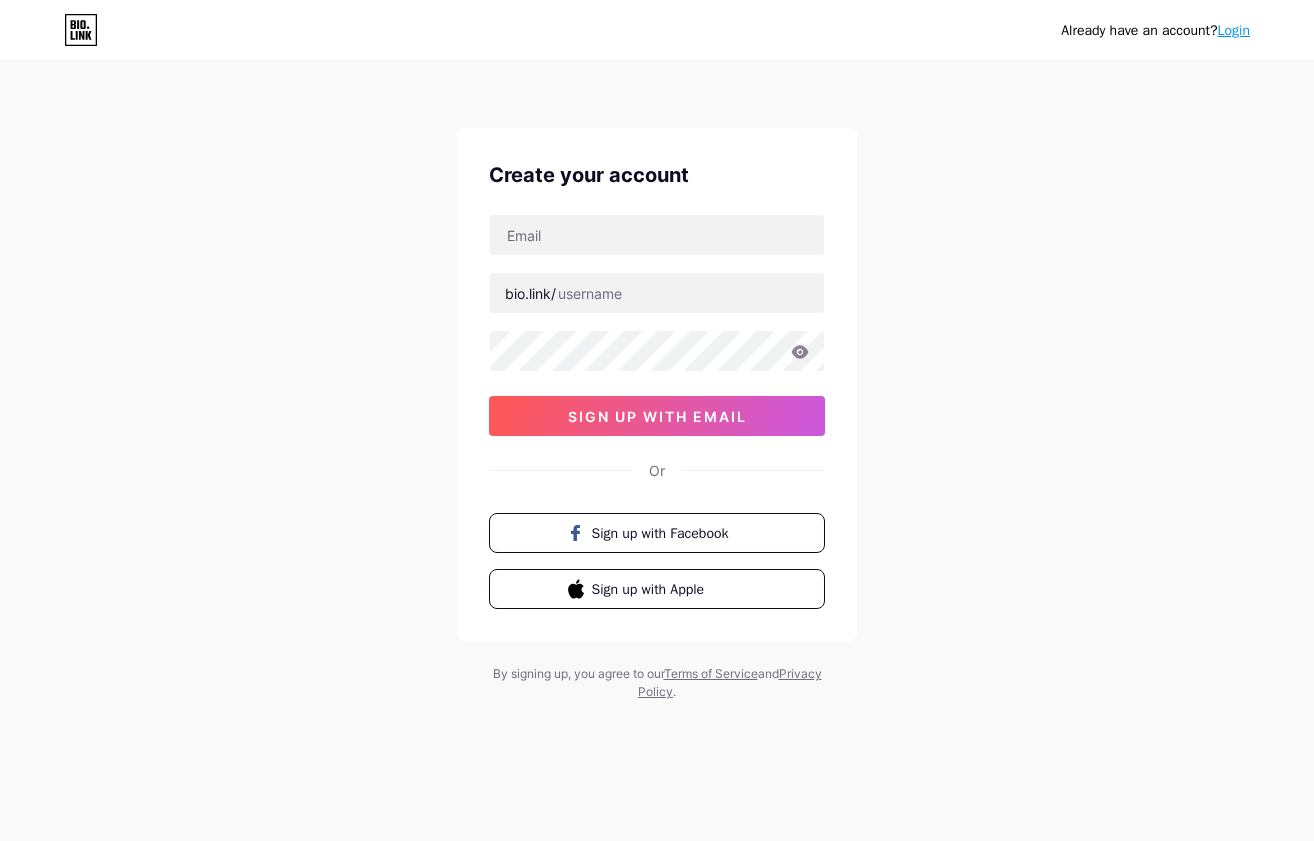 click on "Already have an account?  Login   Create your account         bio.link/                       sign up with email         Or       Sign up with Facebook
Sign up with Apple
By signing up, you agree to our  Terms of Service  and  Privacy Policy ." at bounding box center (657, 382) 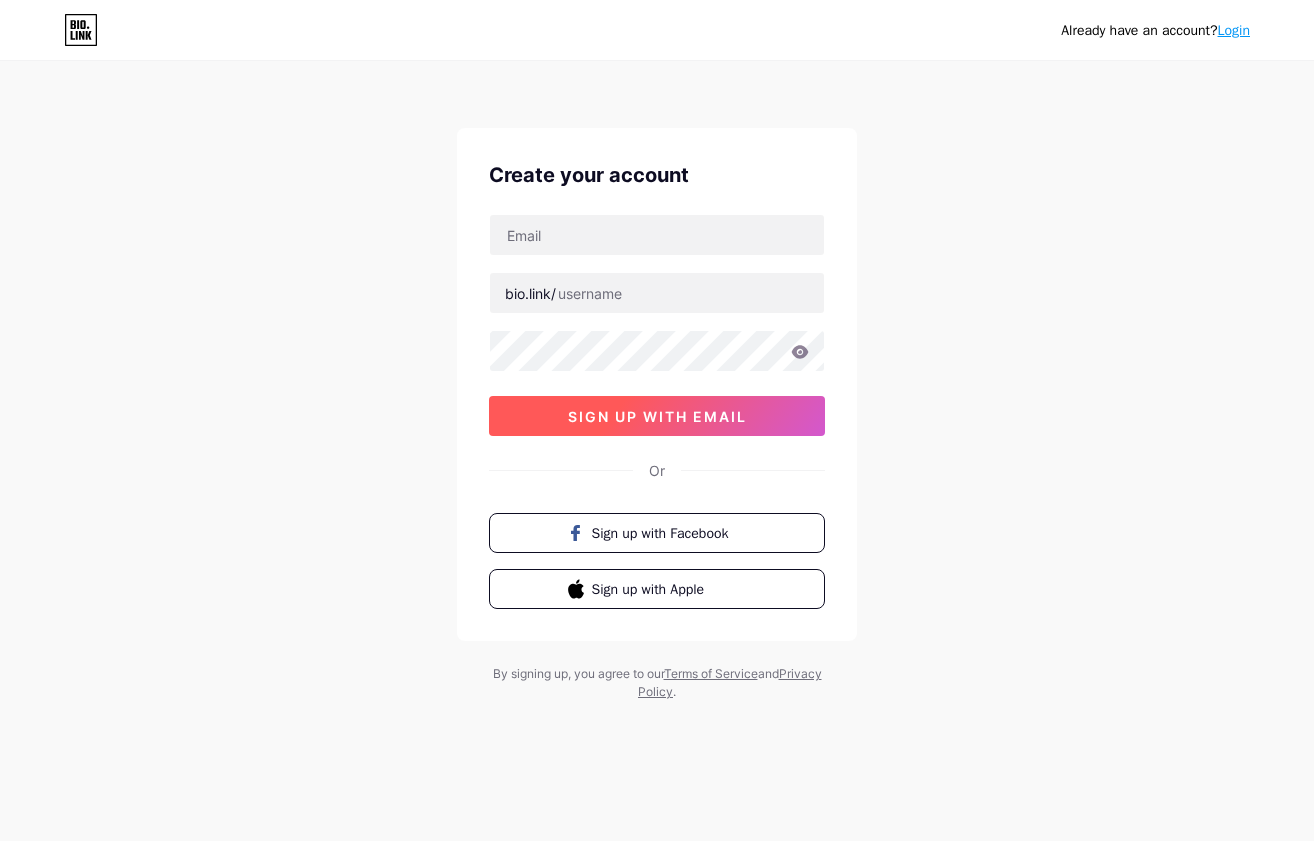 click on "sign up with email" at bounding box center (657, 416) 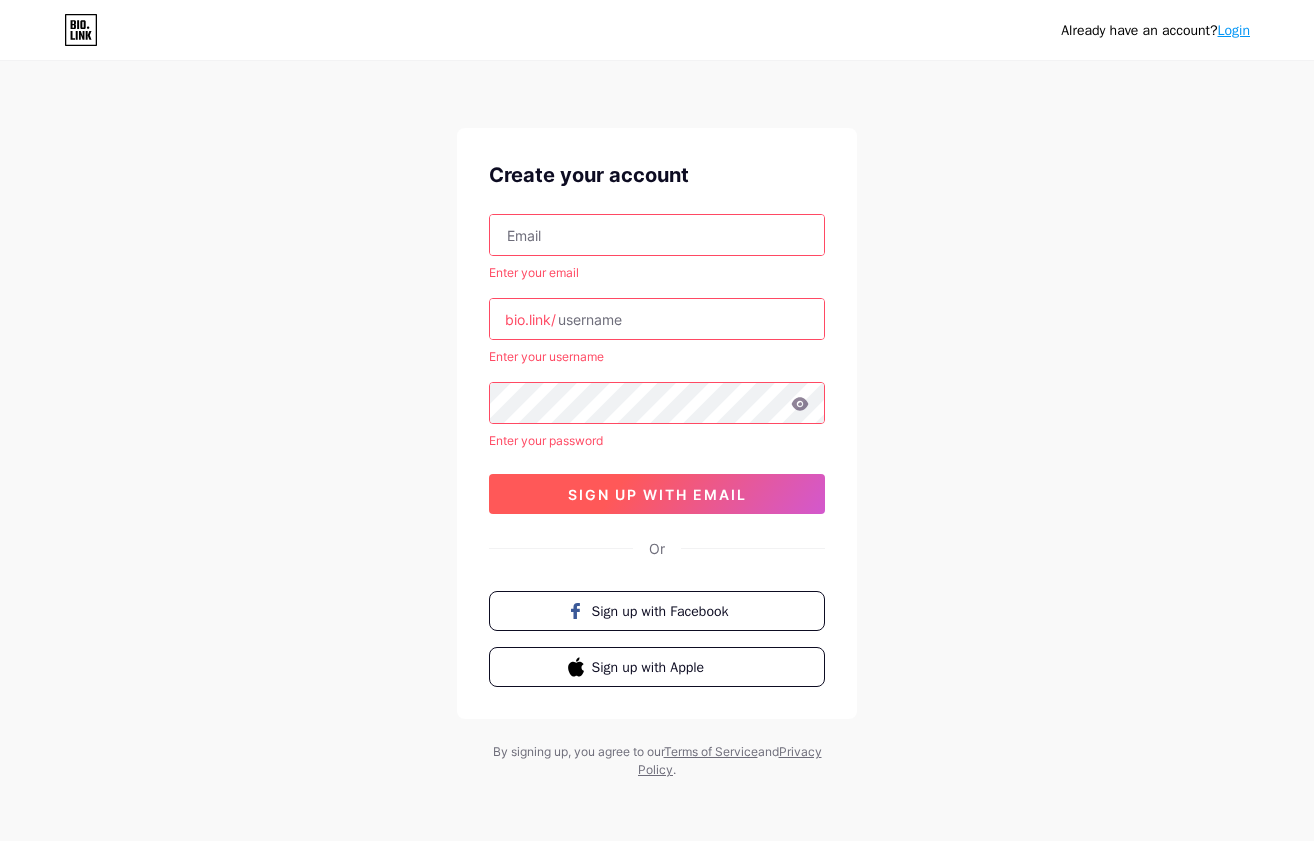 click on "sign up with email" at bounding box center (657, 494) 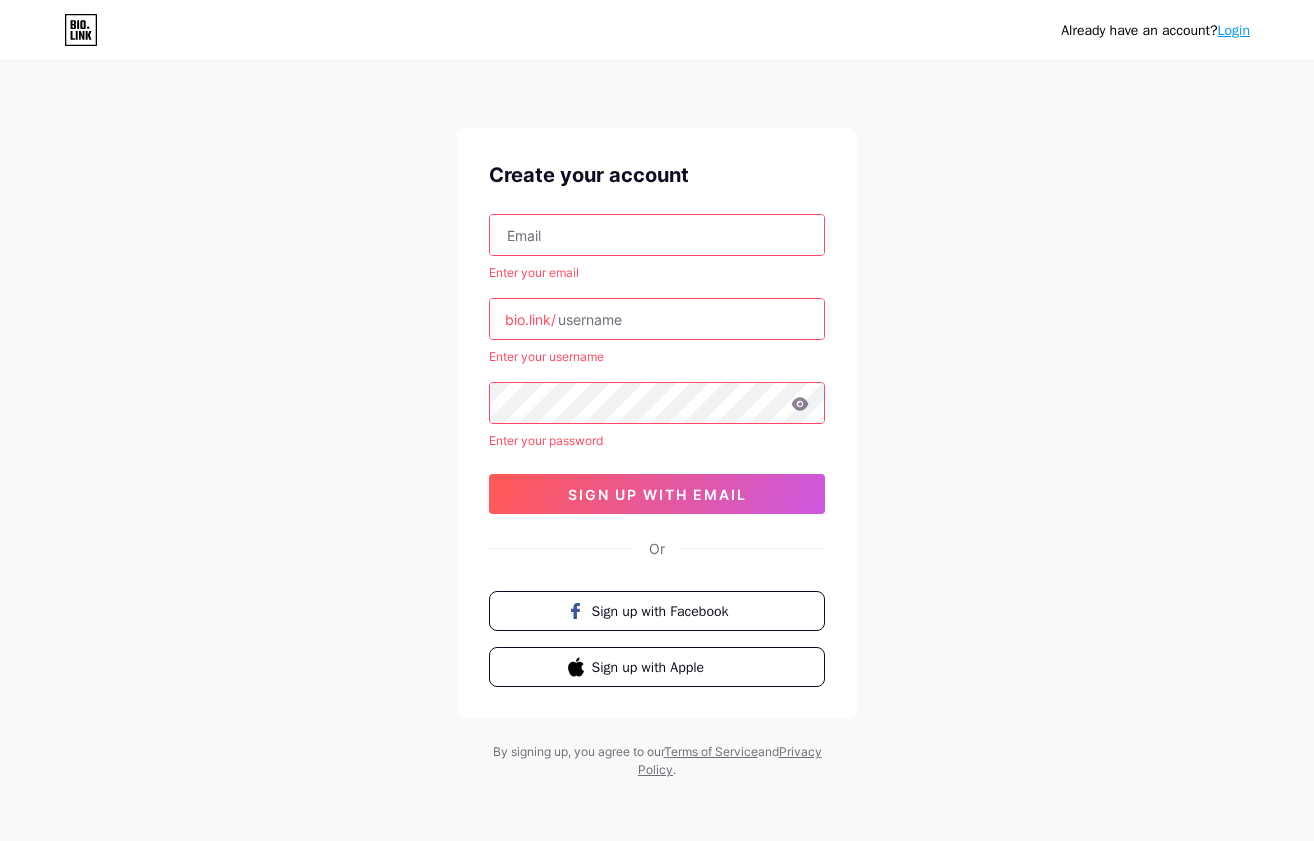 click on "Login" at bounding box center [1234, 30] 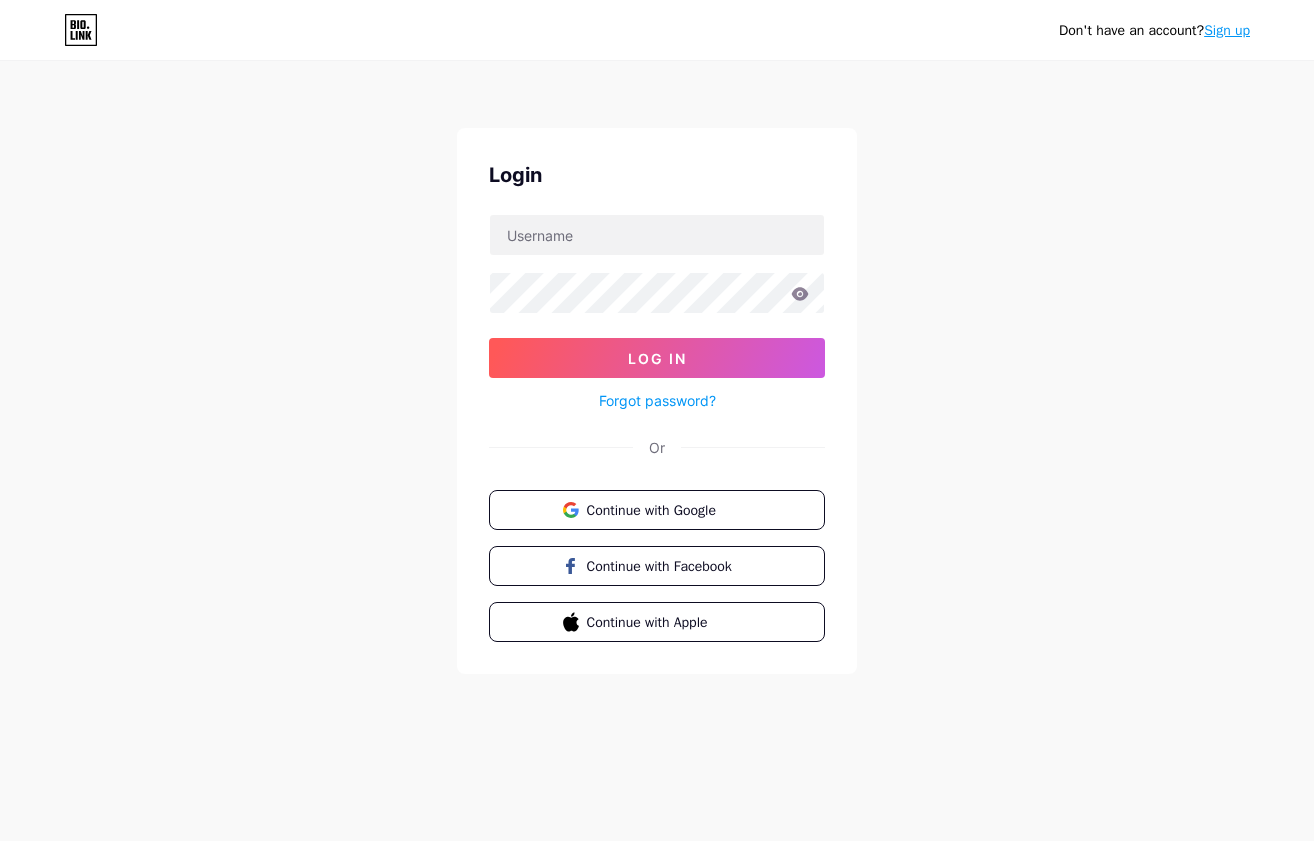 scroll, scrollTop: 0, scrollLeft: 0, axis: both 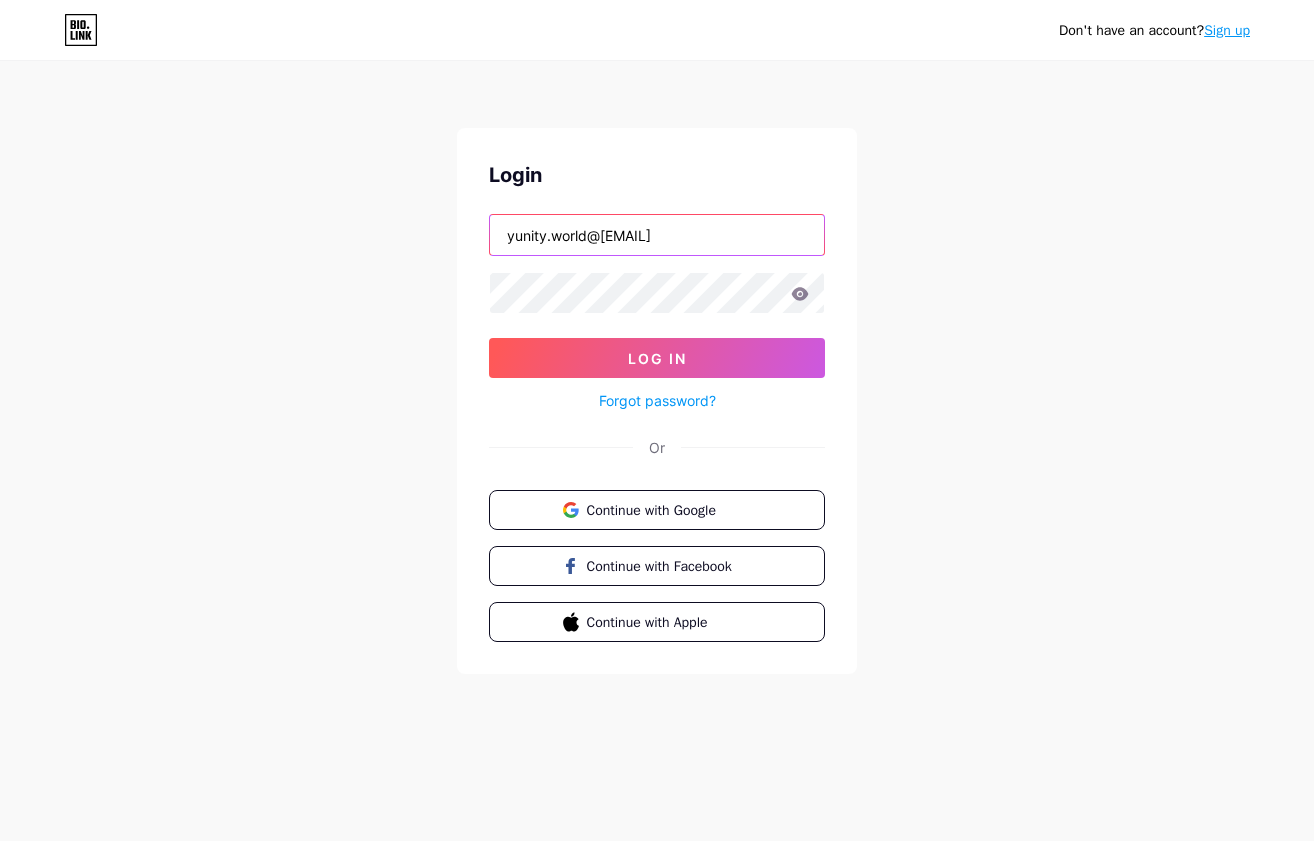 click on "yunity.world@[EMAIL]" at bounding box center [657, 235] 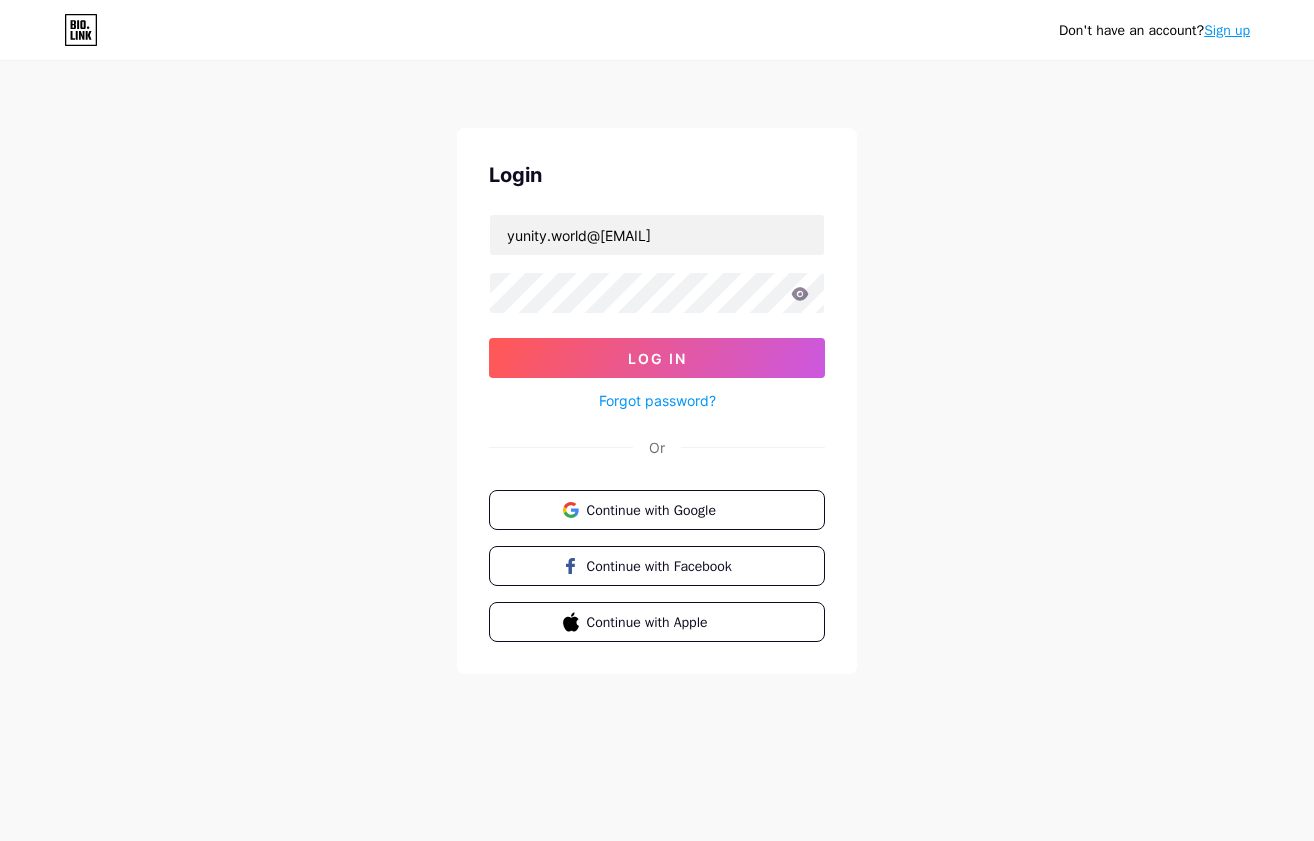 click on "yunity.world@[EMAIL]               Log In
Forgot password?" at bounding box center [657, 313] 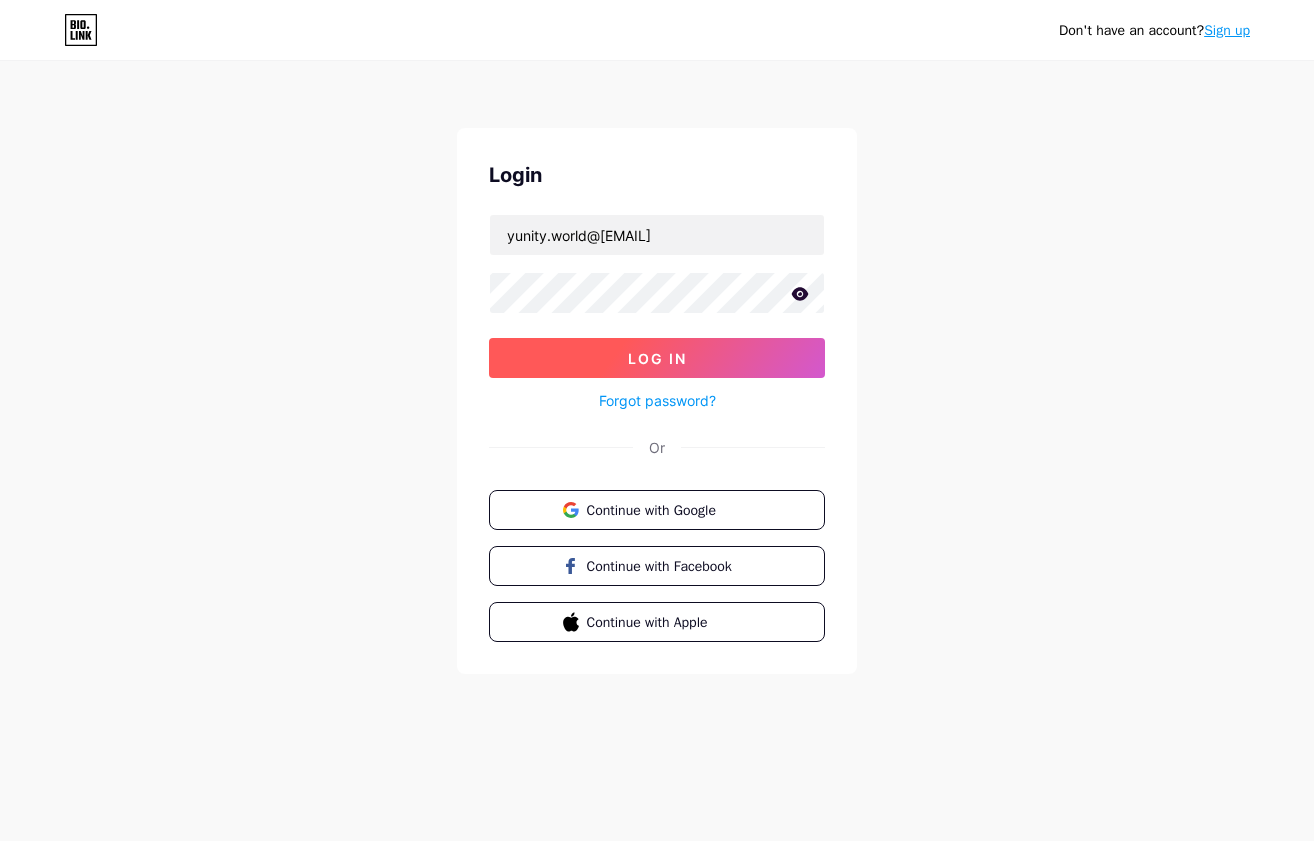 click on "Log In" at bounding box center [657, 358] 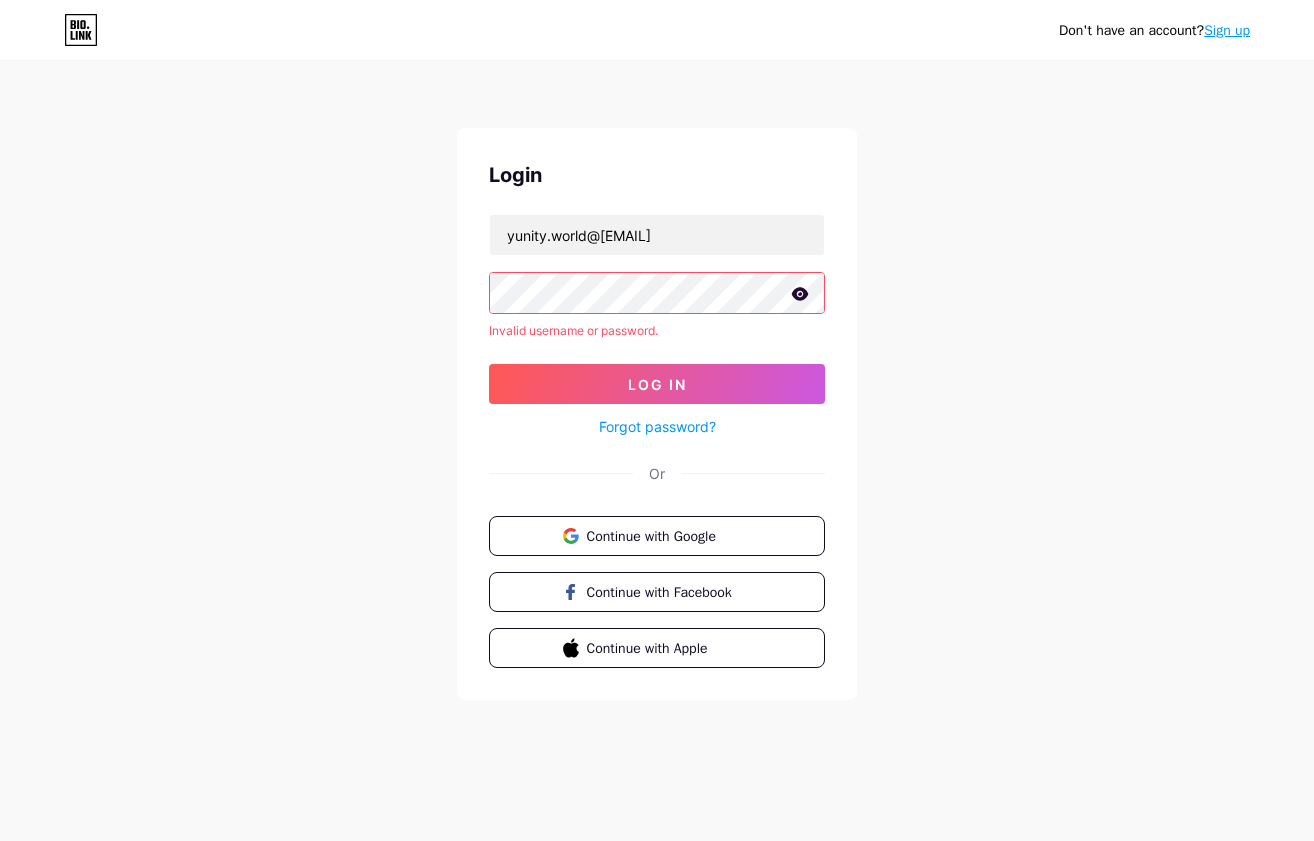 click 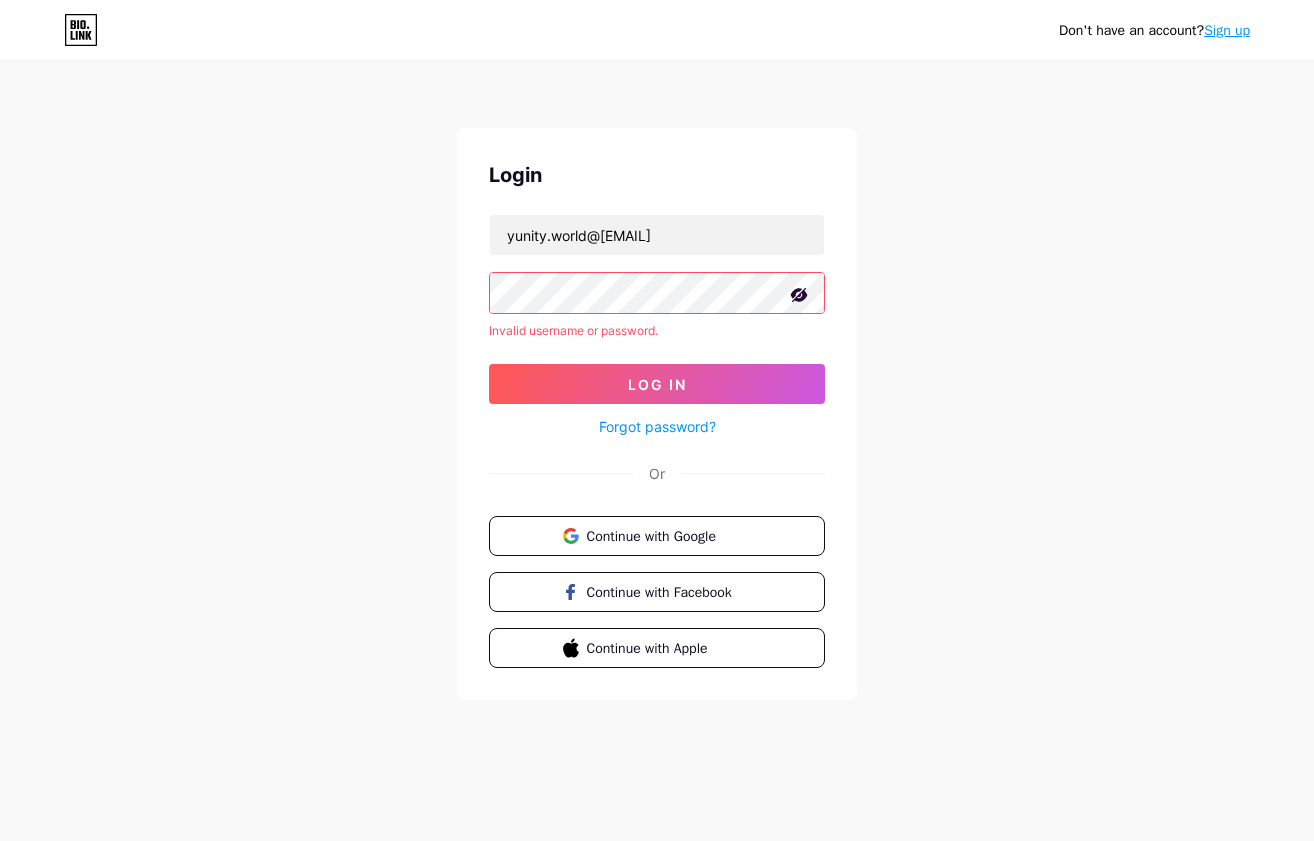 click on "Log In" at bounding box center (657, 384) 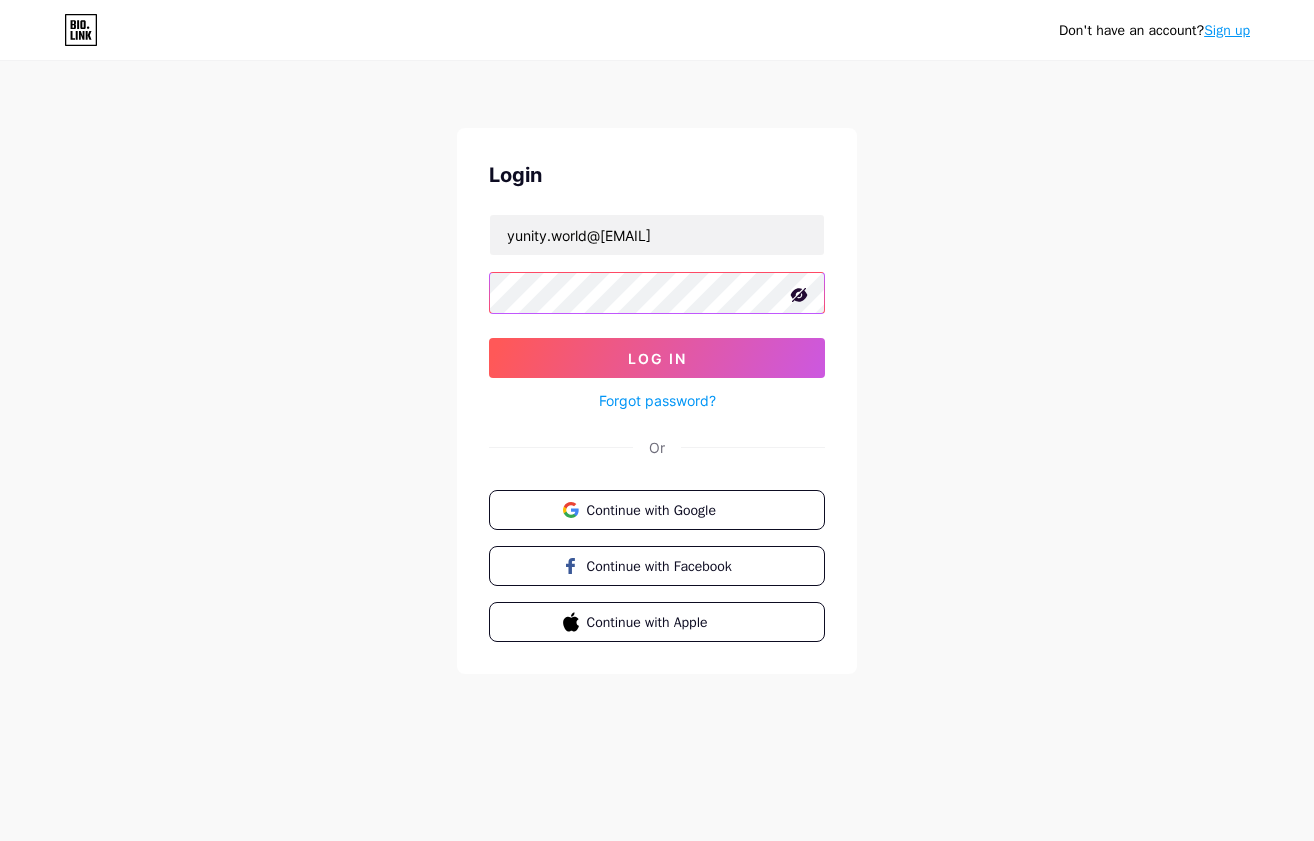 click on "Log In" at bounding box center [657, 358] 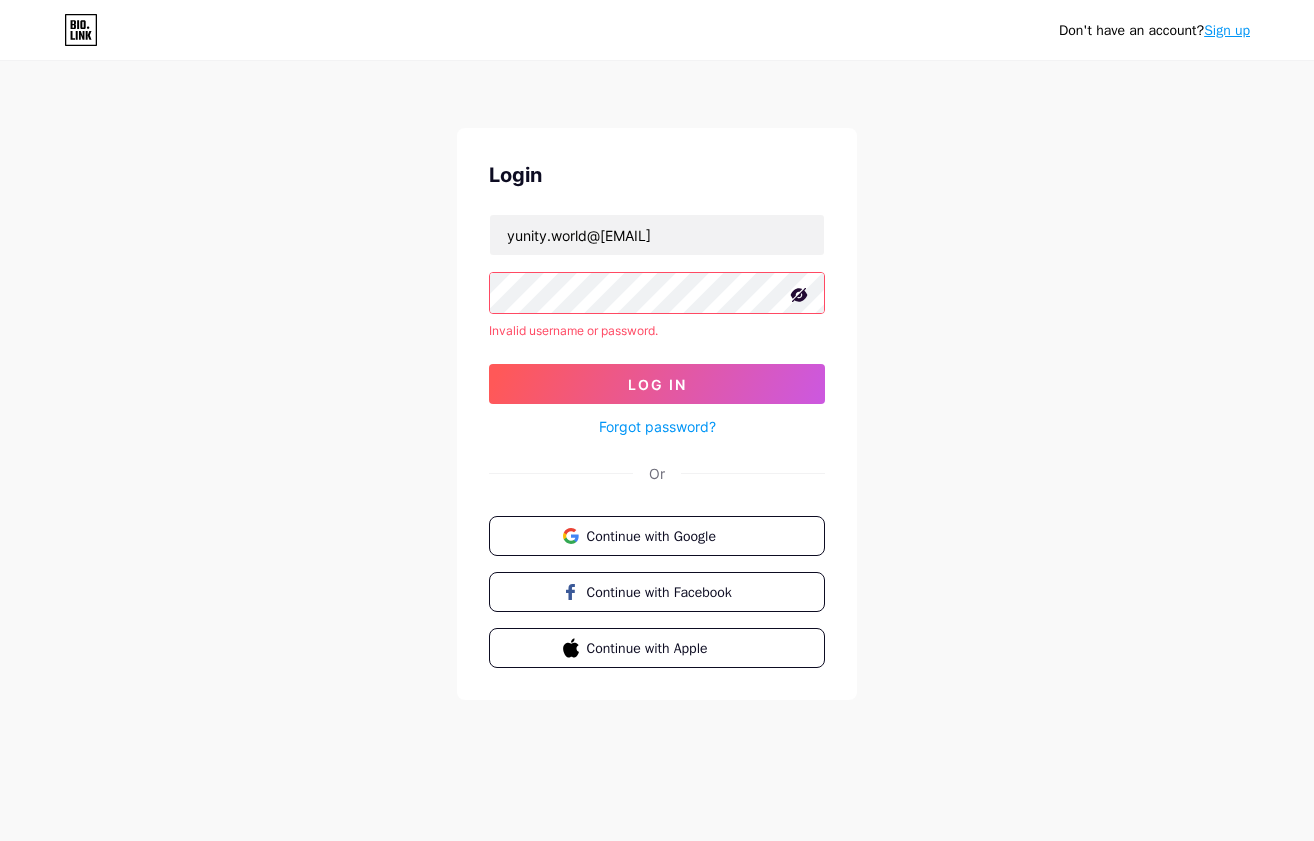 click on "Forgot password?" at bounding box center (657, 426) 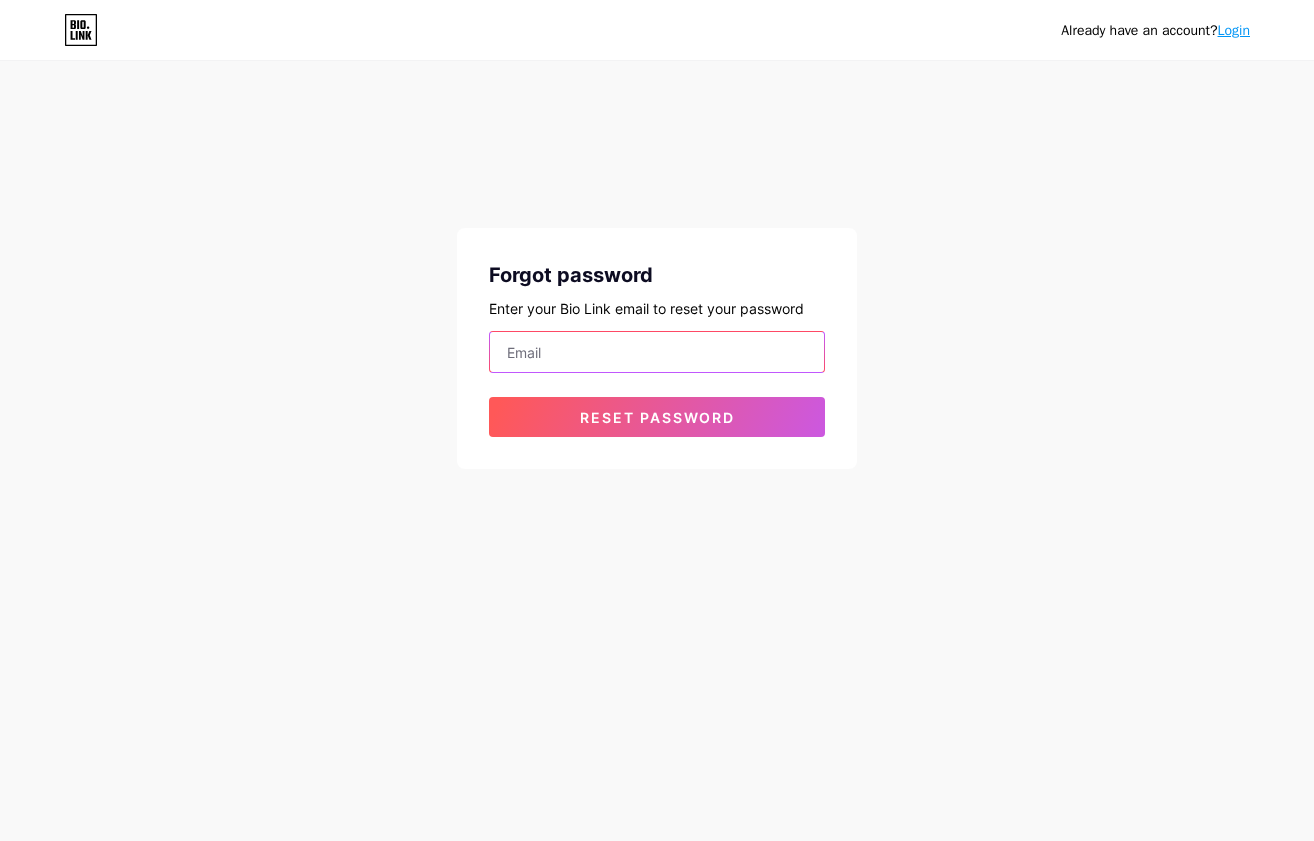 paste on "yunity.world@[EMAIL]" 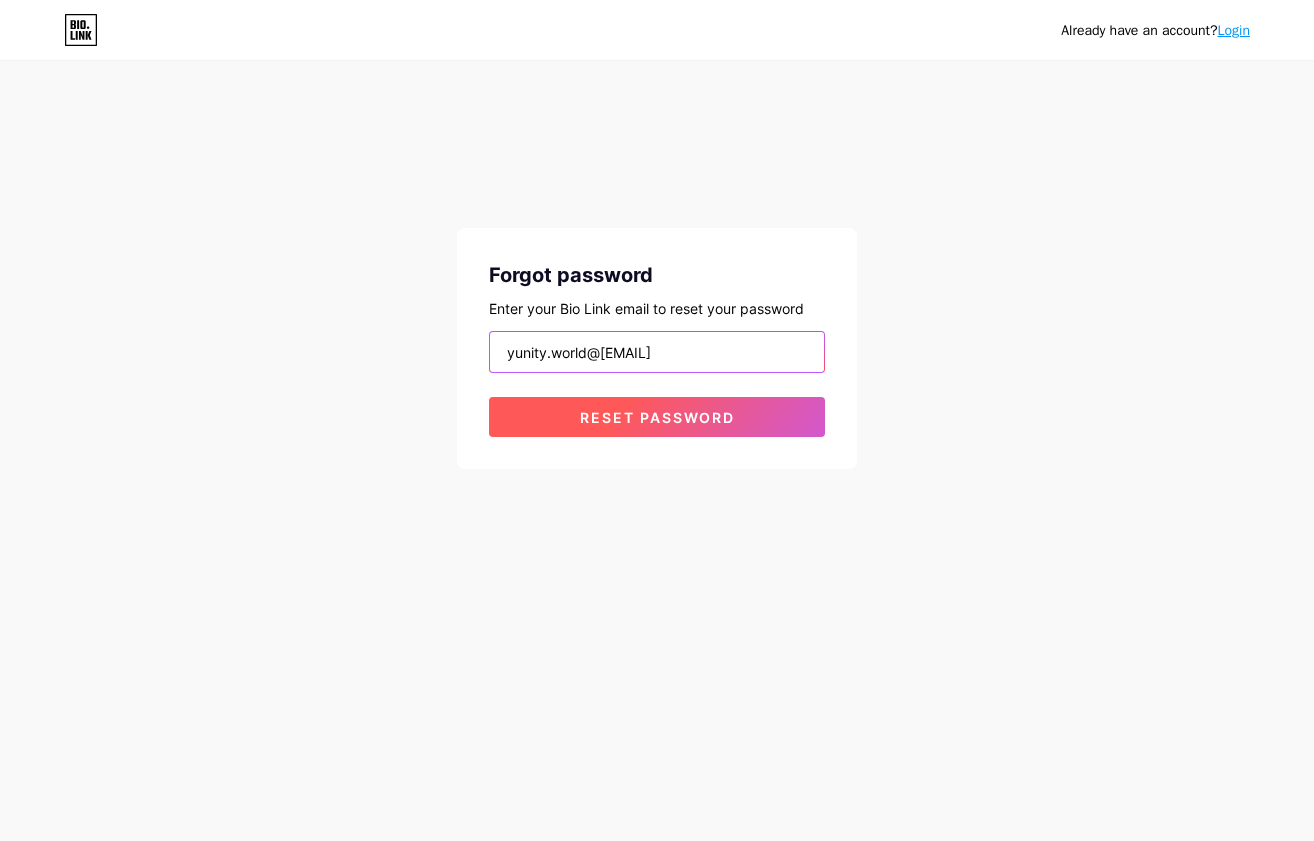 type on "yunity.world@[EMAIL]" 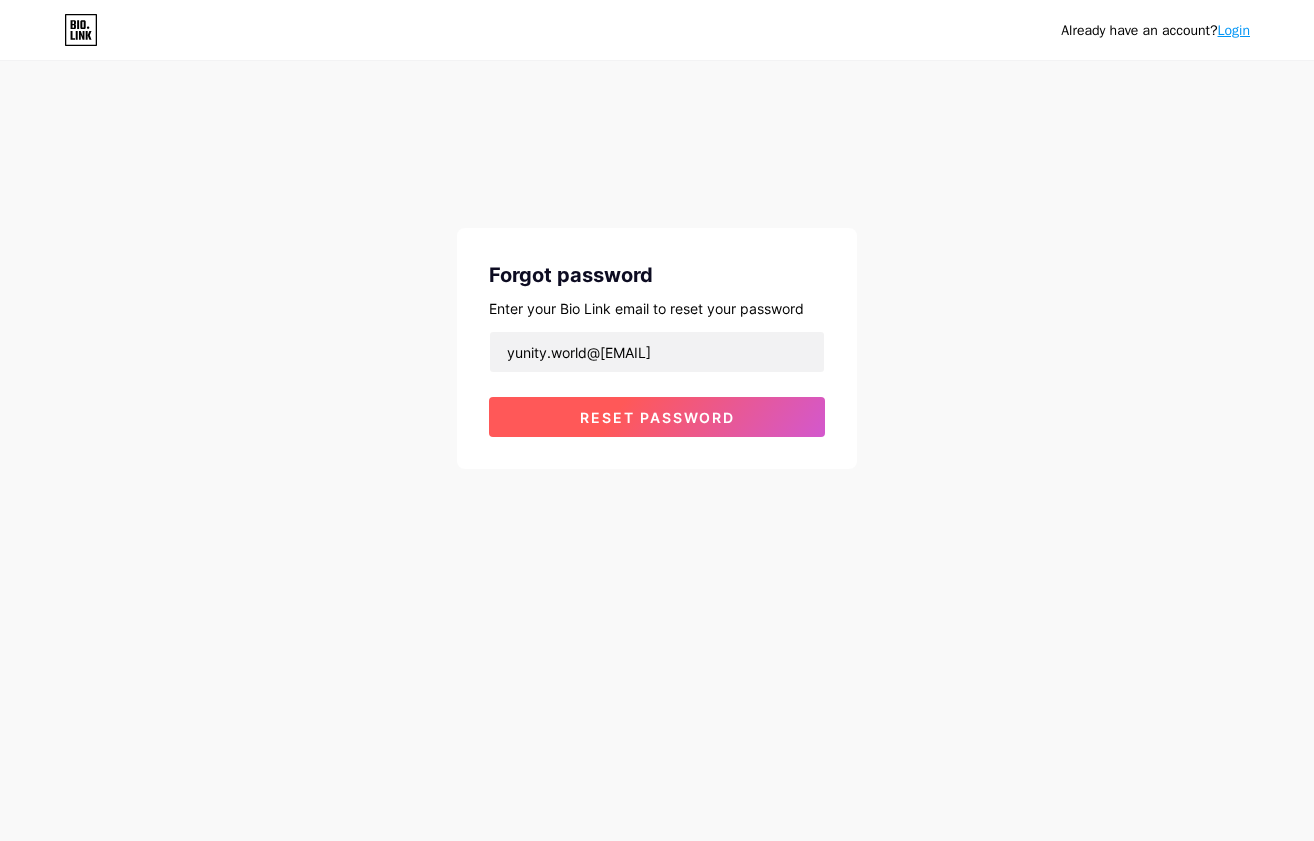 click on "Reset password" at bounding box center [657, 417] 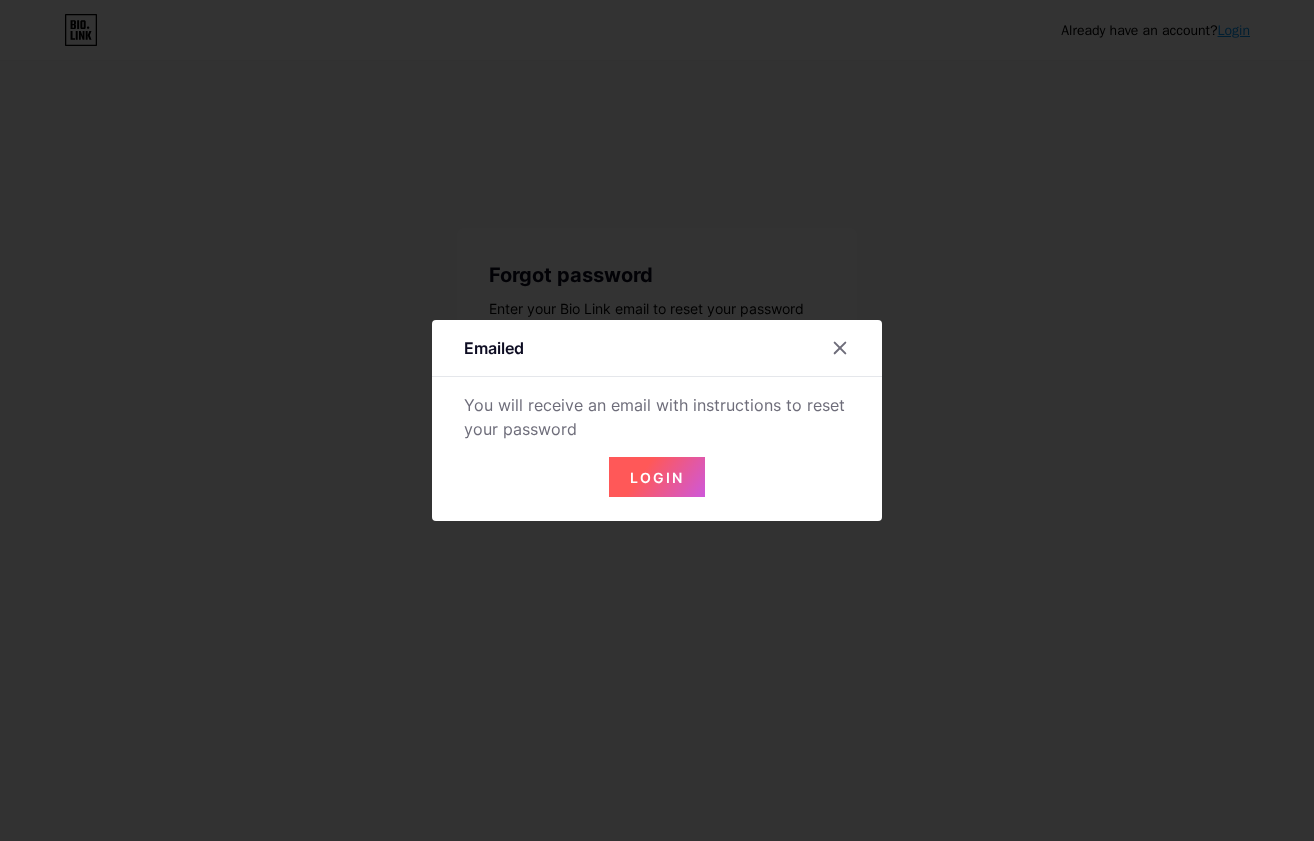 click on "Login" at bounding box center [657, 477] 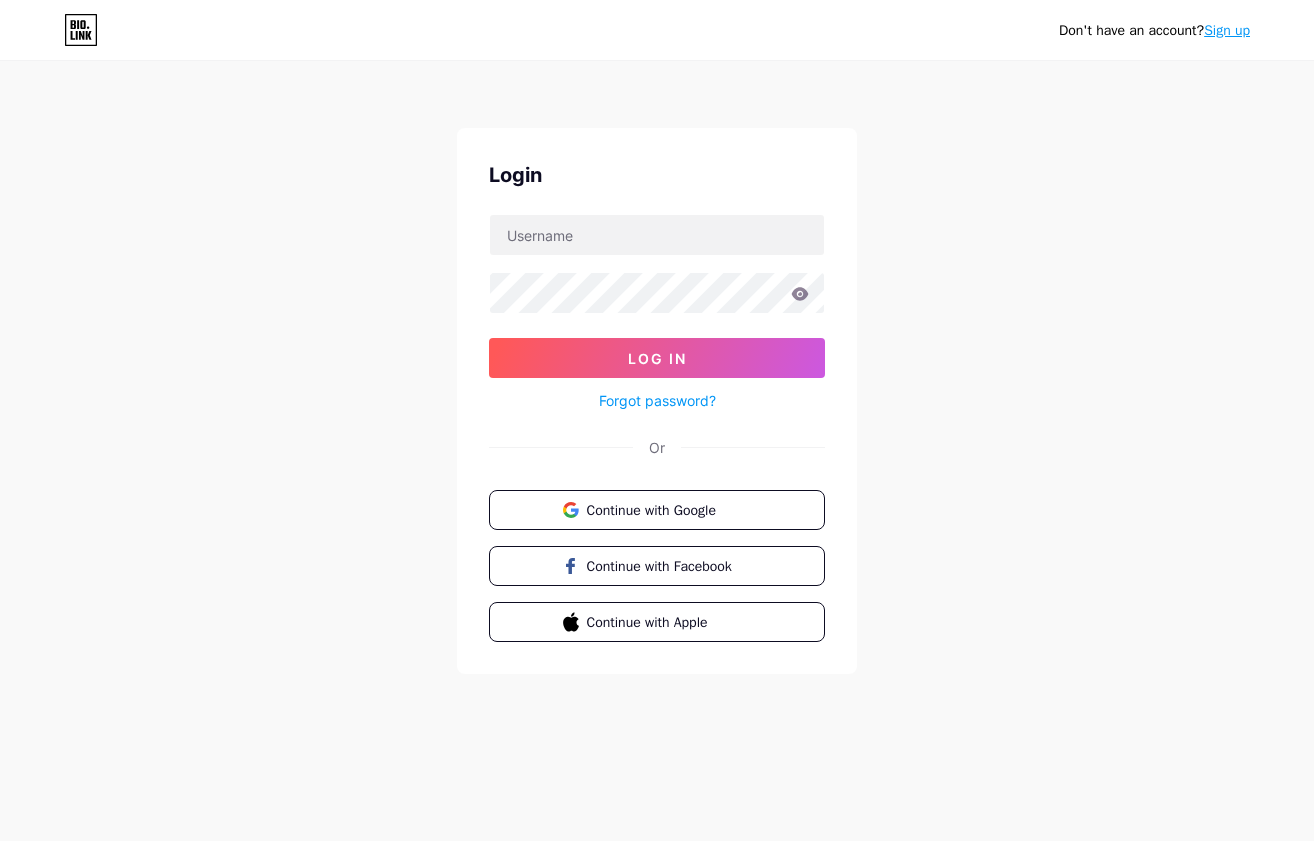 click on "Log In
Forgot password?" at bounding box center [657, 313] 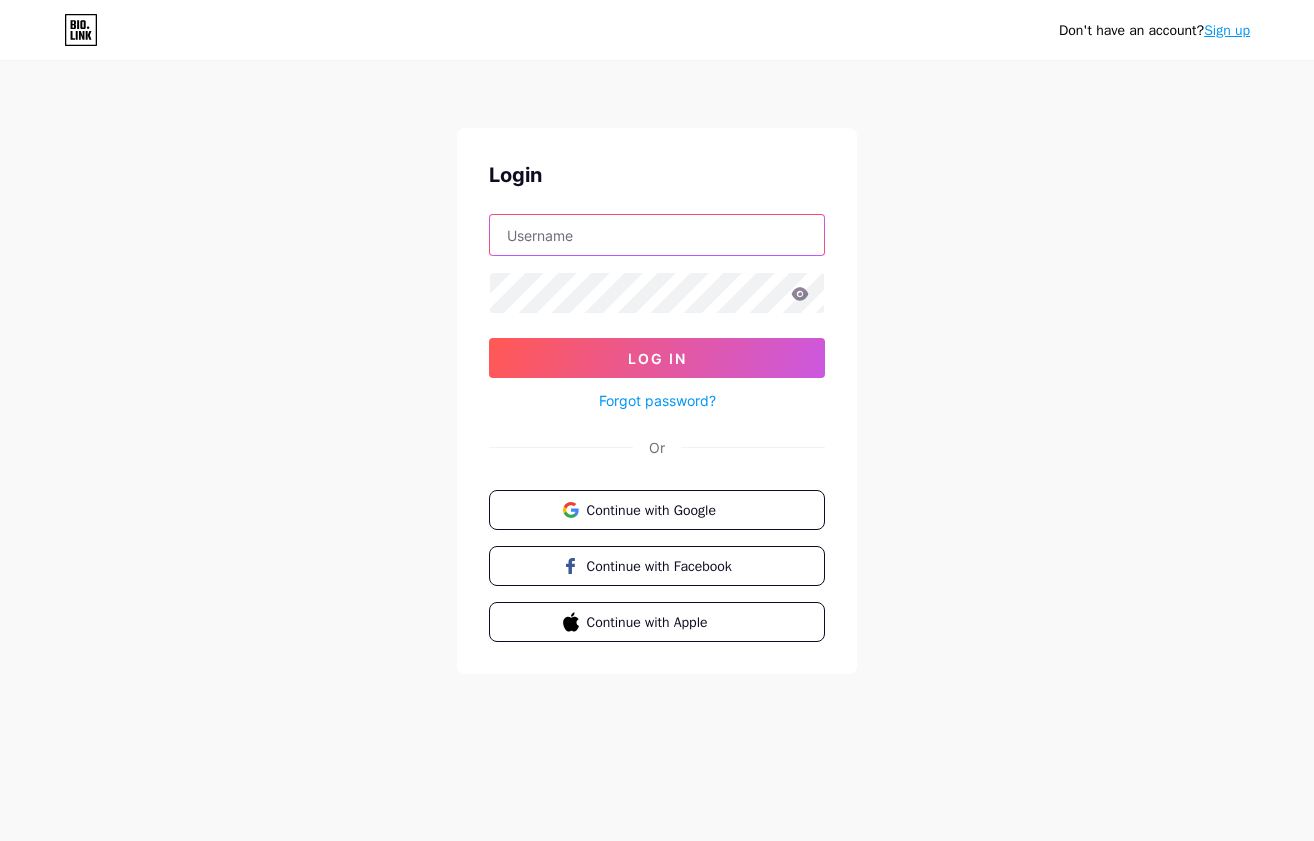 paste on "yunity.world@[EMAIL]" 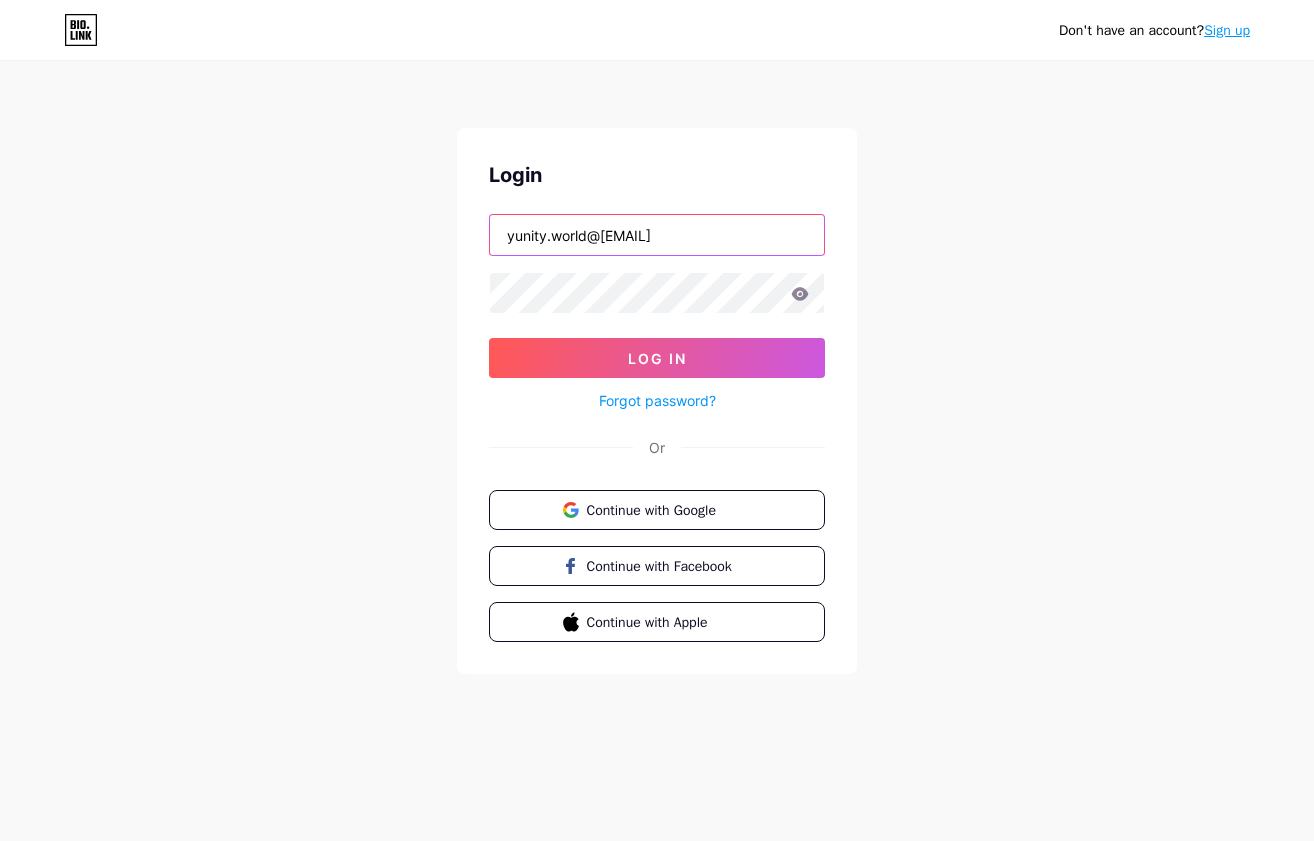 type on "yunity.world@[EMAIL]" 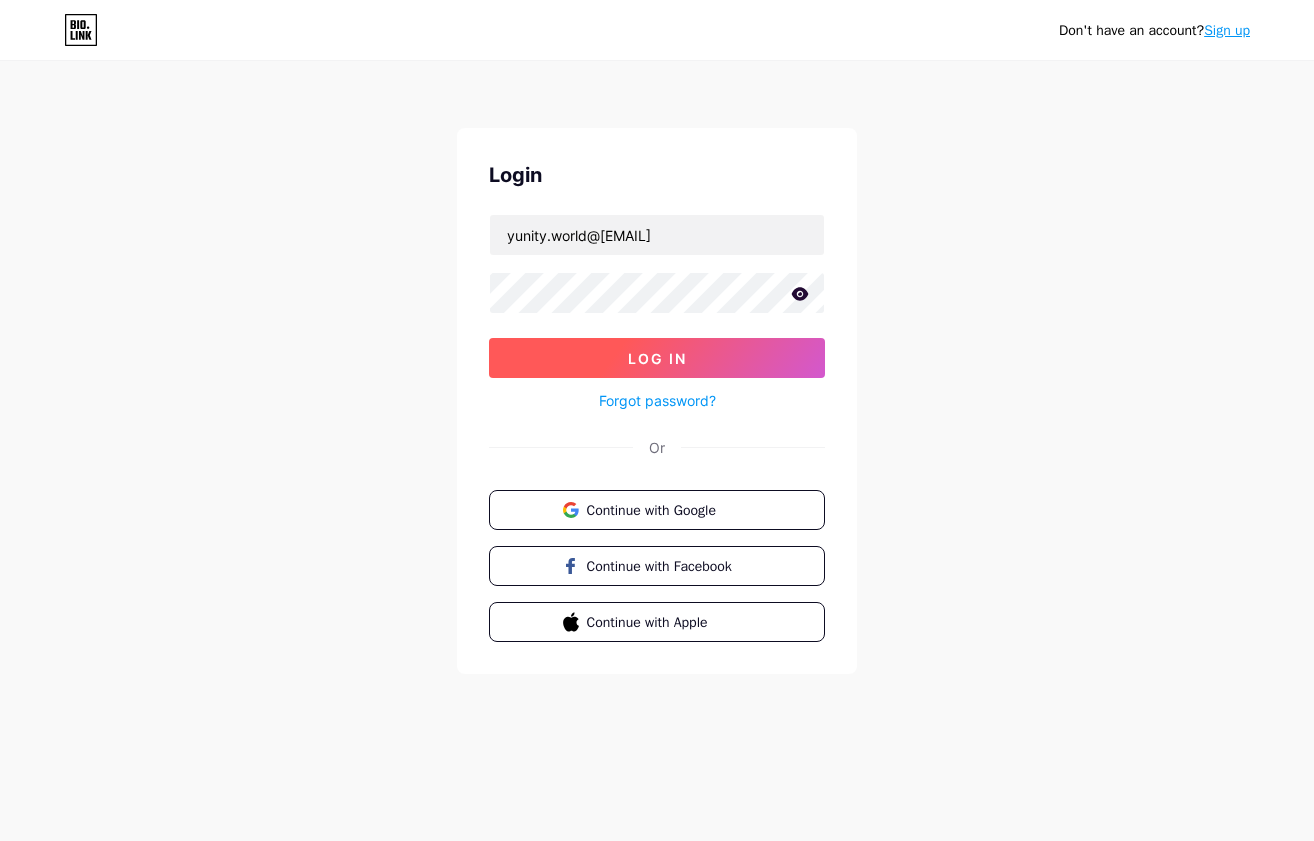 click on "Log In" at bounding box center (657, 358) 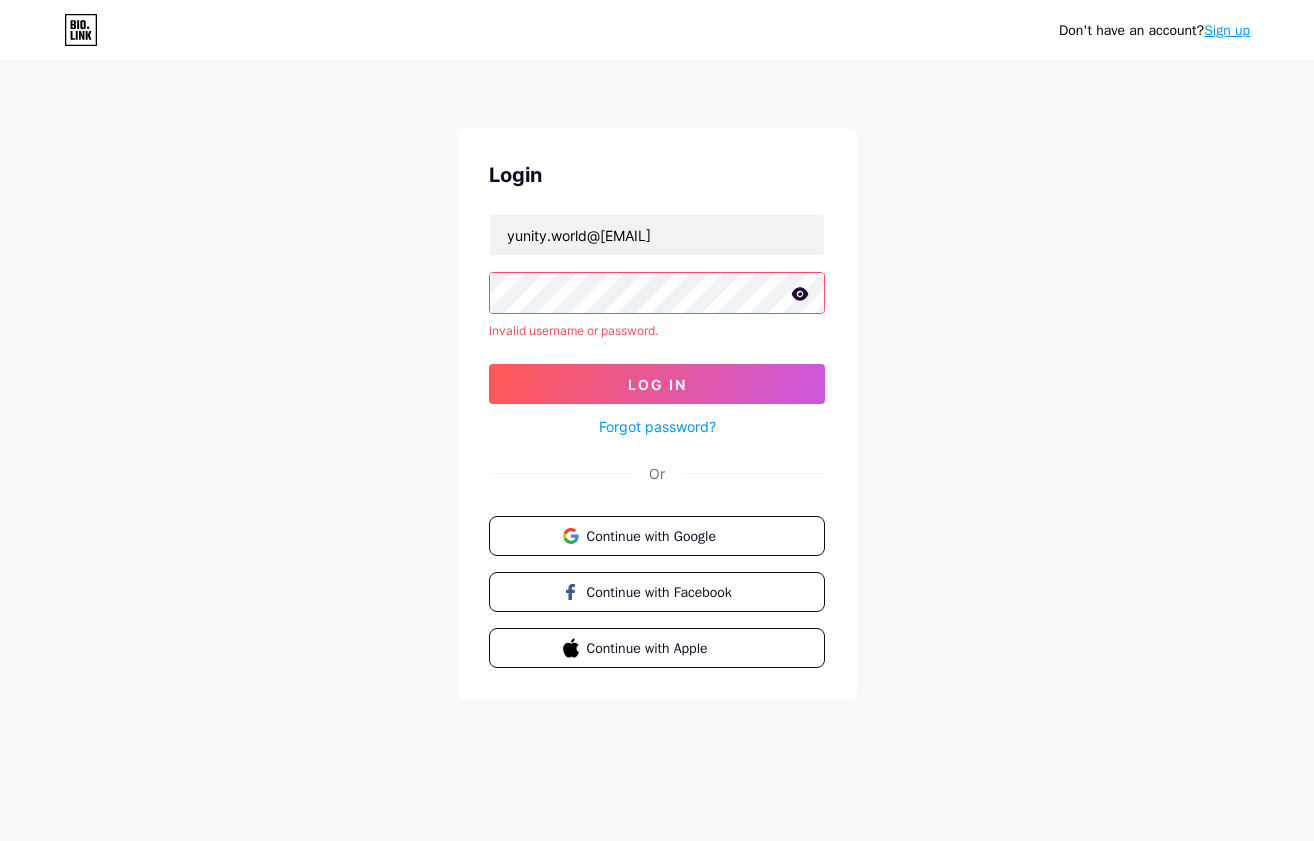click on "Log In" at bounding box center (657, 384) 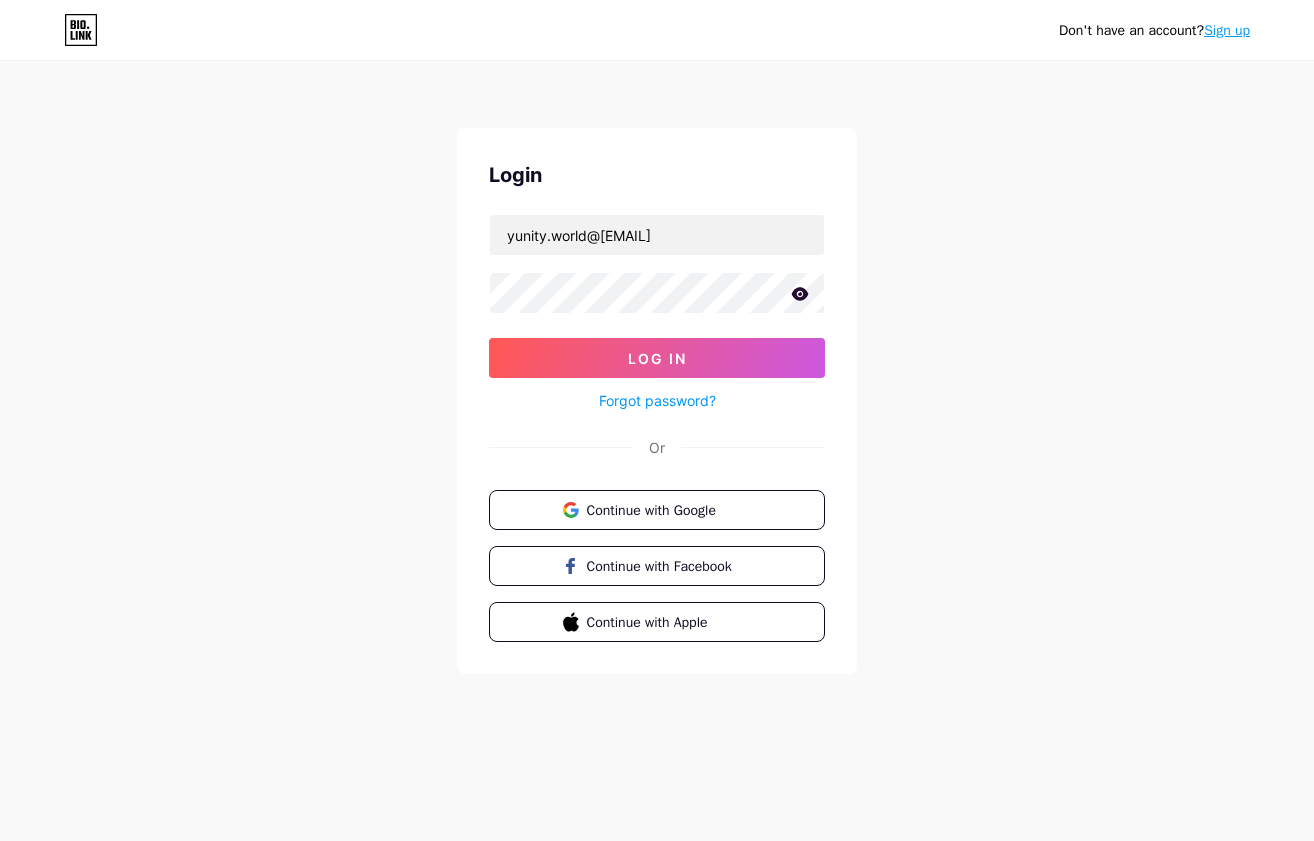 click 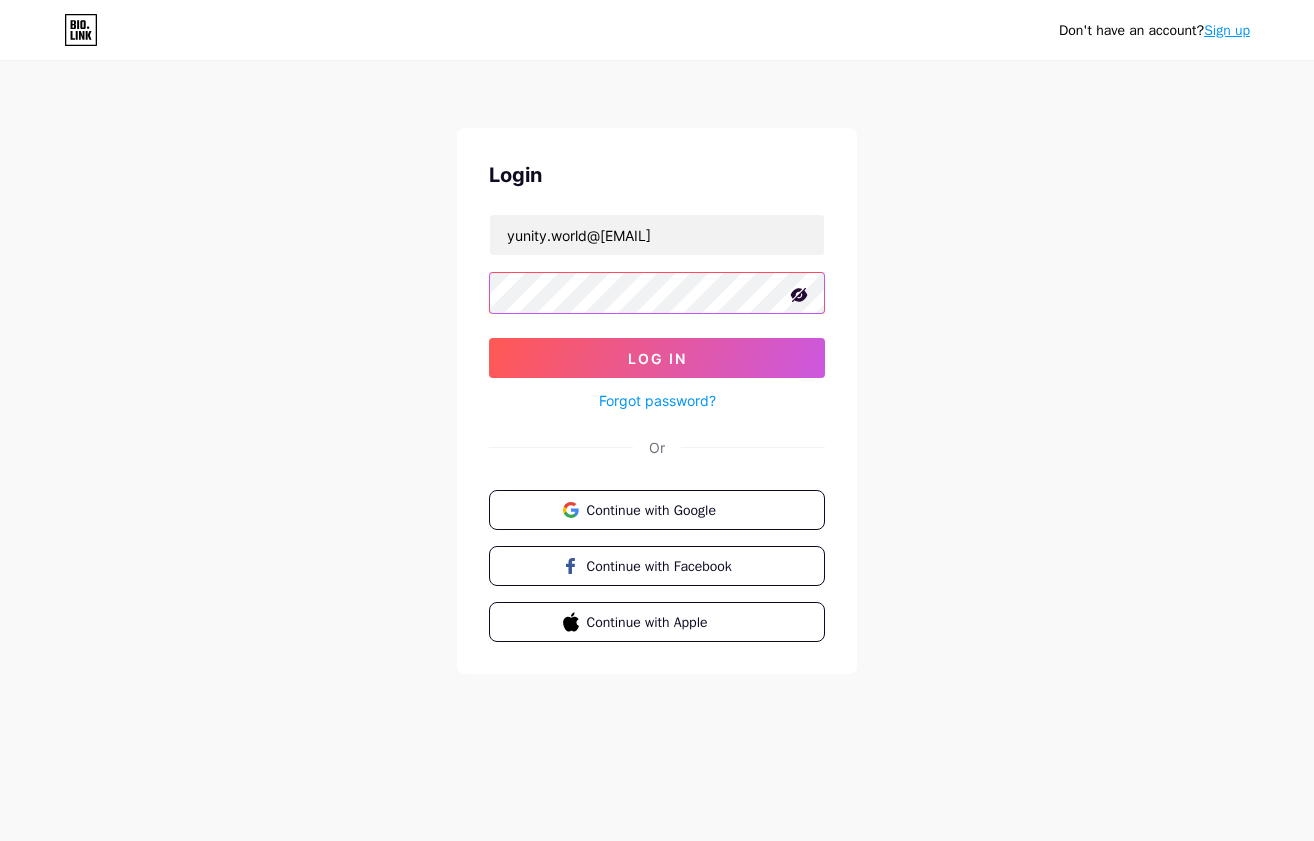 click on "Log In" at bounding box center [657, 358] 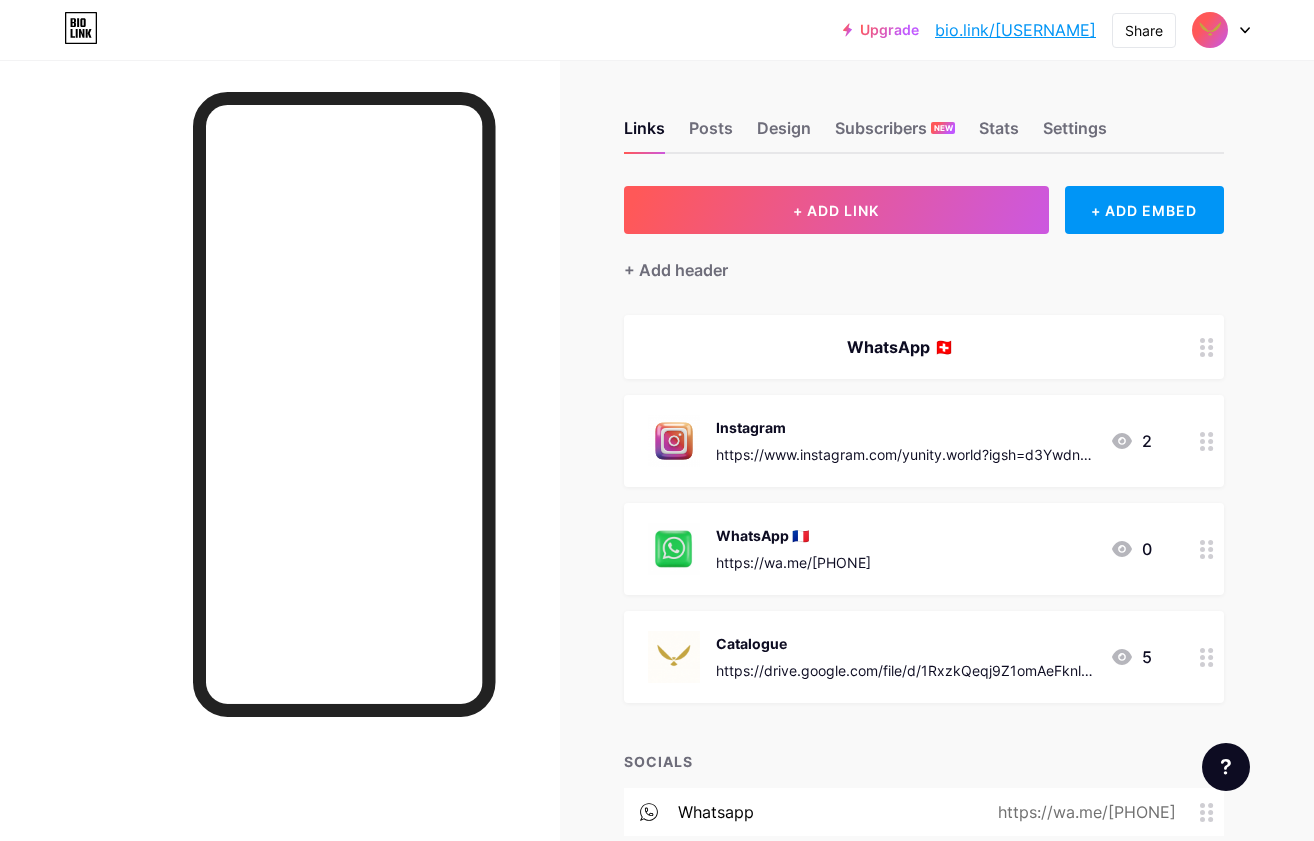 click on "Posts" at bounding box center (711, 134) 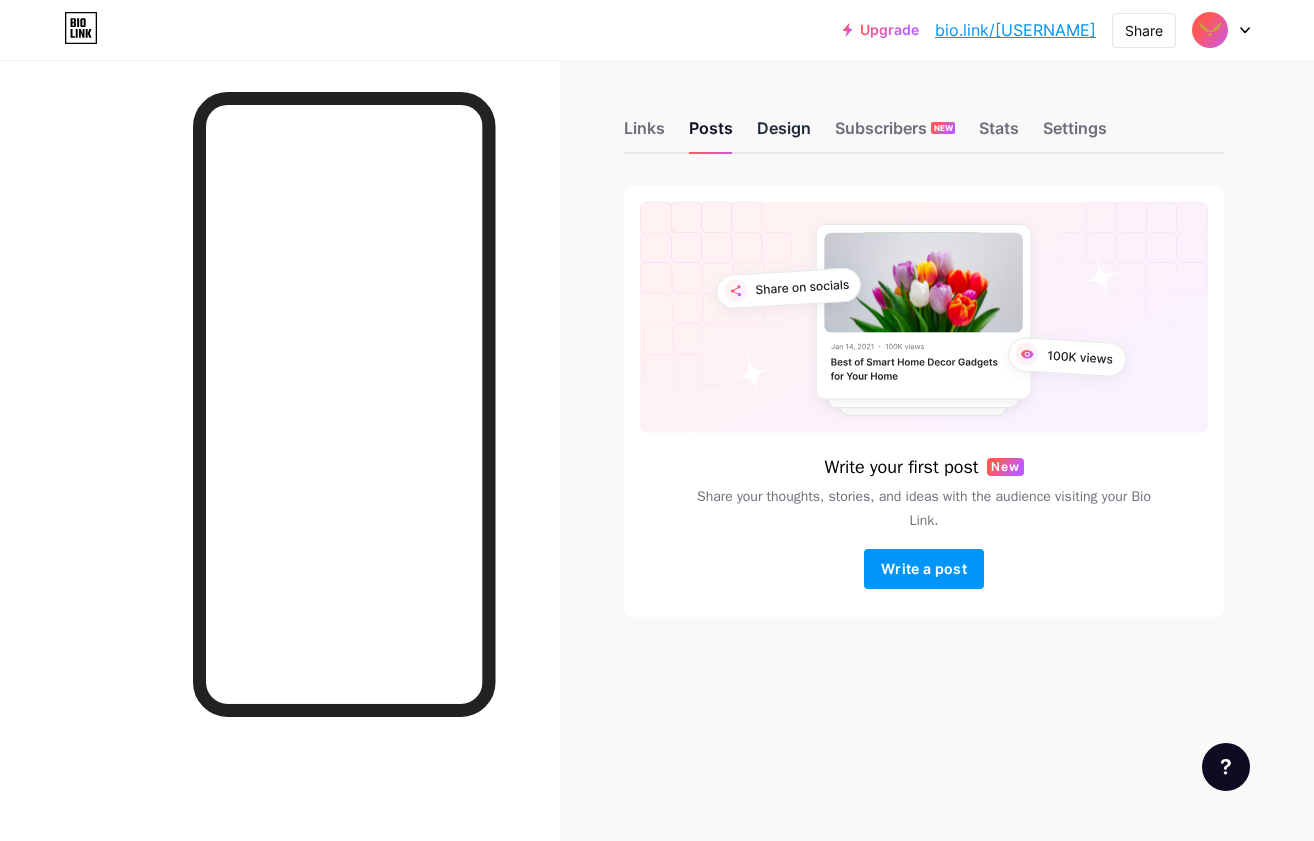 click on "Design" at bounding box center (784, 134) 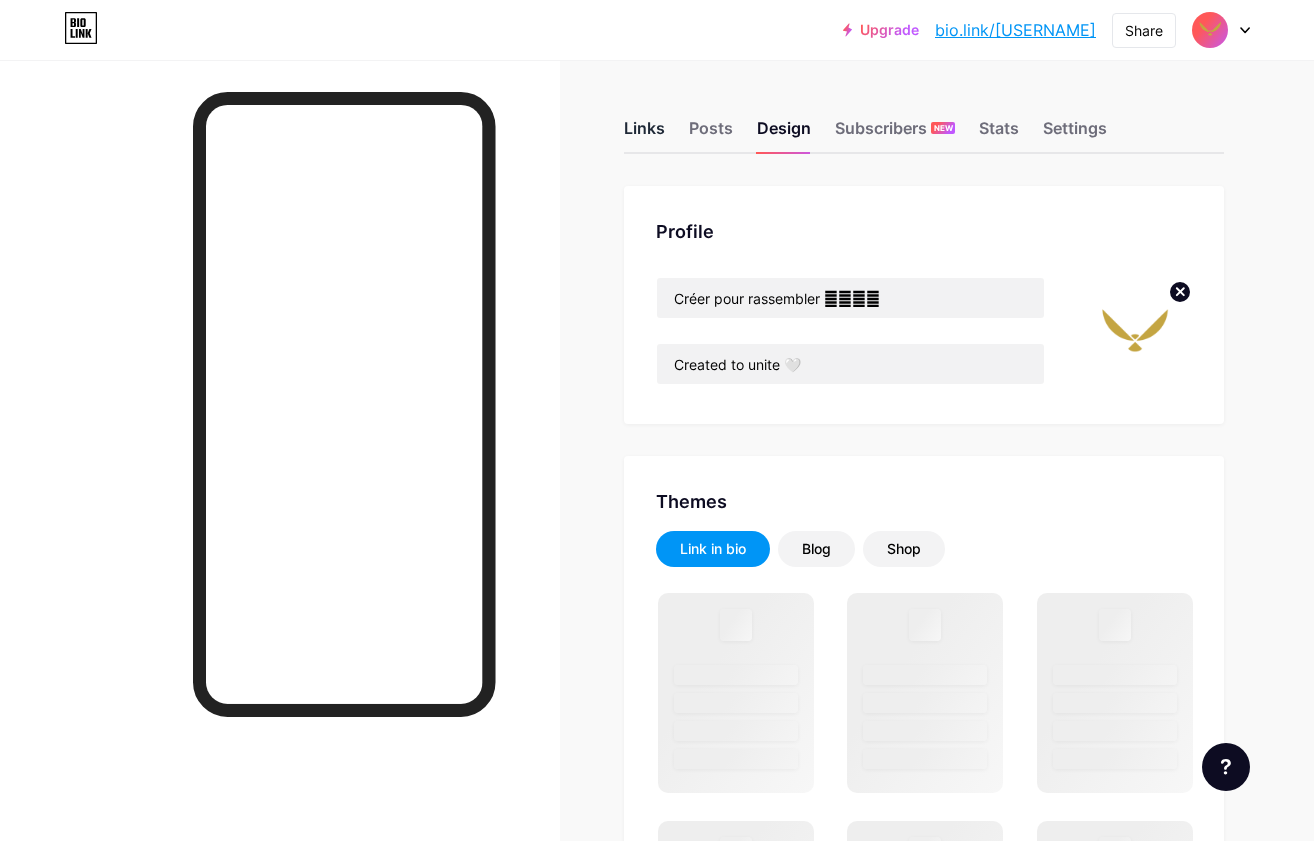 click on "Links" at bounding box center (644, 134) 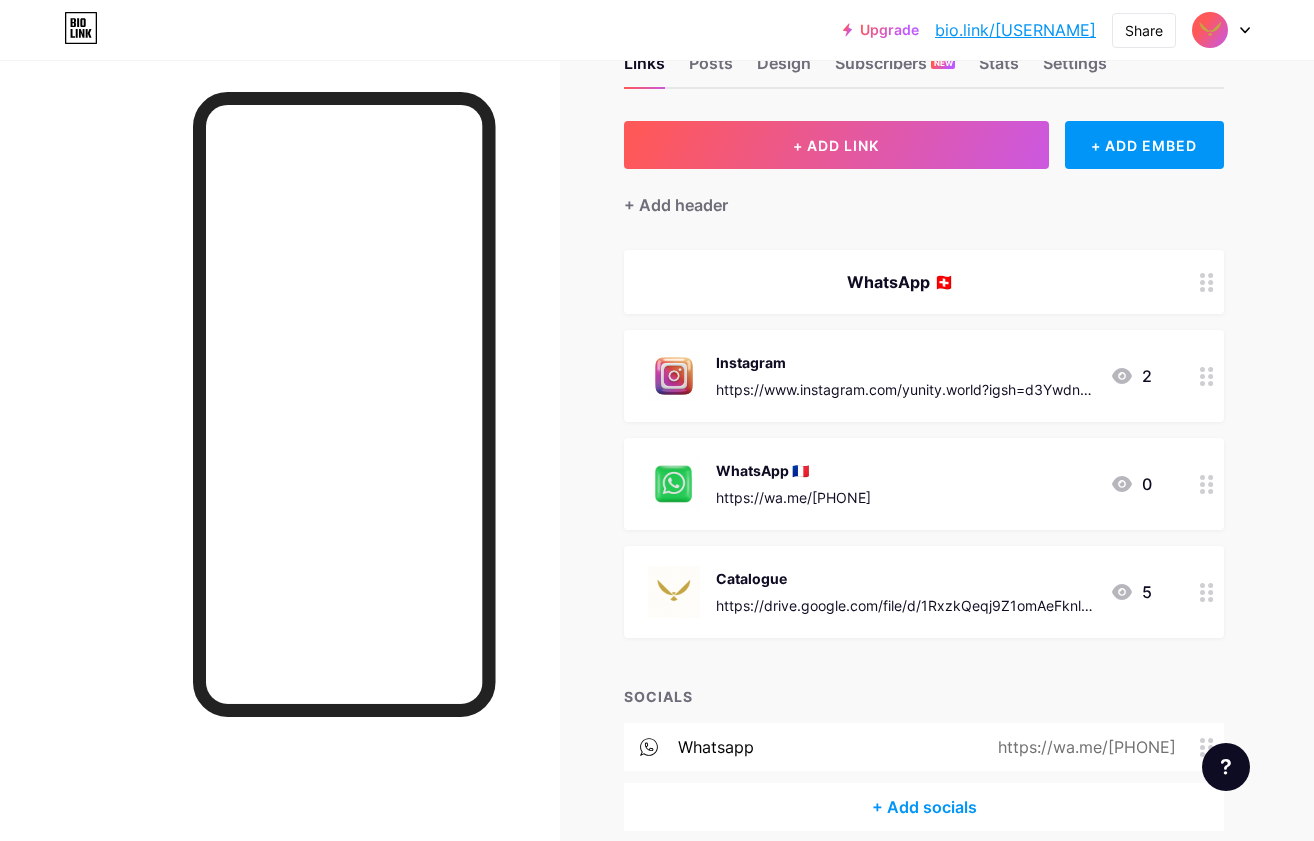scroll, scrollTop: 88, scrollLeft: 0, axis: vertical 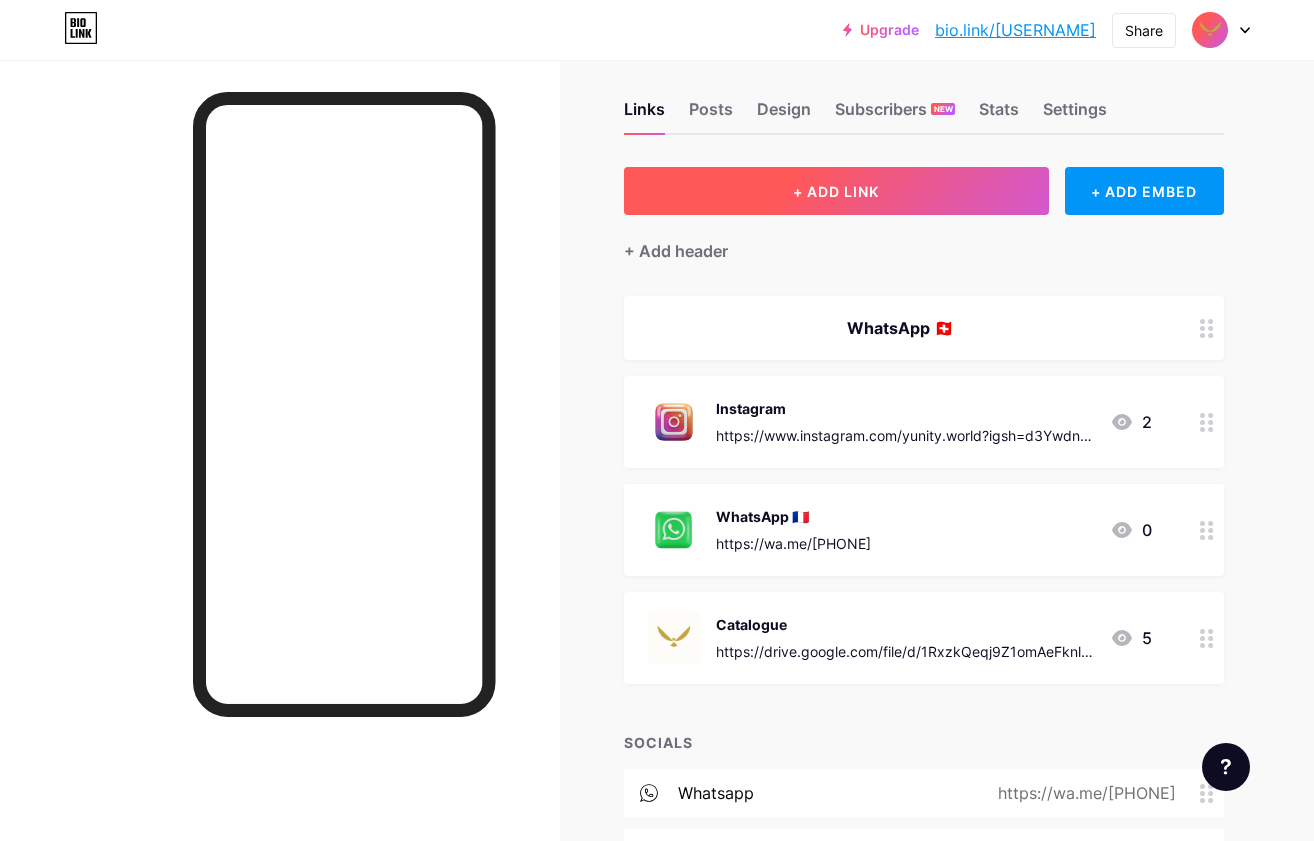 click on "+ ADD LINK" at bounding box center [836, 191] 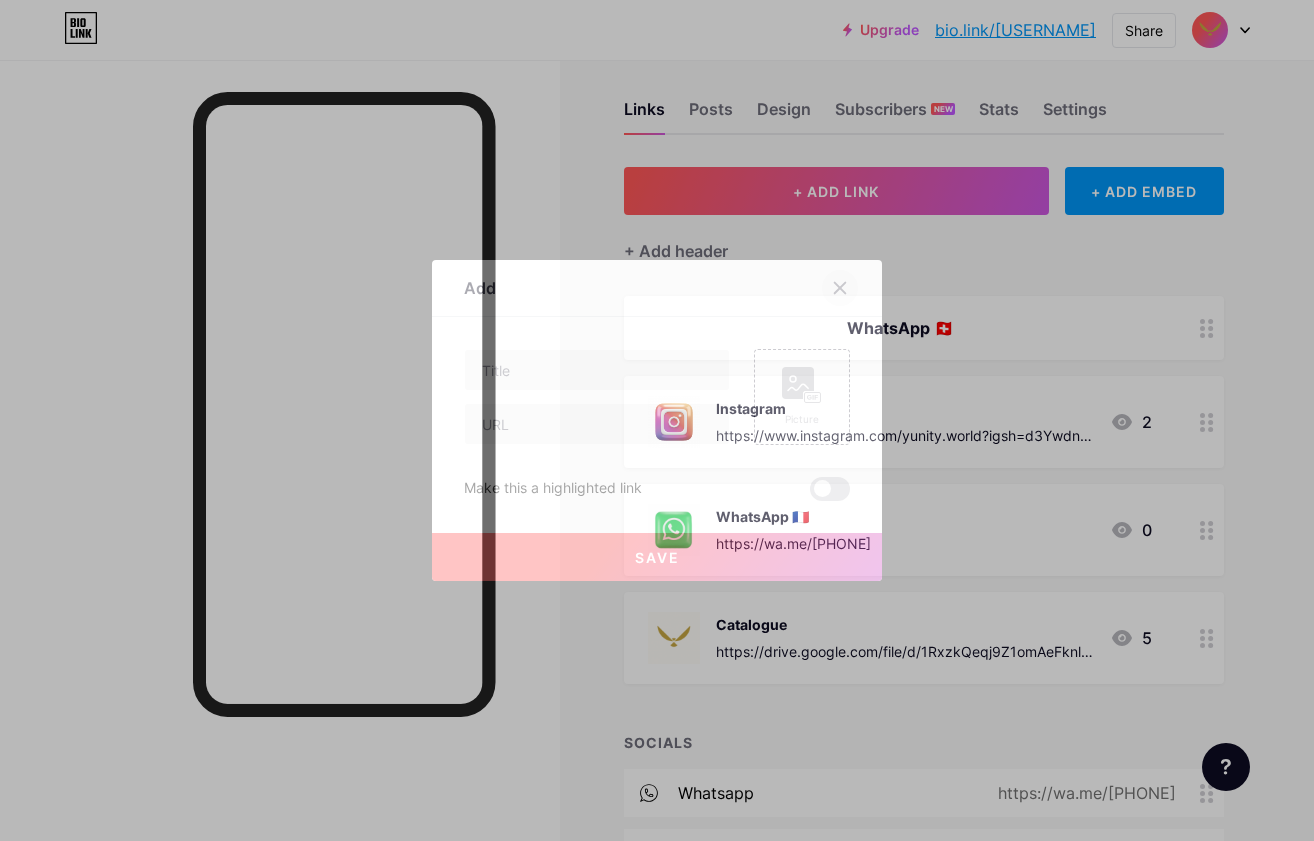 click at bounding box center (840, 288) 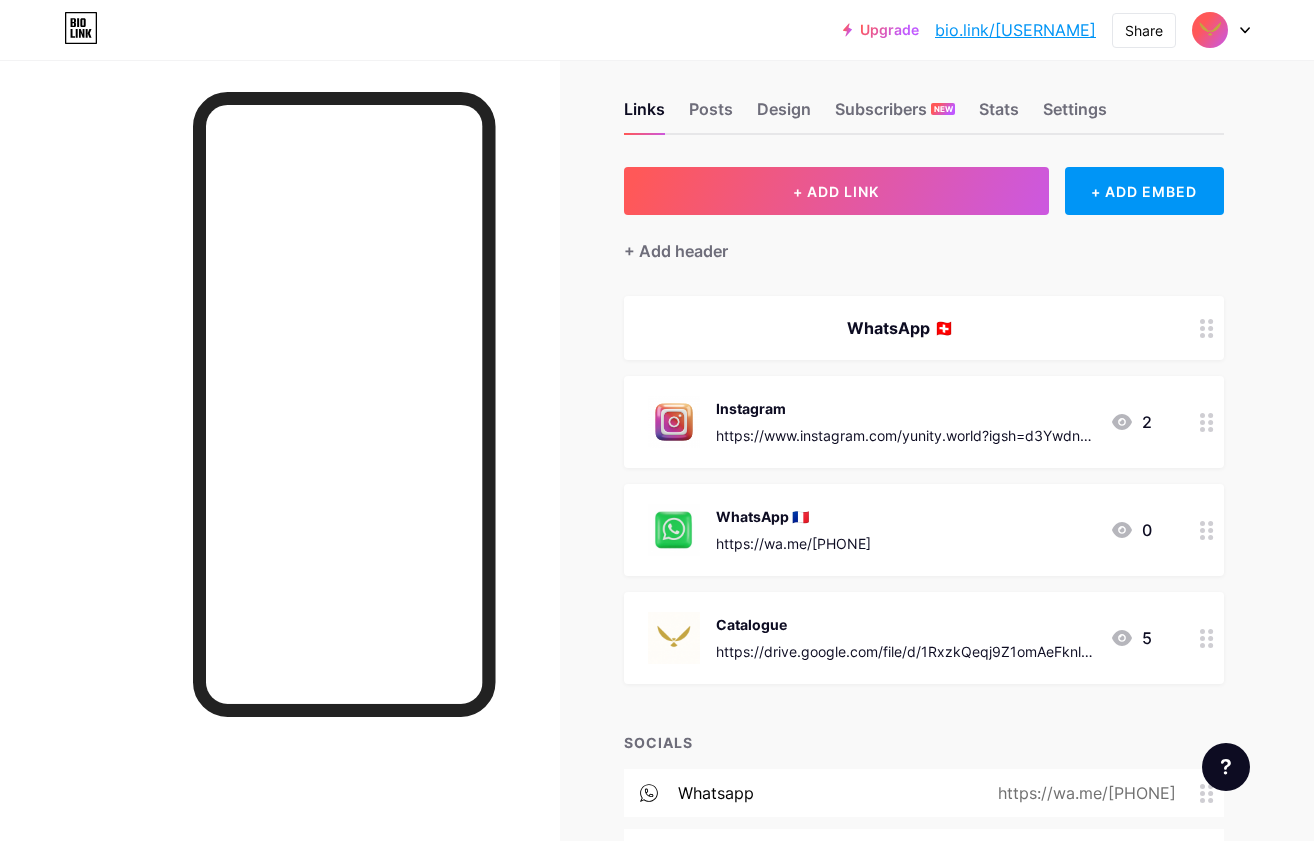 click on "WhatsApp 🇨🇭" at bounding box center (900, 328) 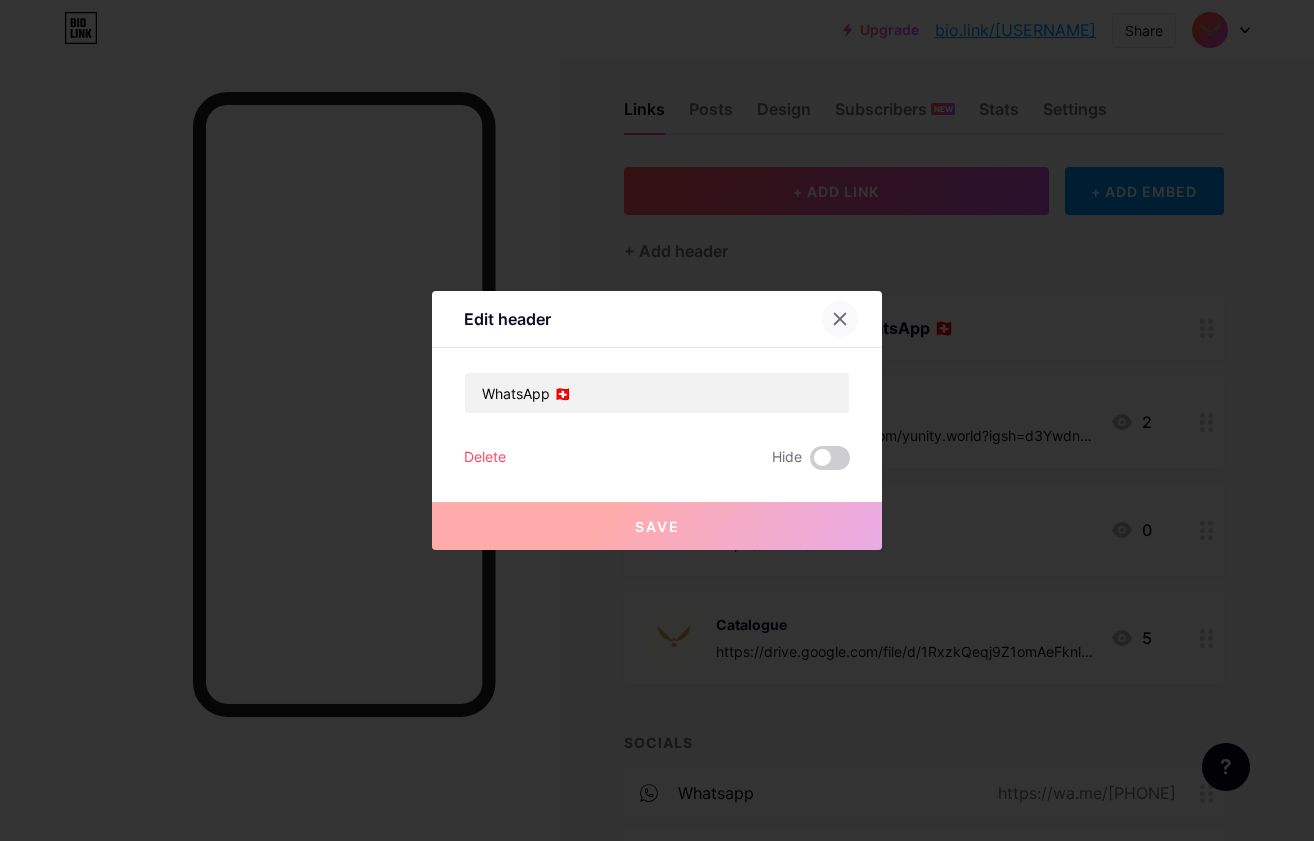 click 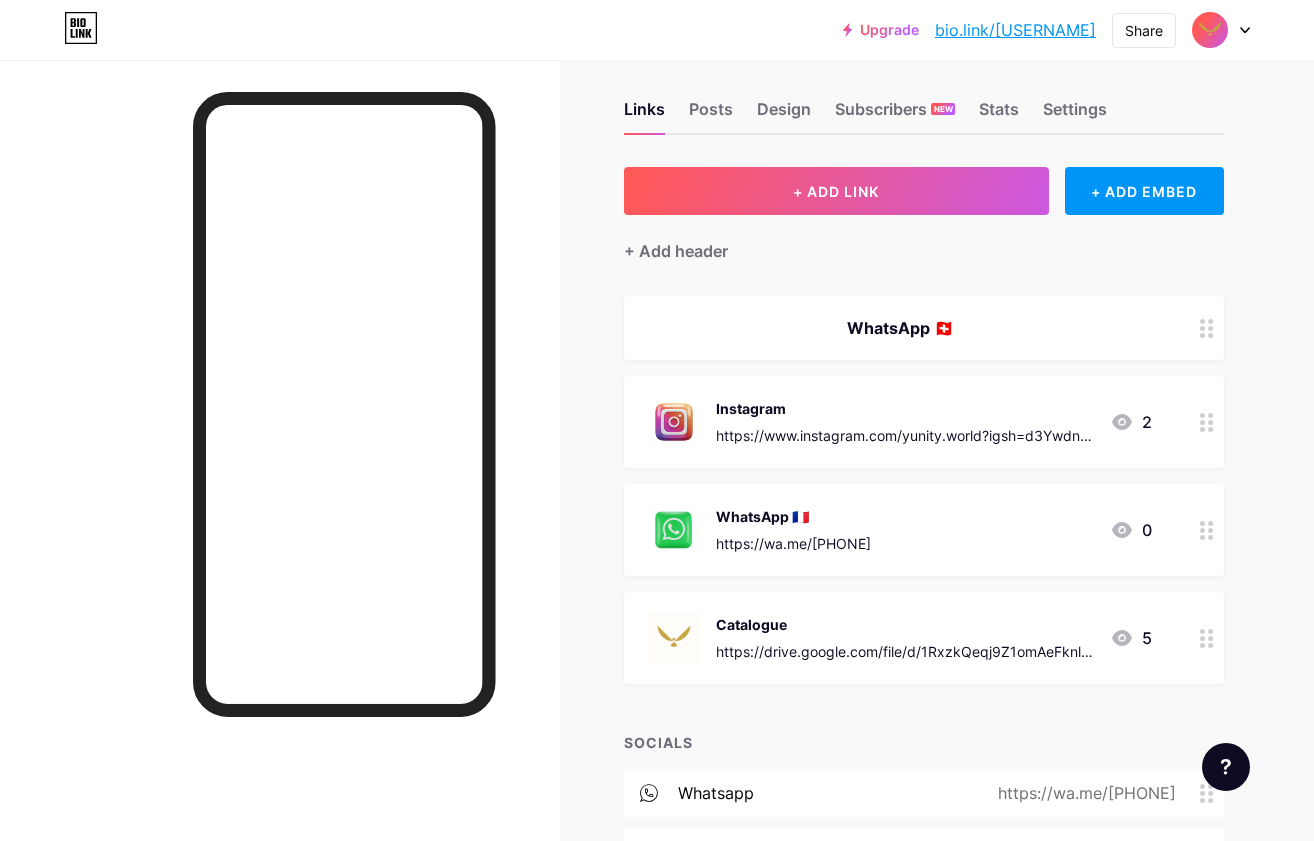 click 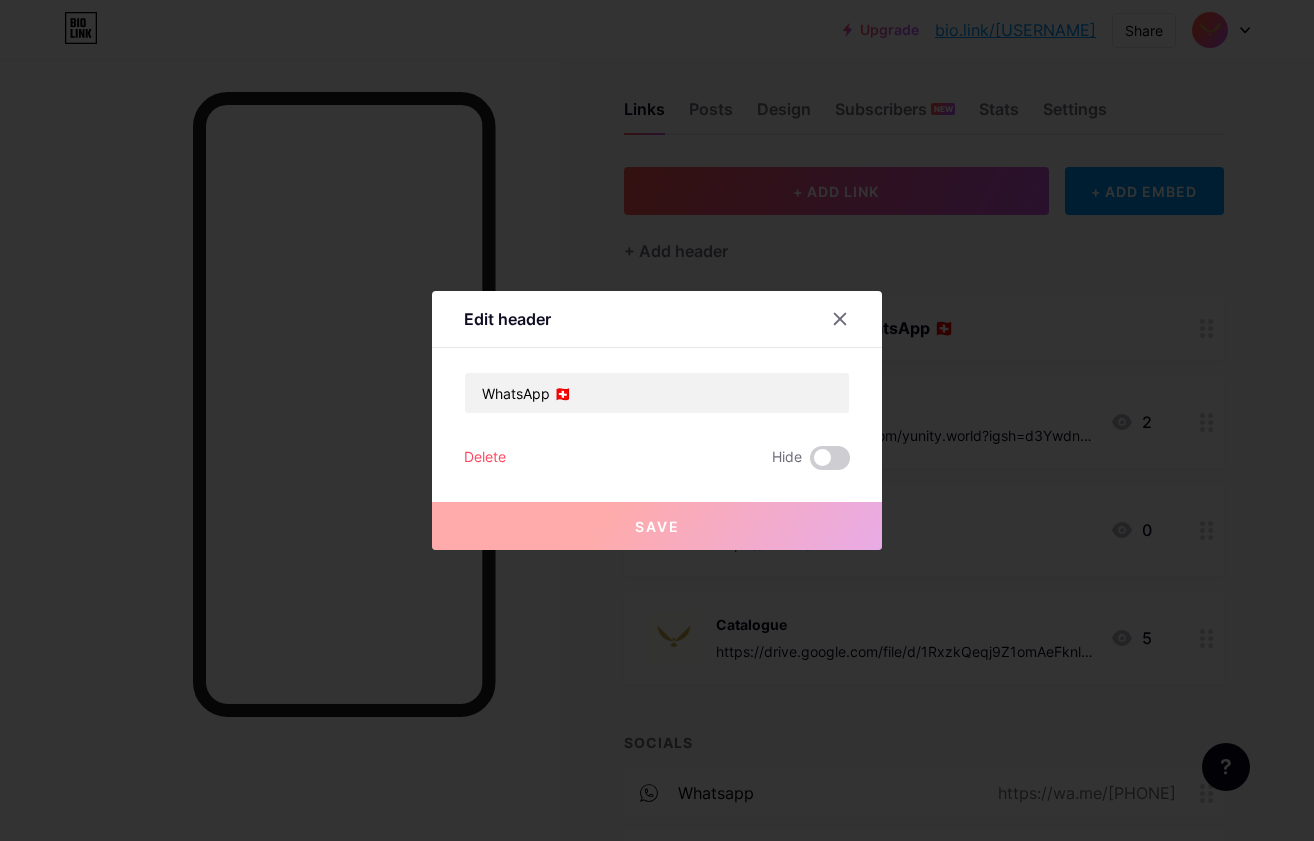 click on "Delete" at bounding box center [485, 458] 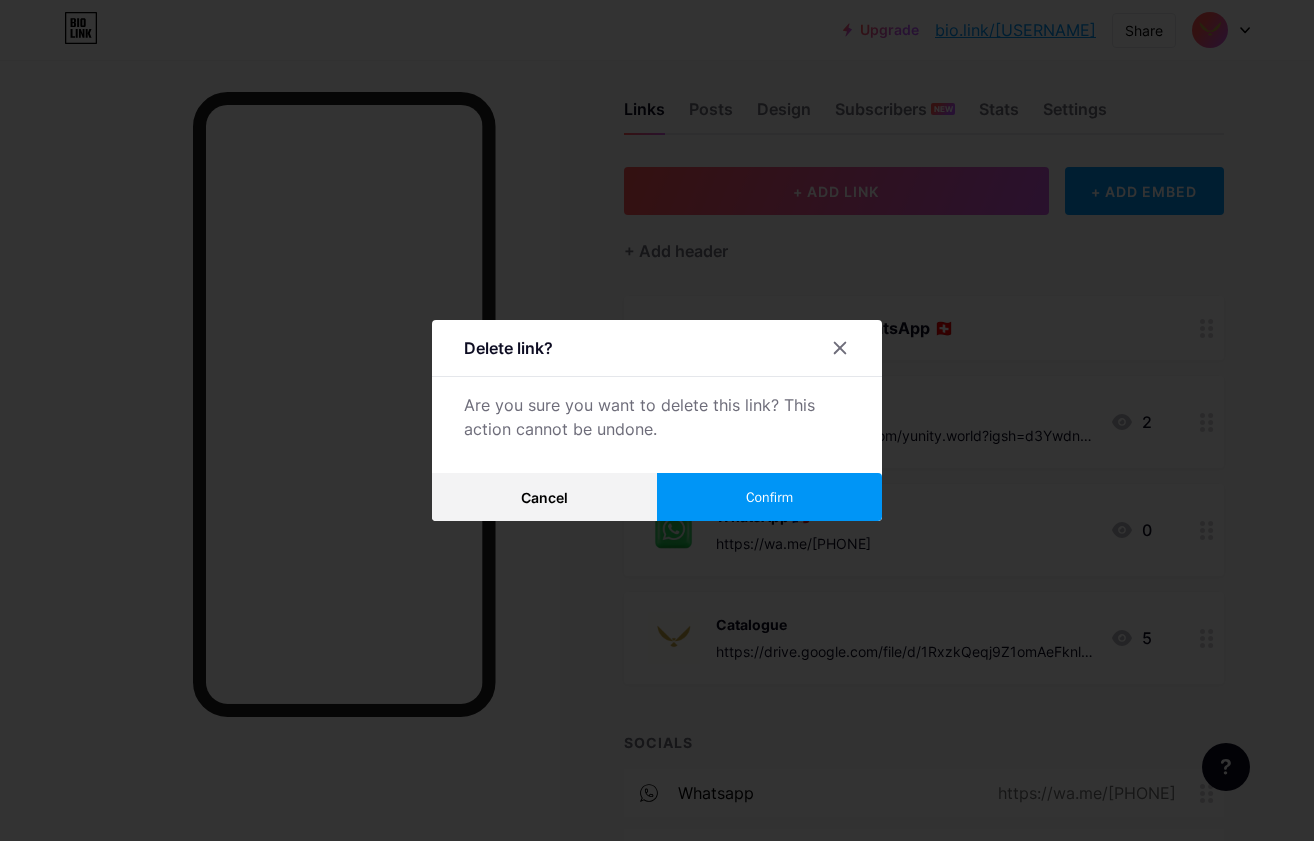 click on "Confirm" at bounding box center (769, 497) 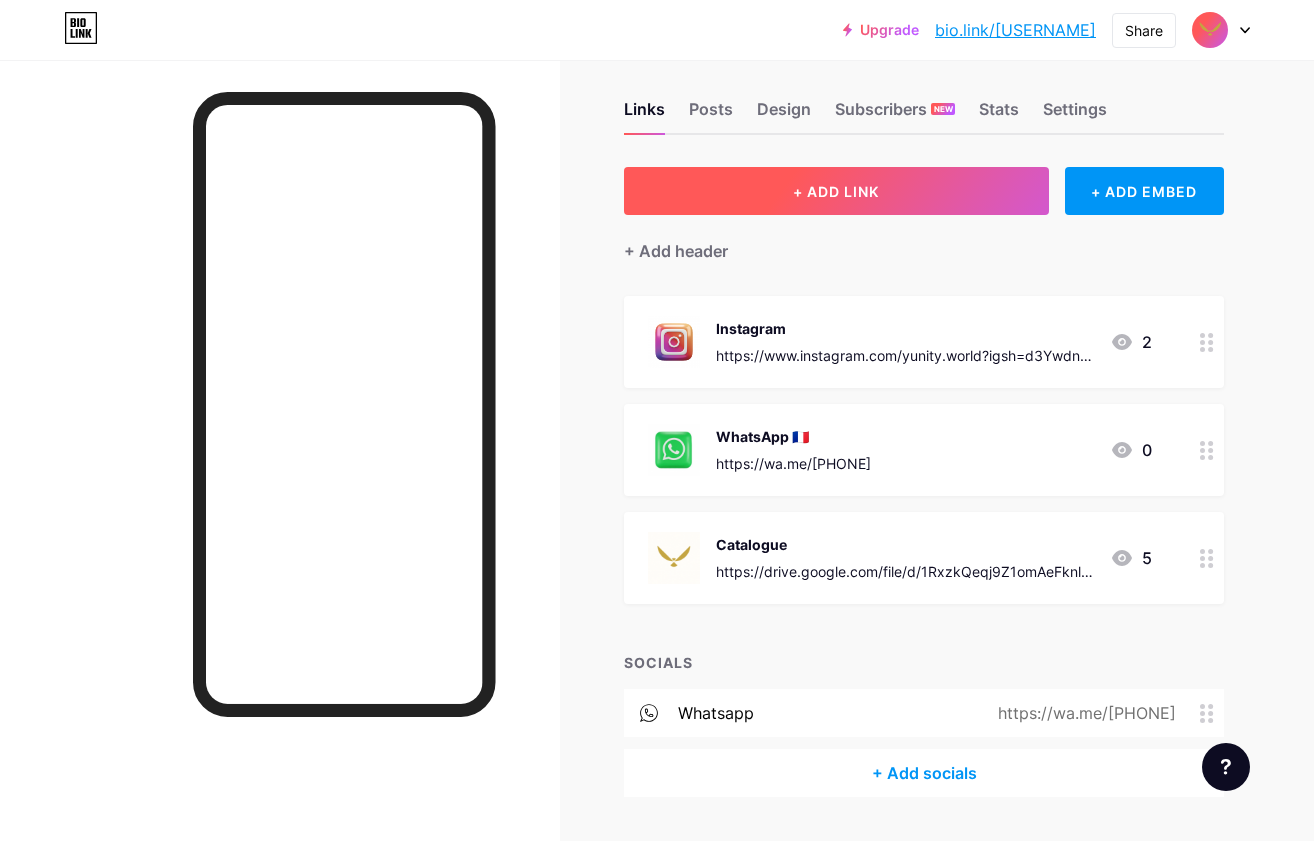 click on "+ ADD LINK" at bounding box center [836, 191] 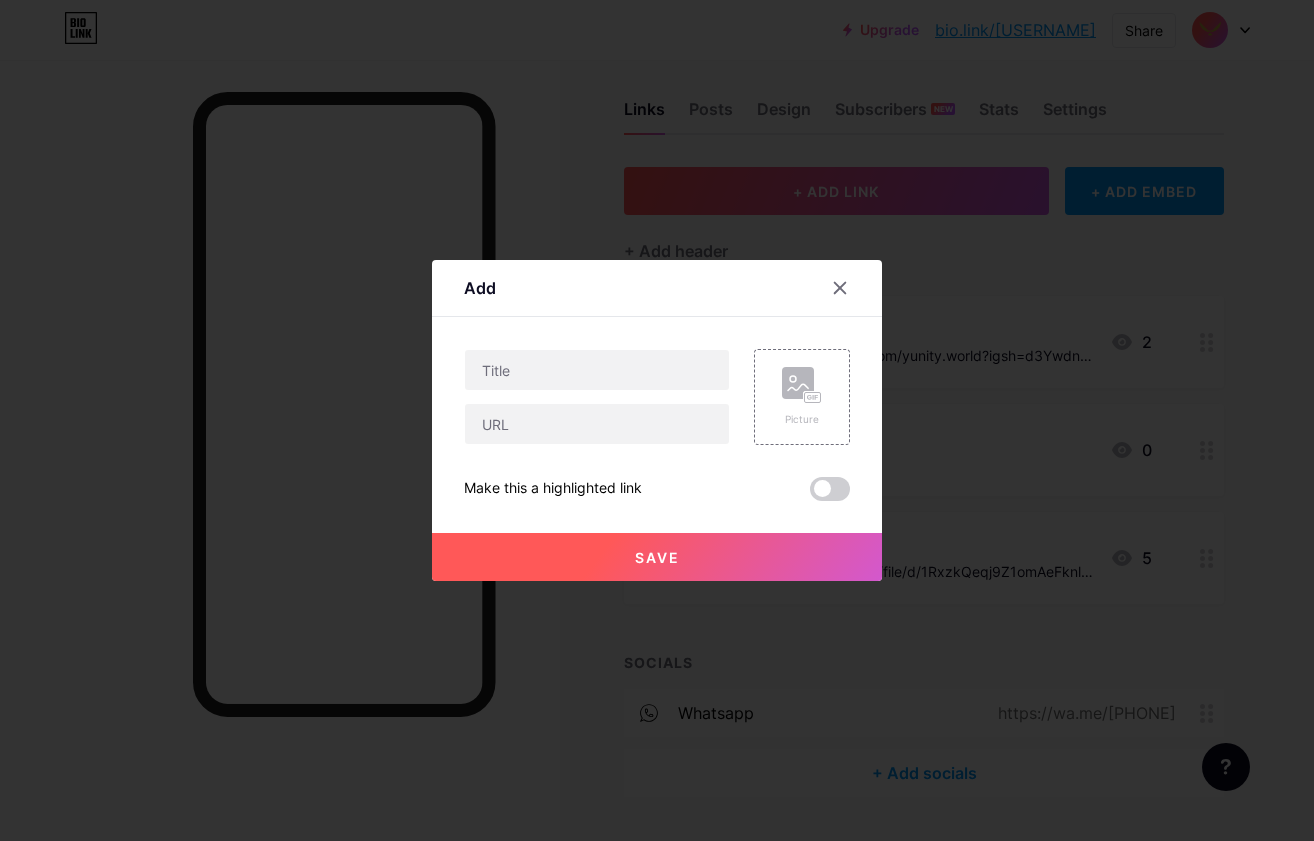click on "Picture" at bounding box center [790, 397] 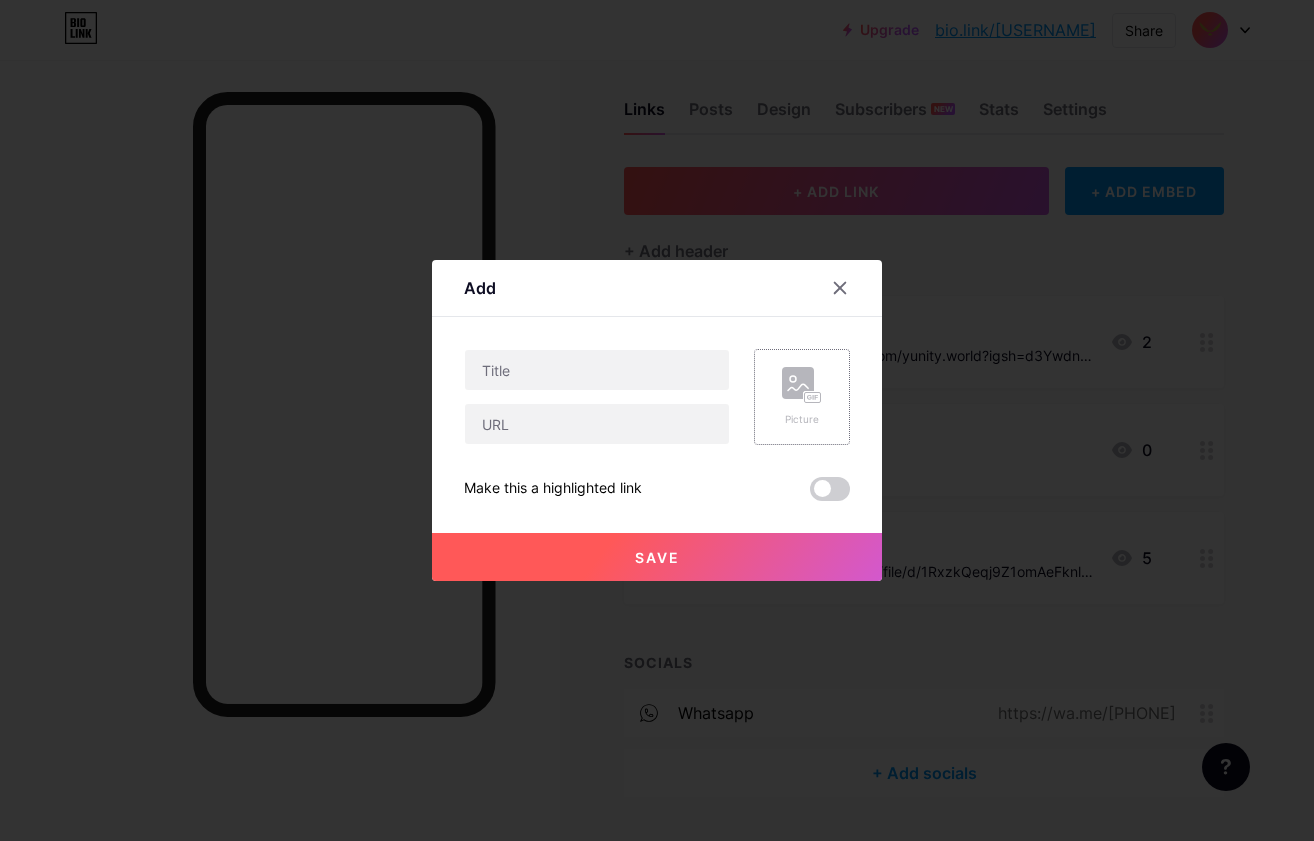 click on "Picture" at bounding box center (802, 419) 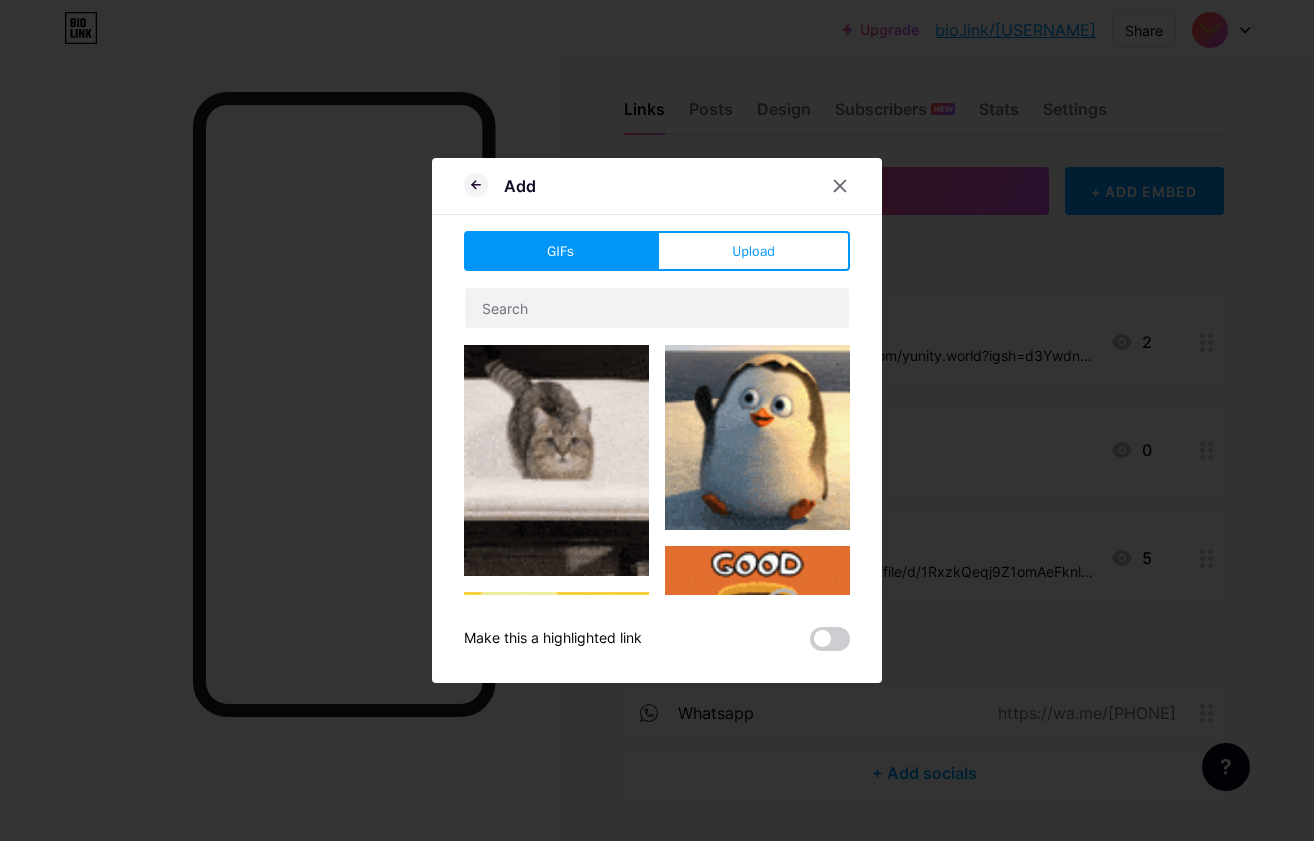 click on "GIFs     Upload       Content
YouTube
Play YouTube video without leaving your page.
ADD
Vimeo
Play Vimeo video without leaving your page.
ADD
Tiktok
Grow your TikTok following
ADD
Tweet
Embed a tweet.
ADD
Reddit
Showcase your Reddit profile
ADD
Spotify
Embed Spotify to play the preview of a track.
ADD
Twitch
Play Twitch video without leaving your page.
ADD
ADD
ADD" at bounding box center [657, 441] 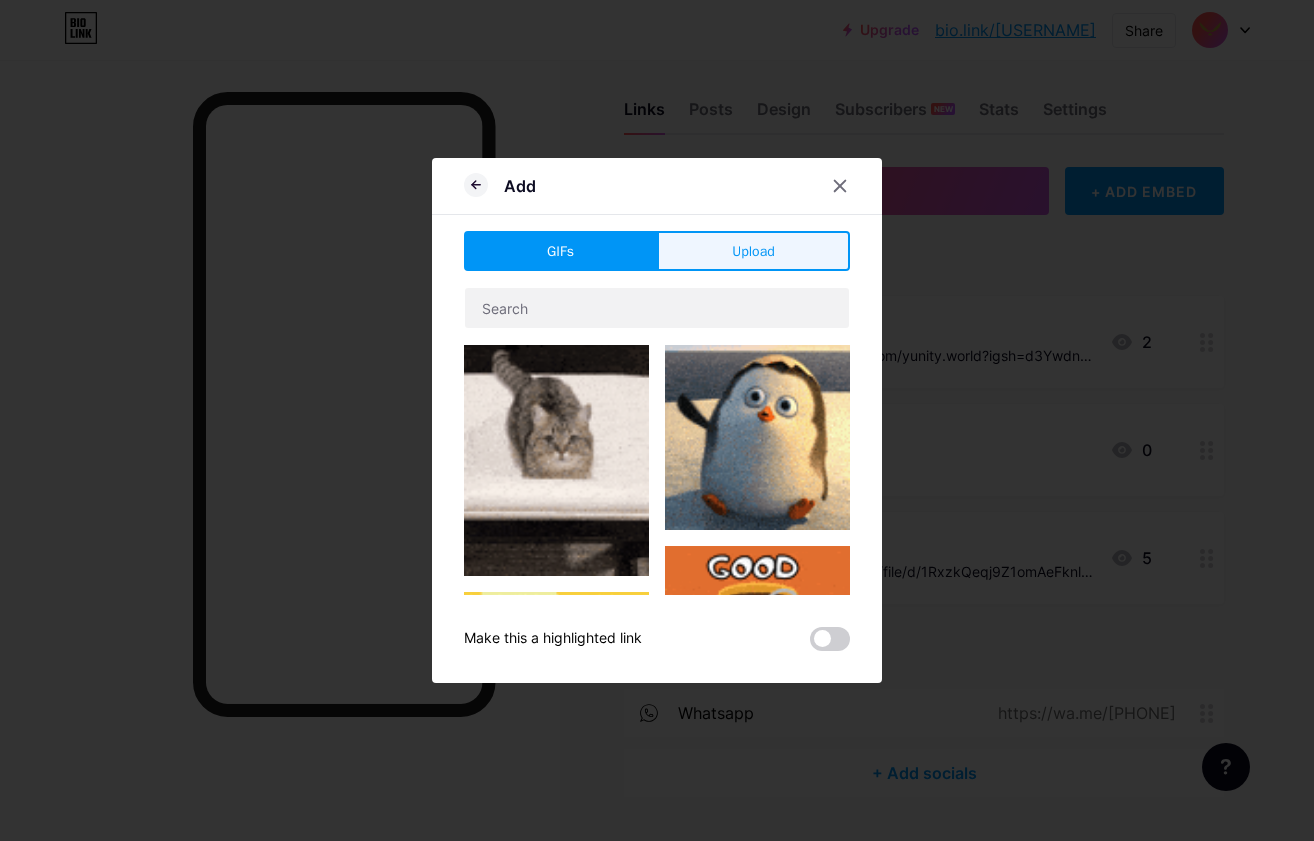 click on "Upload" at bounding box center [753, 251] 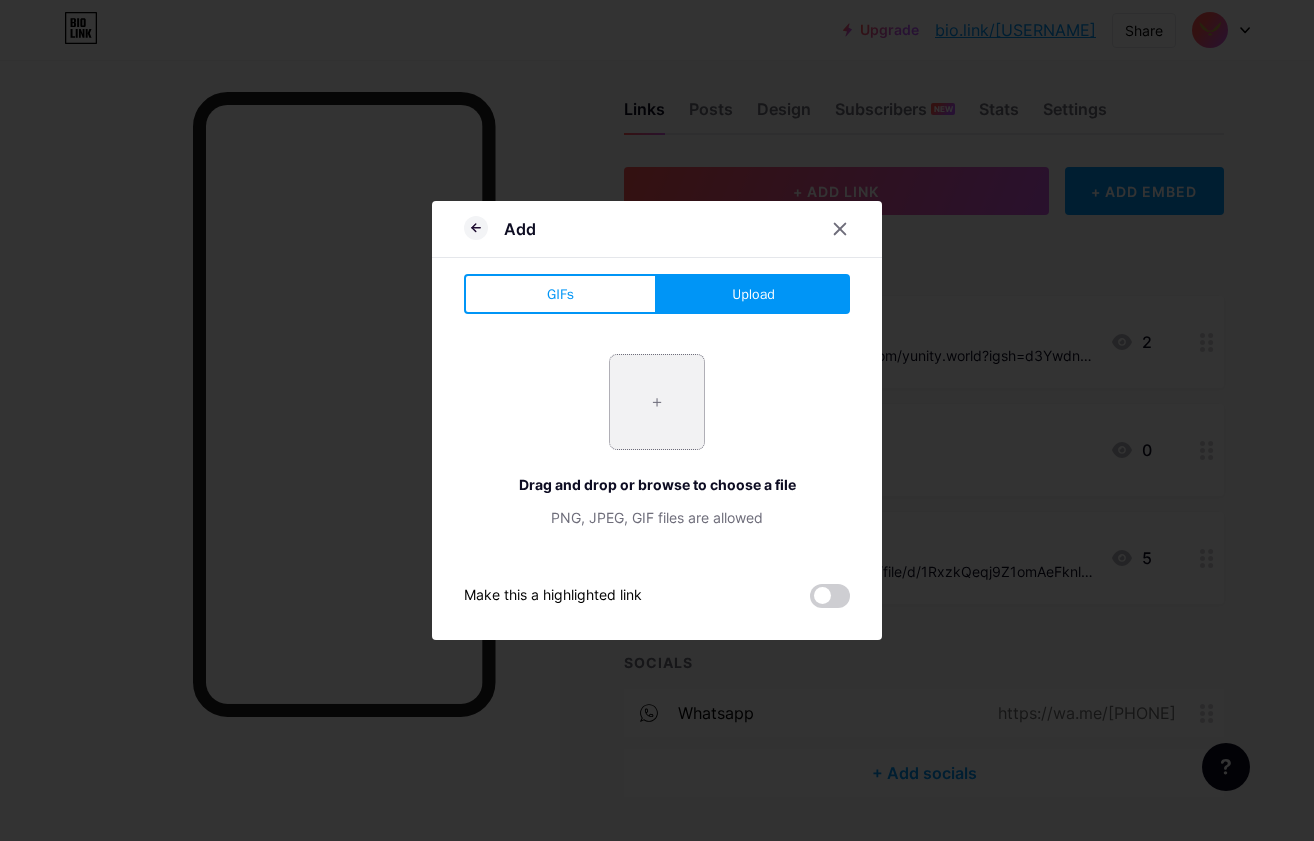 click at bounding box center [657, 402] 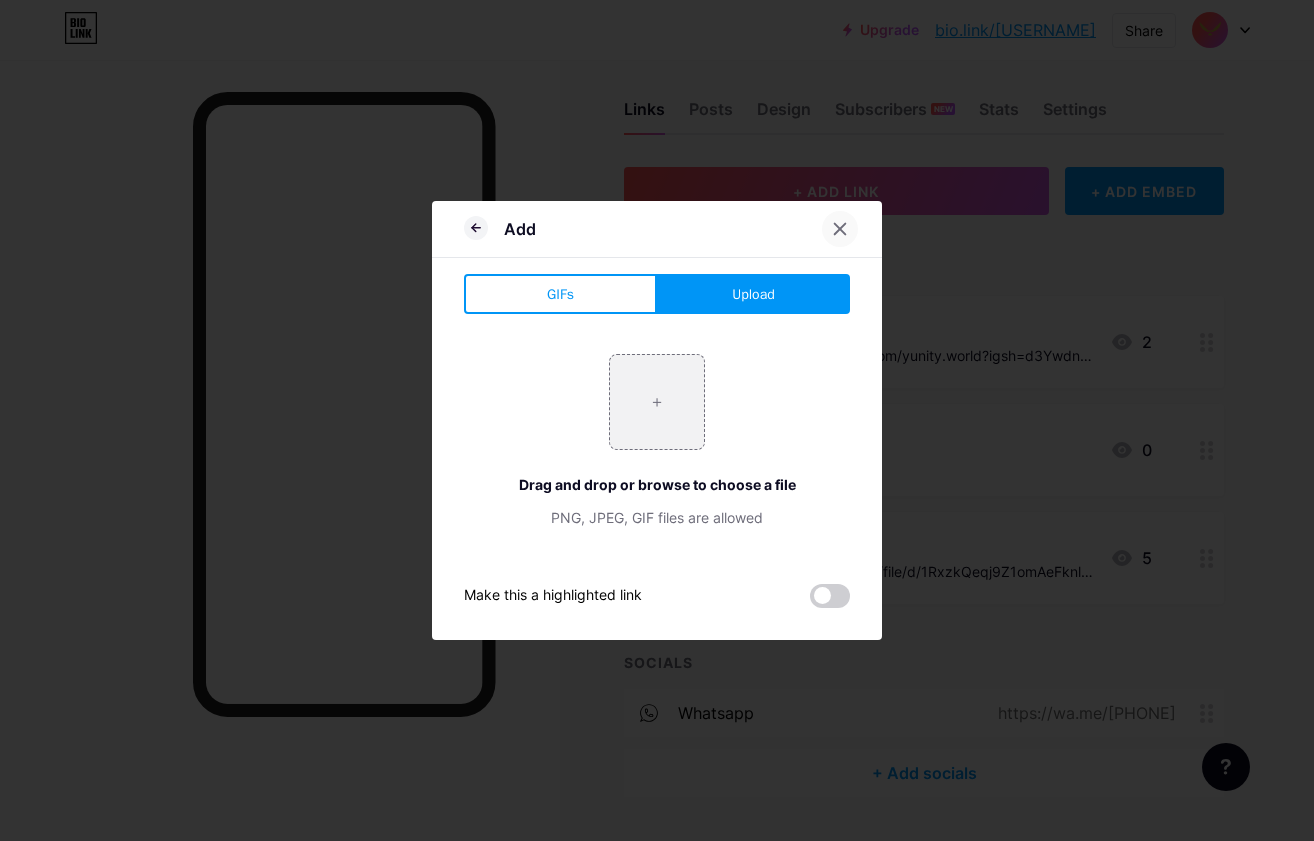 click at bounding box center (840, 229) 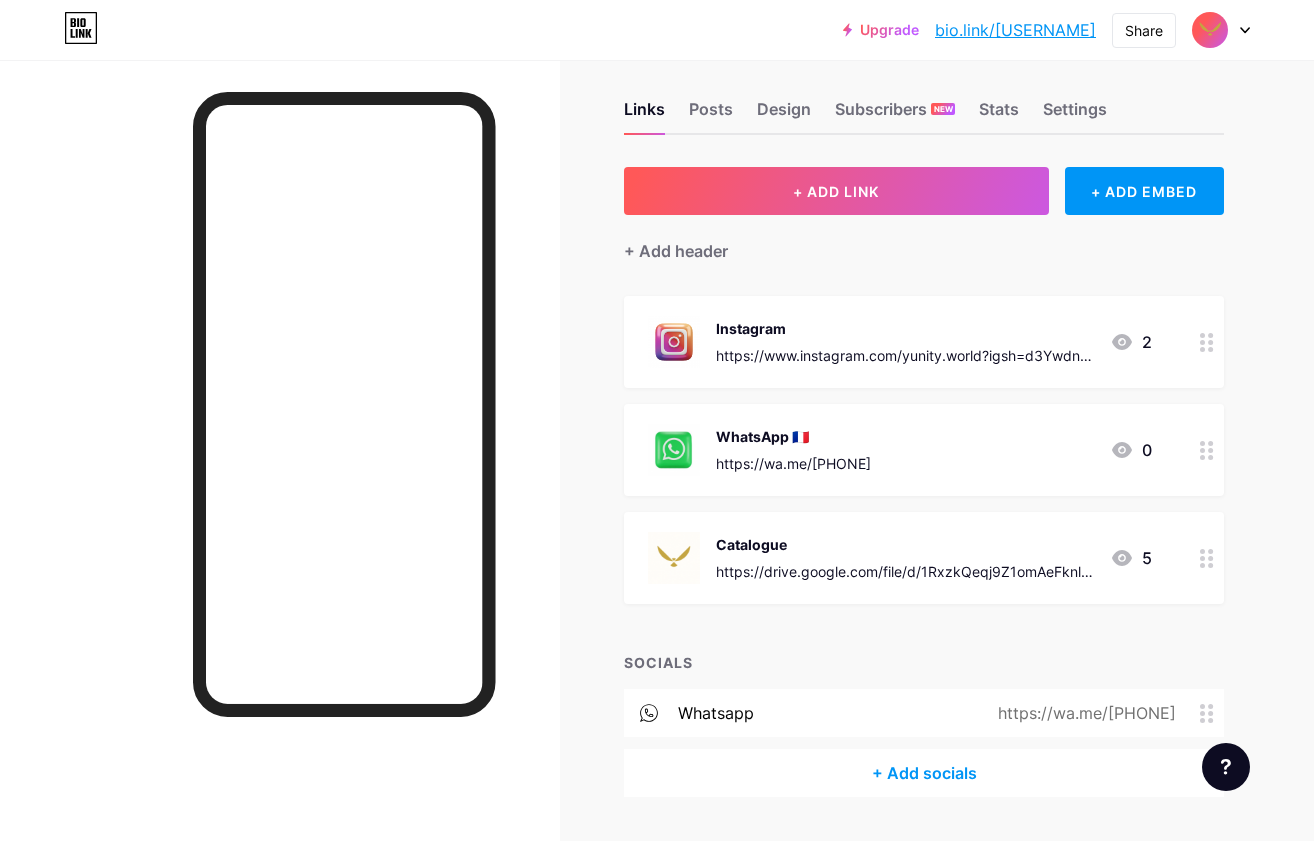 click at bounding box center (674, 450) 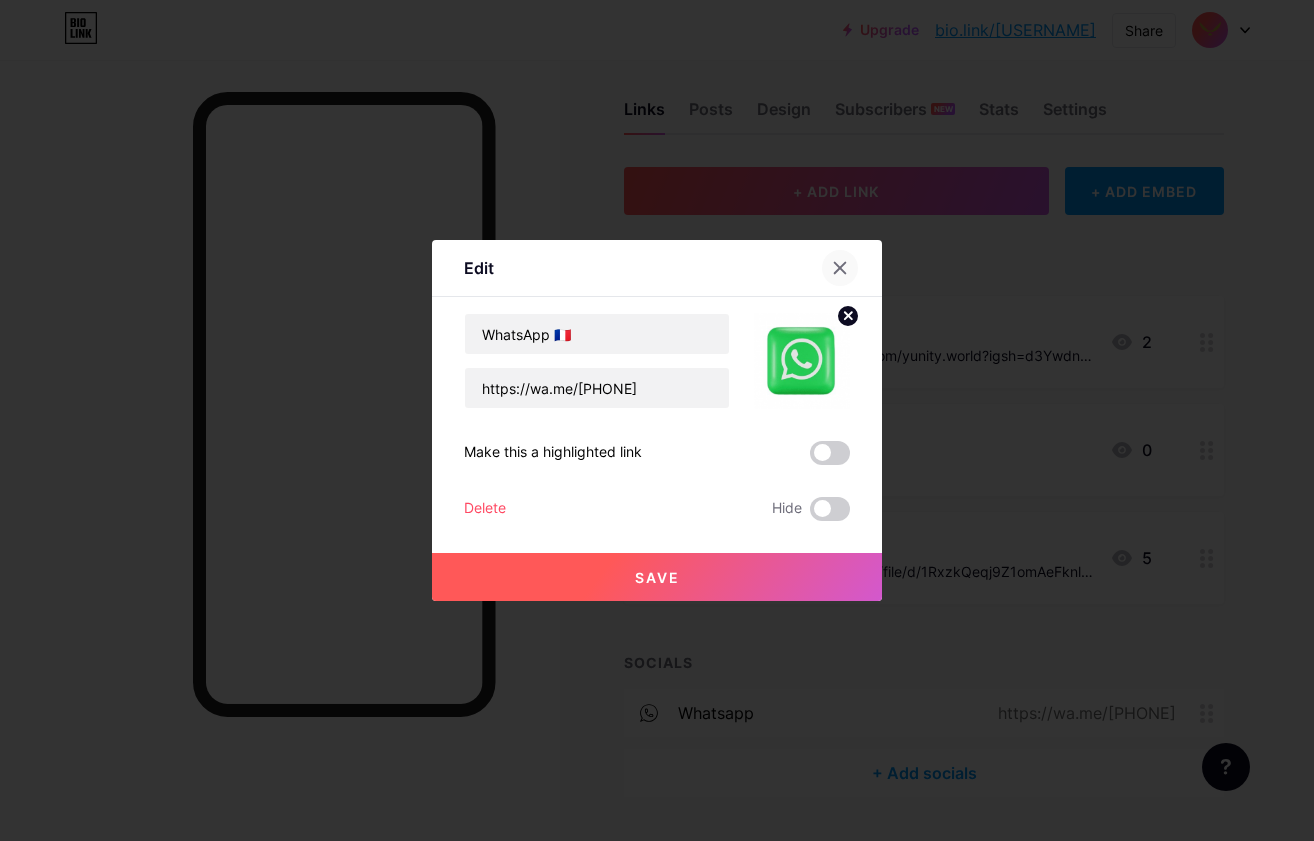 click at bounding box center [840, 268] 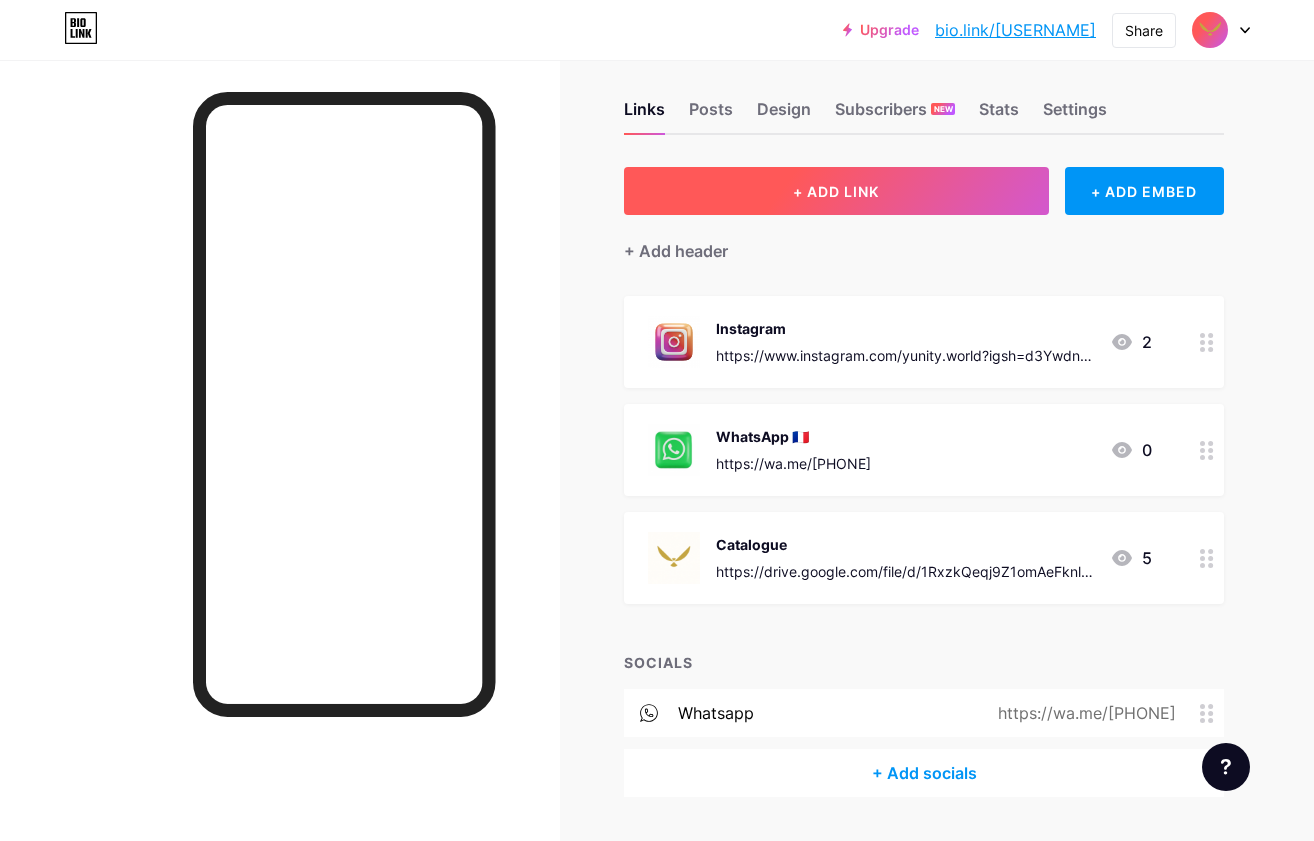 click on "+ ADD LINK" at bounding box center [836, 191] 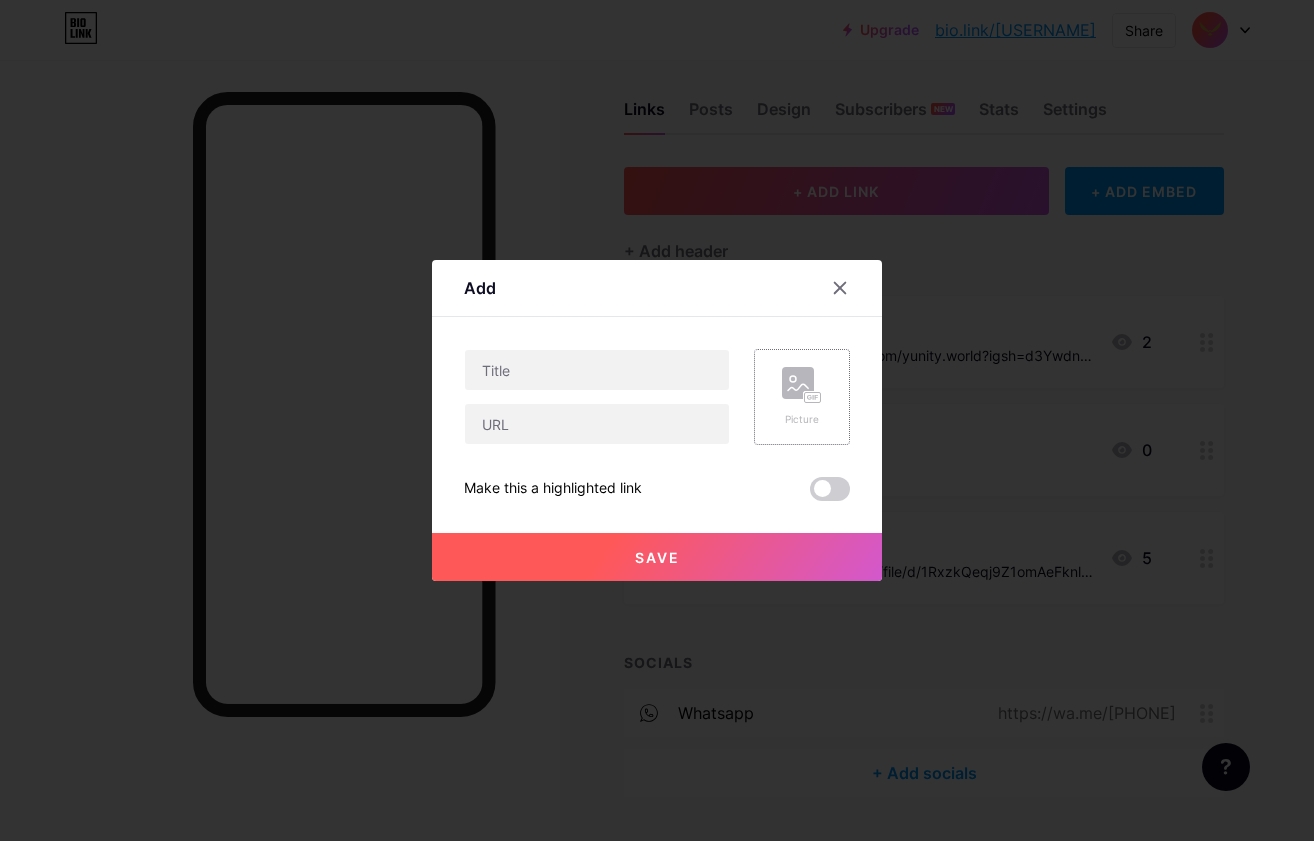 click 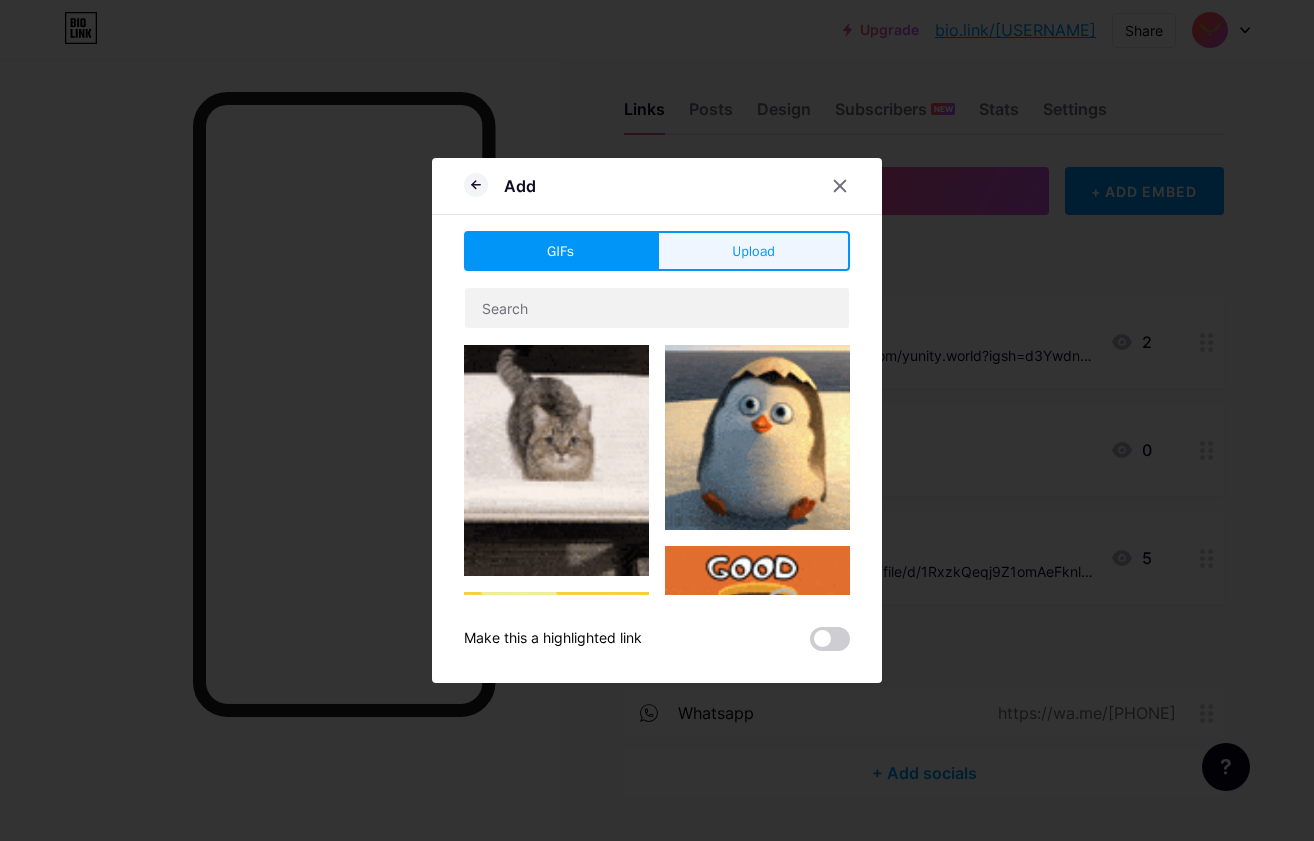 click on "Upload" at bounding box center (753, 251) 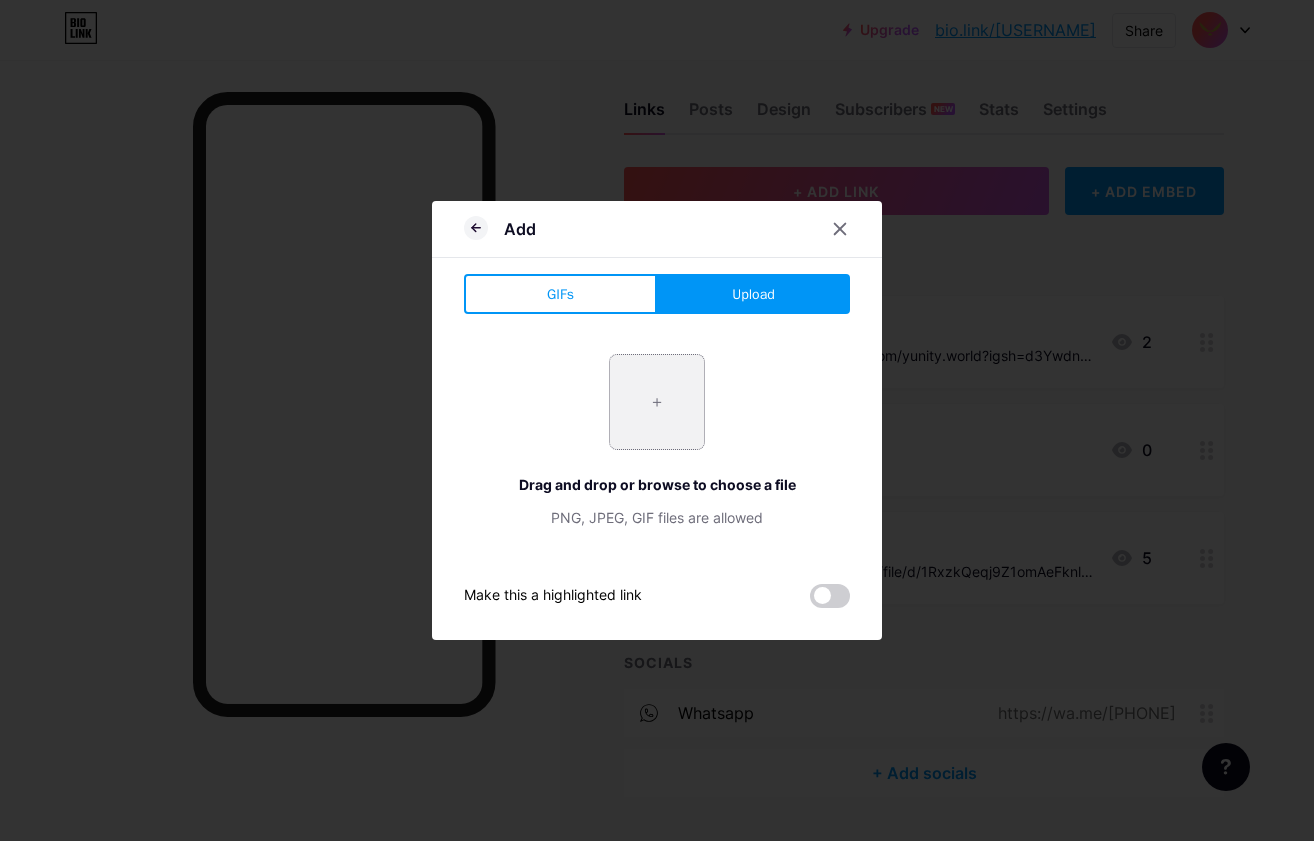 click at bounding box center [657, 402] 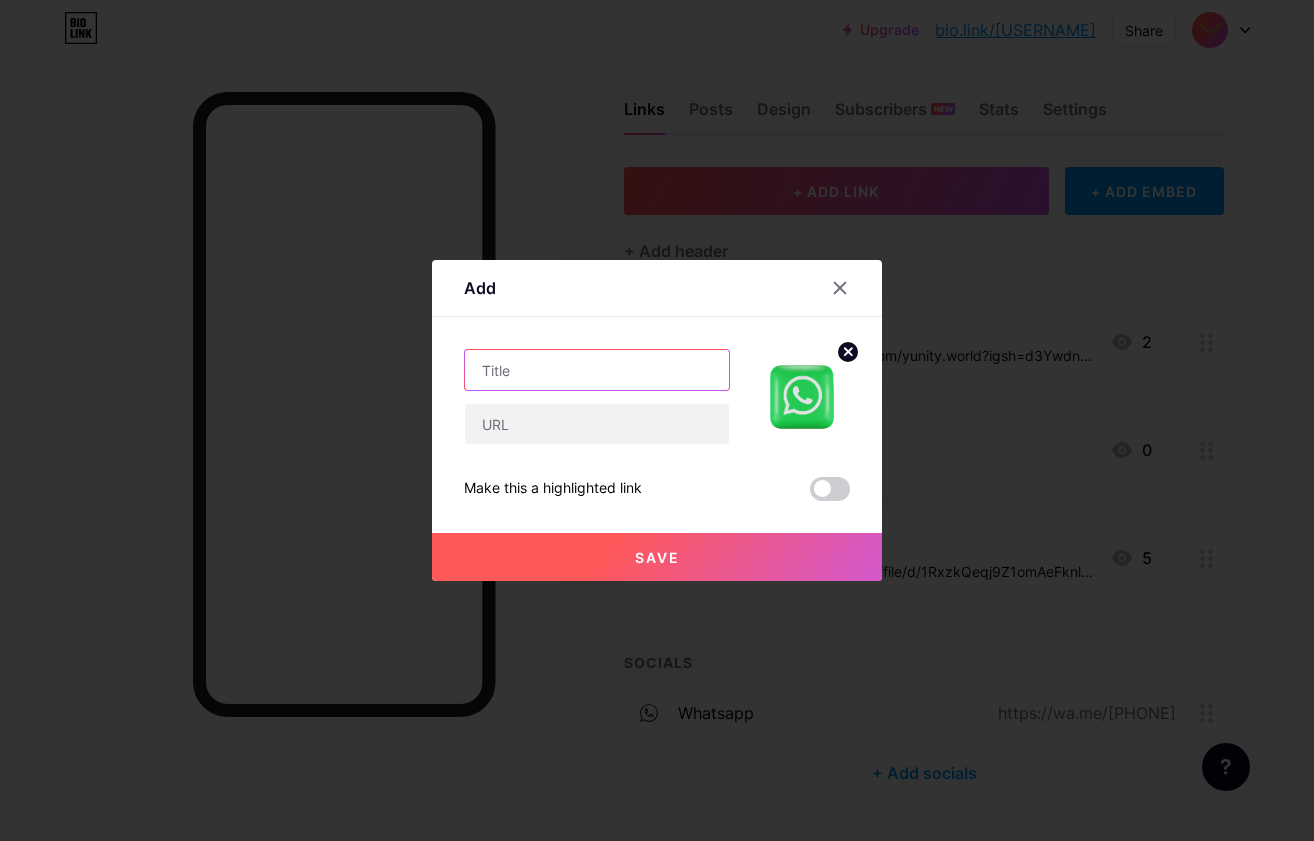 click at bounding box center (597, 370) 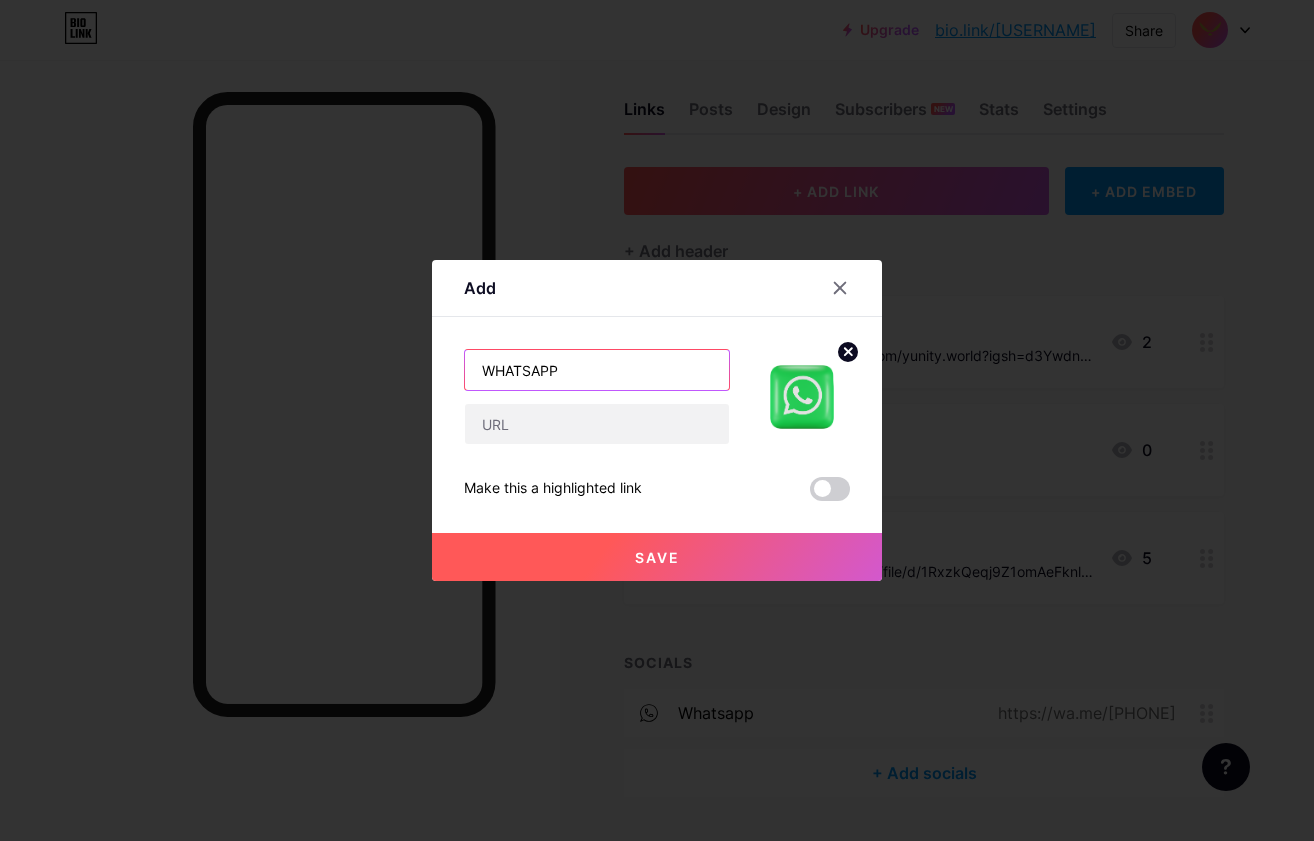 click on "WHATSAPP" at bounding box center (597, 370) 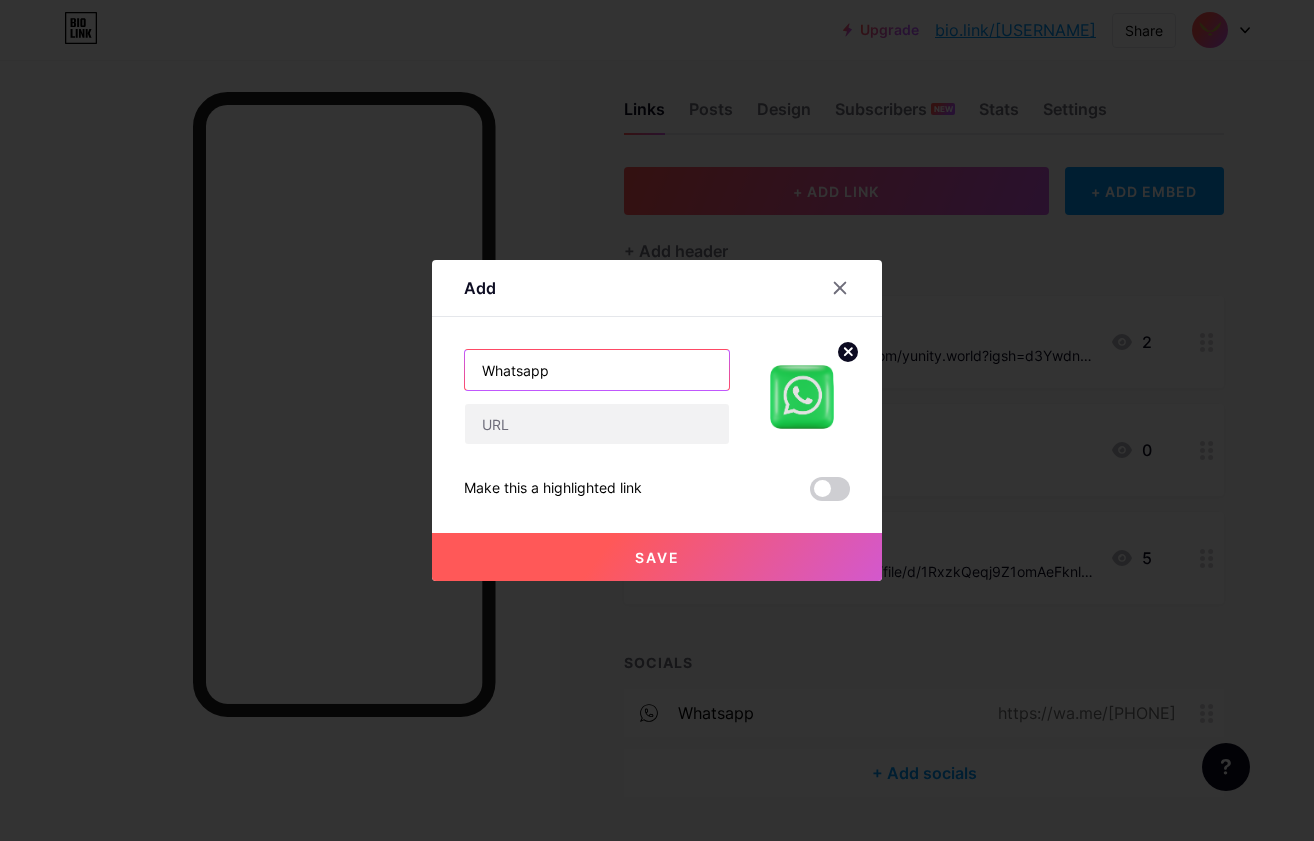 paste on "🇨🇭" 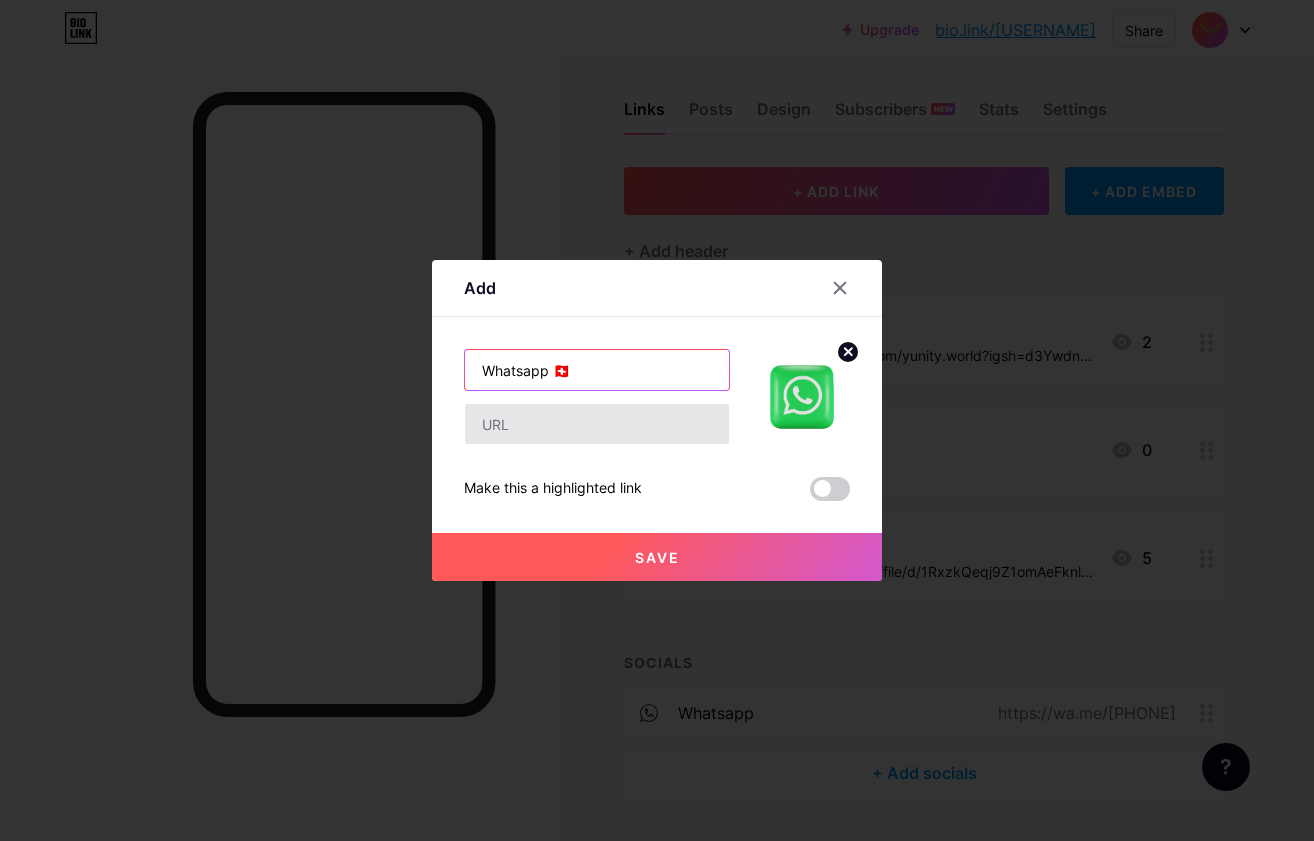 type on "Whatsapp 🇨🇭" 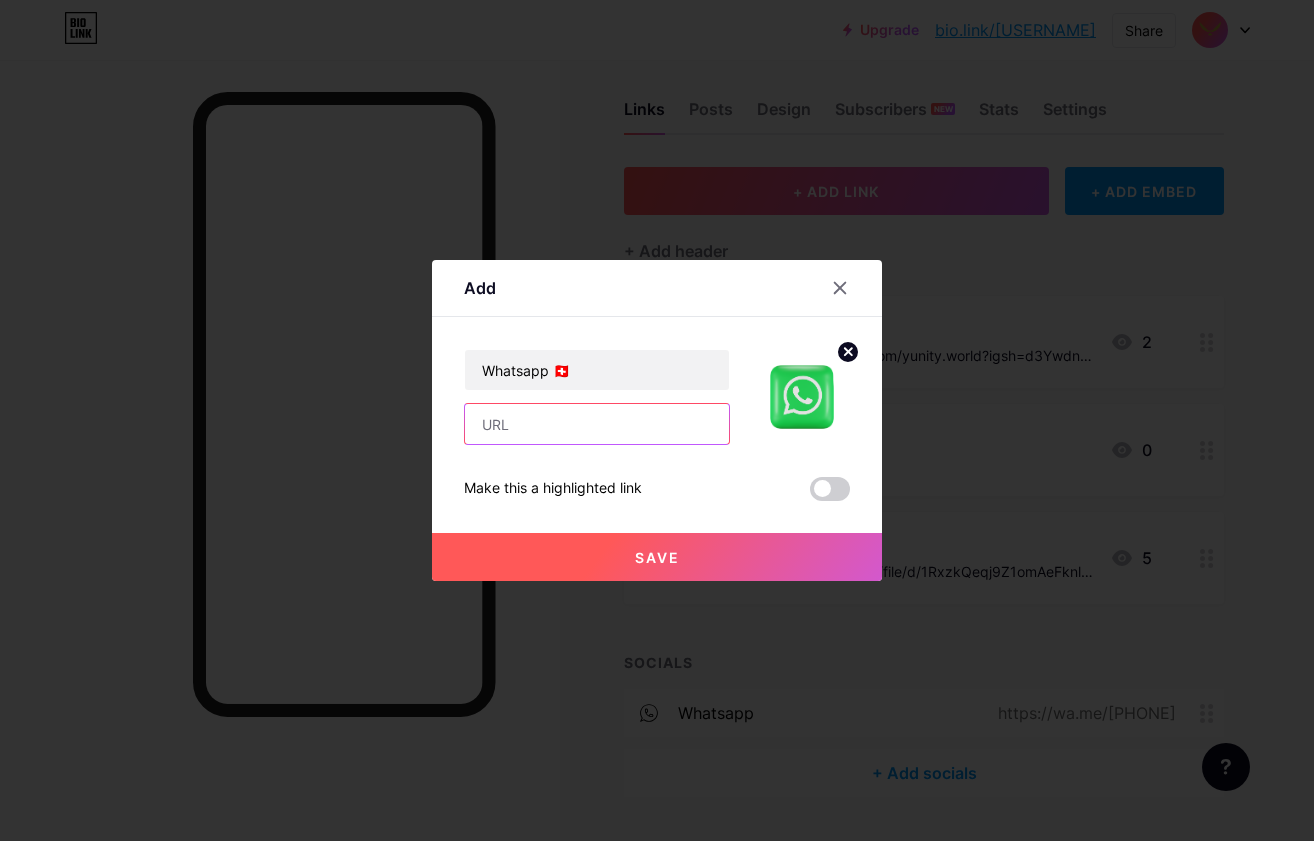 click at bounding box center [597, 424] 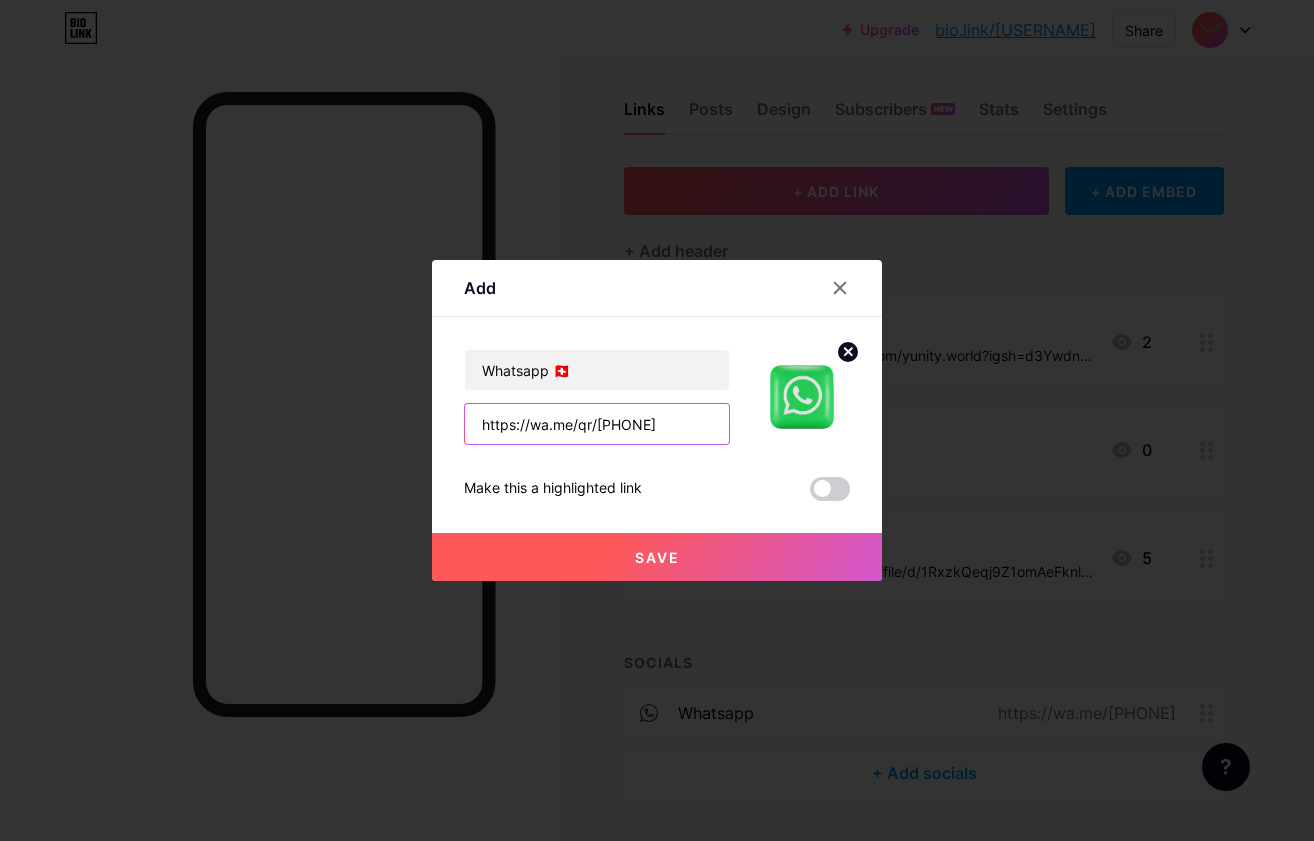 type on "https://wa.me/qr/[PHONE]" 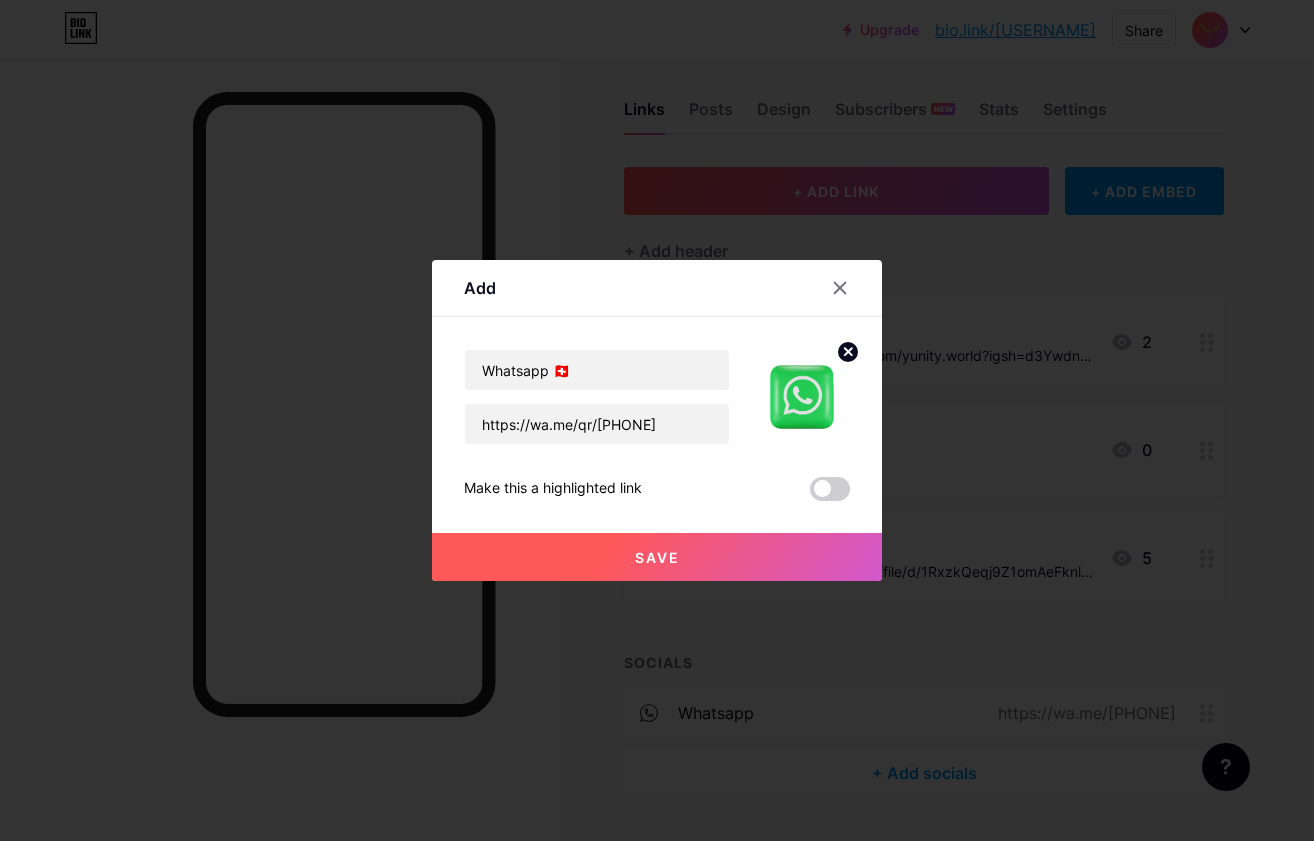click on "Save" at bounding box center [657, 557] 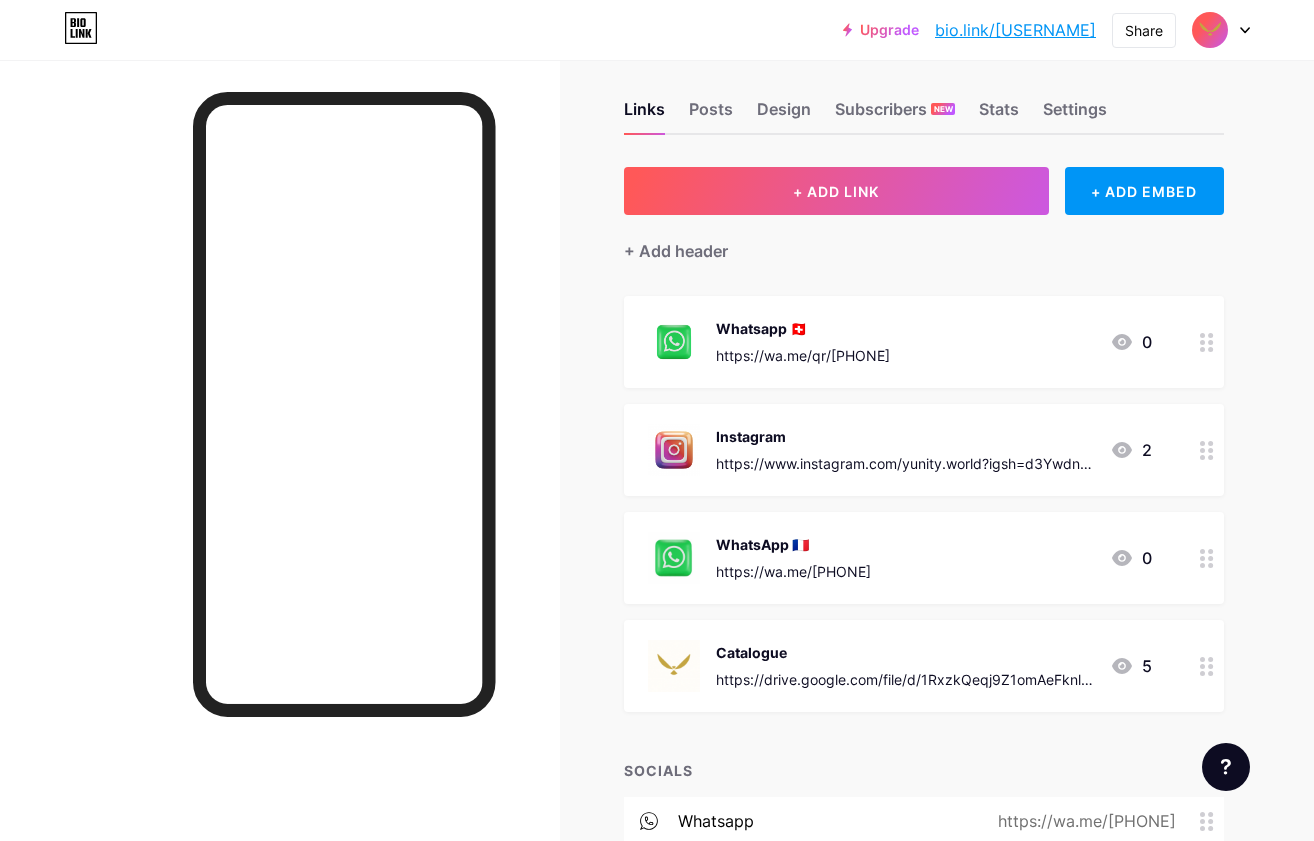 drag, startPoint x: 837, startPoint y: 438, endPoint x: 829, endPoint y: 301, distance: 137.23338 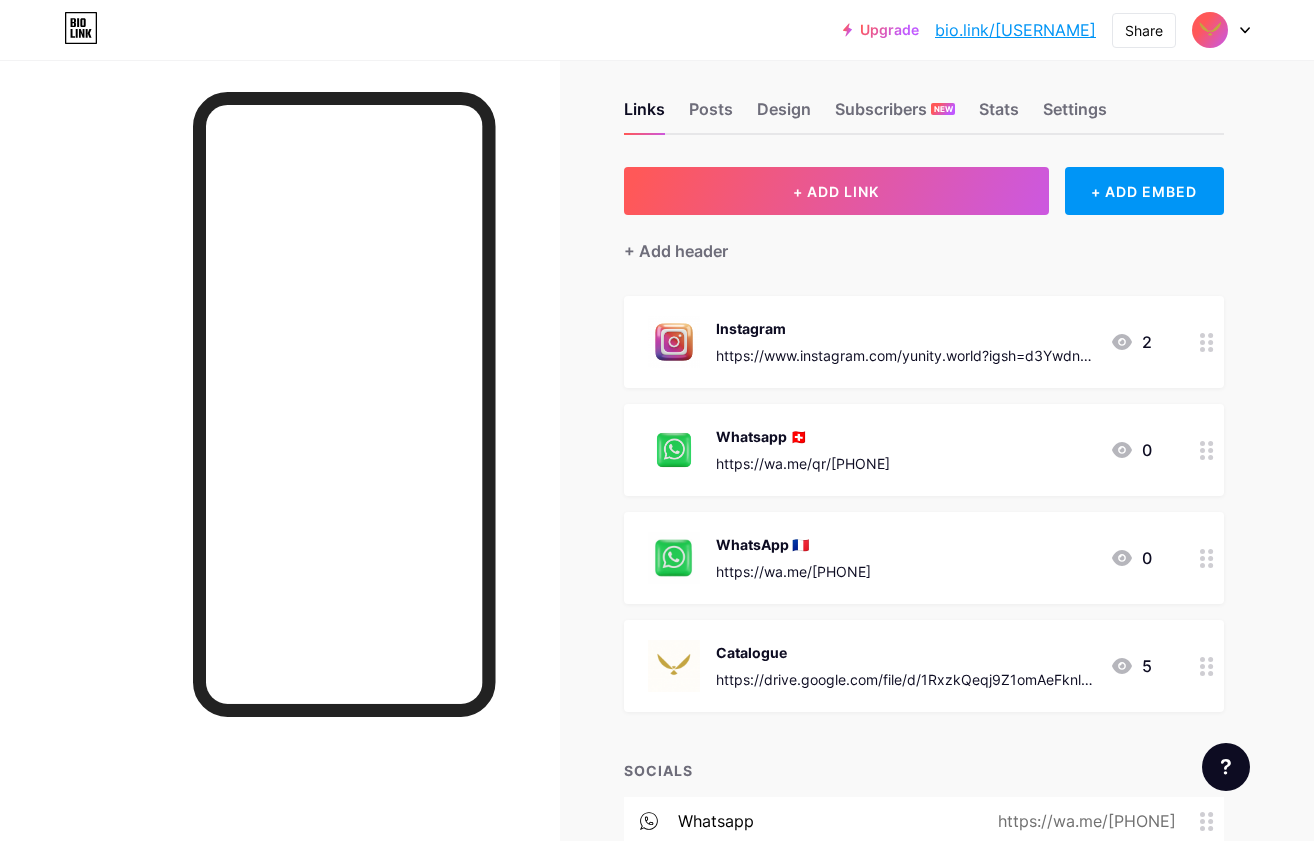 drag, startPoint x: 1210, startPoint y: 665, endPoint x: 1217, endPoint y: 470, distance: 195.1256 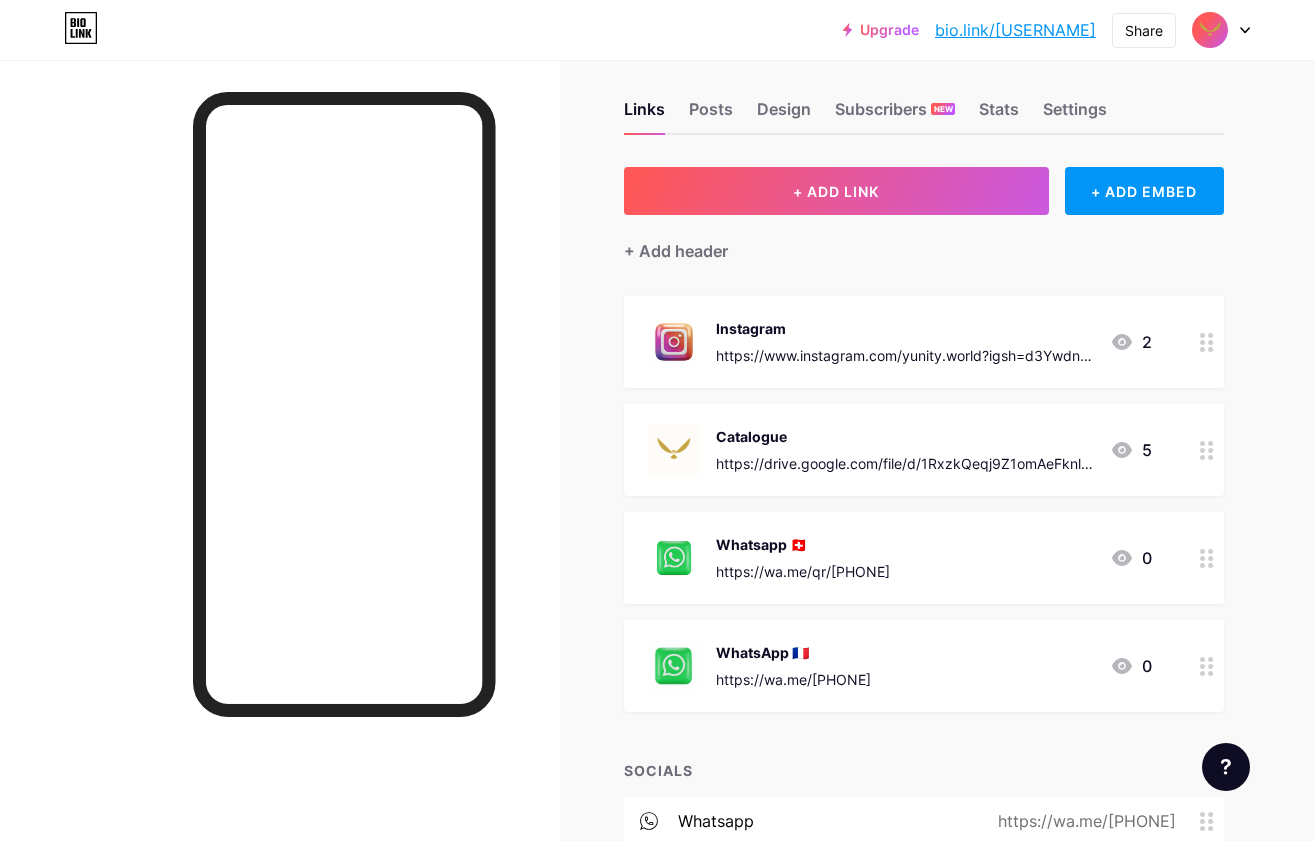 drag, startPoint x: 1209, startPoint y: 462, endPoint x: 1215, endPoint y: 371, distance: 91.197586 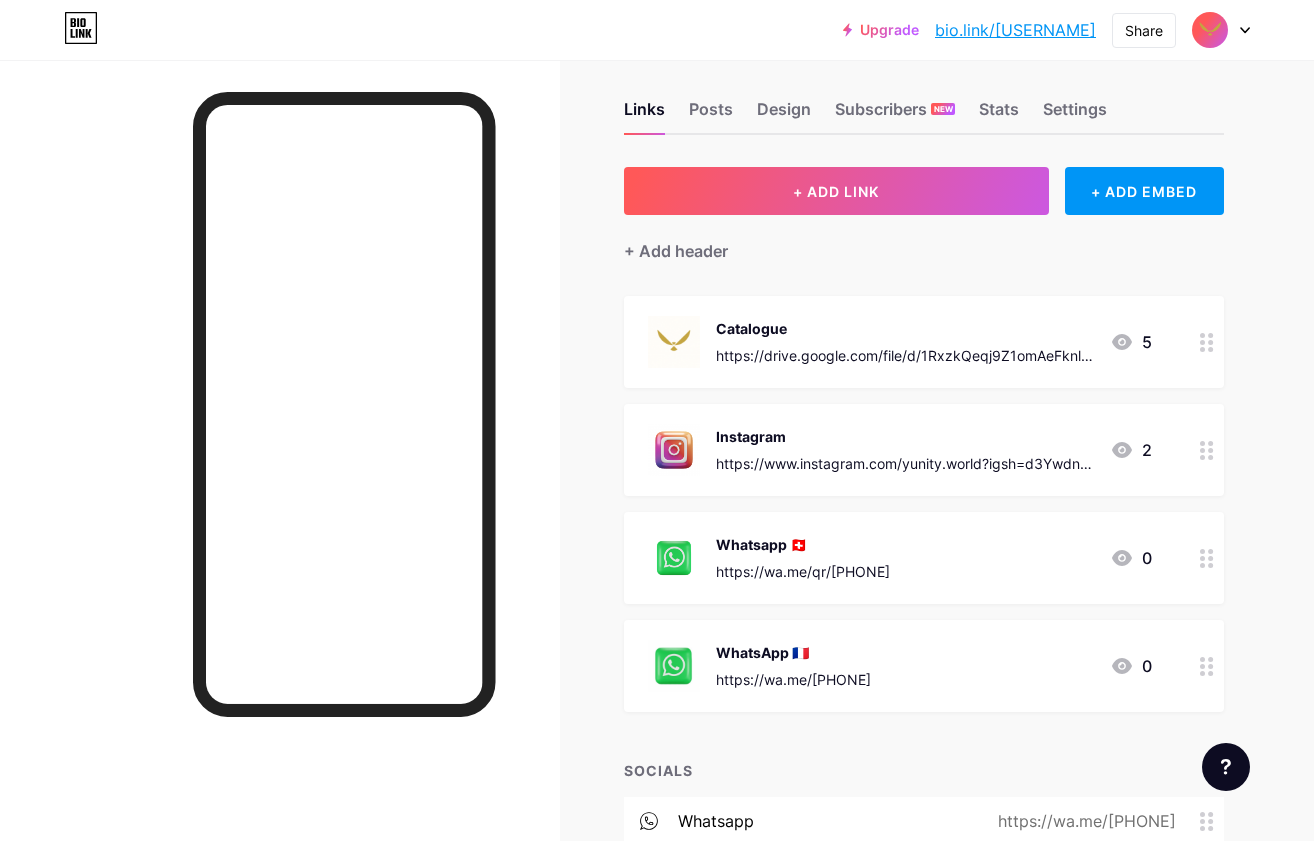 click on "Links
Posts
Design
Subscribers
NEW
Stats
Settings       + ADD LINK     + ADD EMBED
+ Add header
Catalogue
https://drive.google.com/file/d/1RxzkQeqj9Z1omAeFknllMpaxQp0FlwBJ/view?usp=sharing
5
Instagram
https://www.instagram.com/yunity.world?igsh=d3YwdnI0MzlxcHl4
2
Whatsapp 🇨🇭
https://wa.me/qr/[PHONE]
0
WhatsApp 🇨🇵
https://wa.me/[PHONE]
0
SOCIALS
whatsapp
https://wa.me/[PHONE]               + Add socials                       Feature requests             Help center         Contact support" at bounding box center [654, 523] 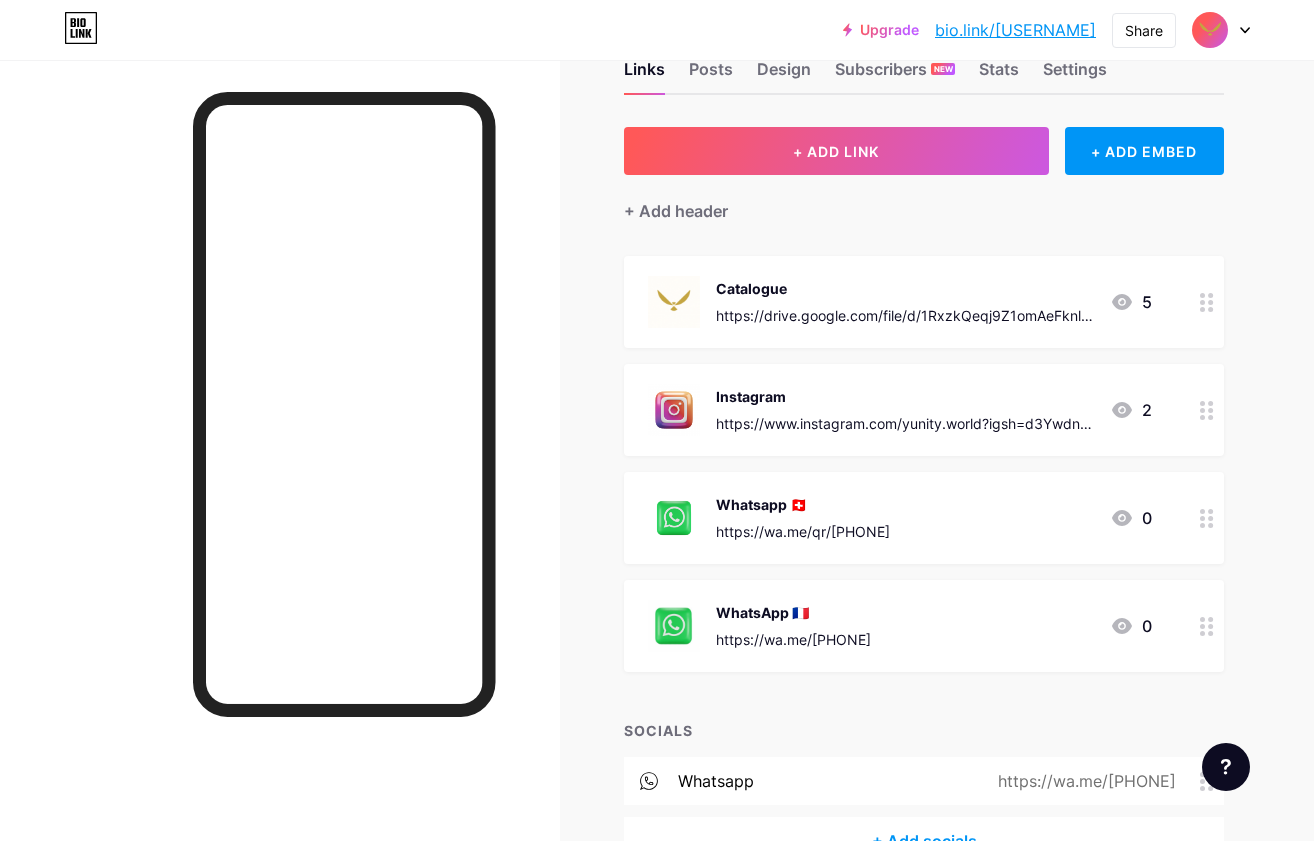 scroll, scrollTop: 60, scrollLeft: 0, axis: vertical 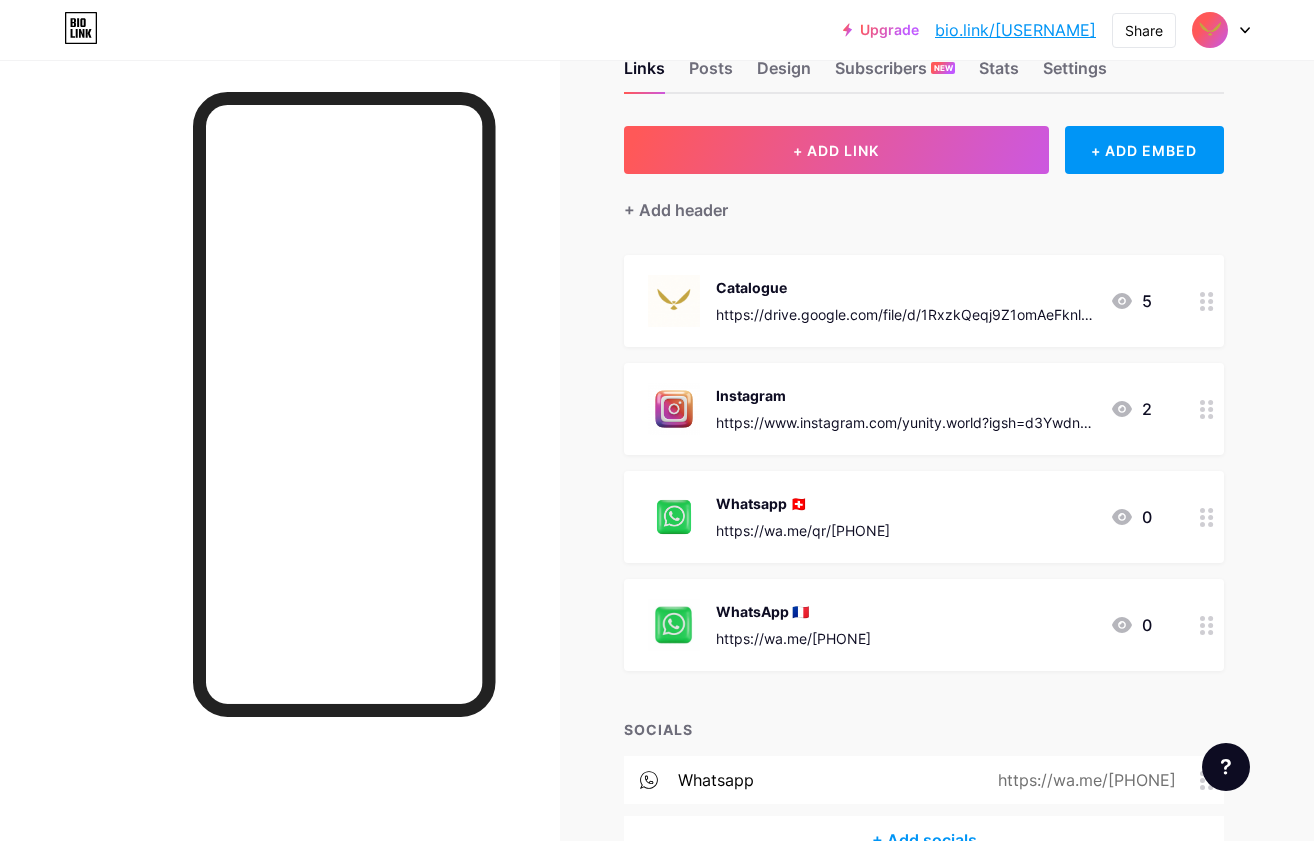 click on "WhatsApp 🇨🇵
https://wa.me/[PHONE]" at bounding box center (793, 625) 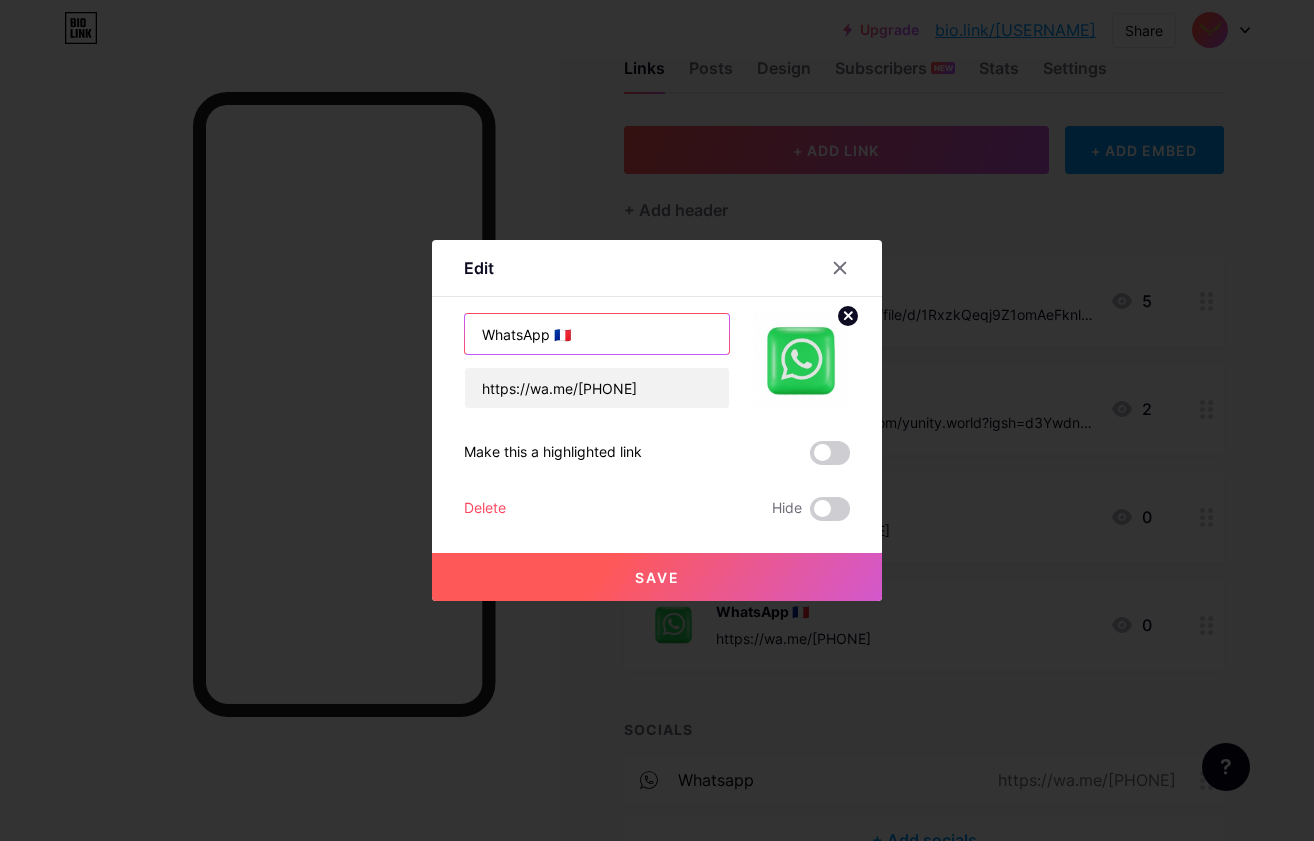 click on "WhatsApp 🇨🇵" at bounding box center (597, 334) 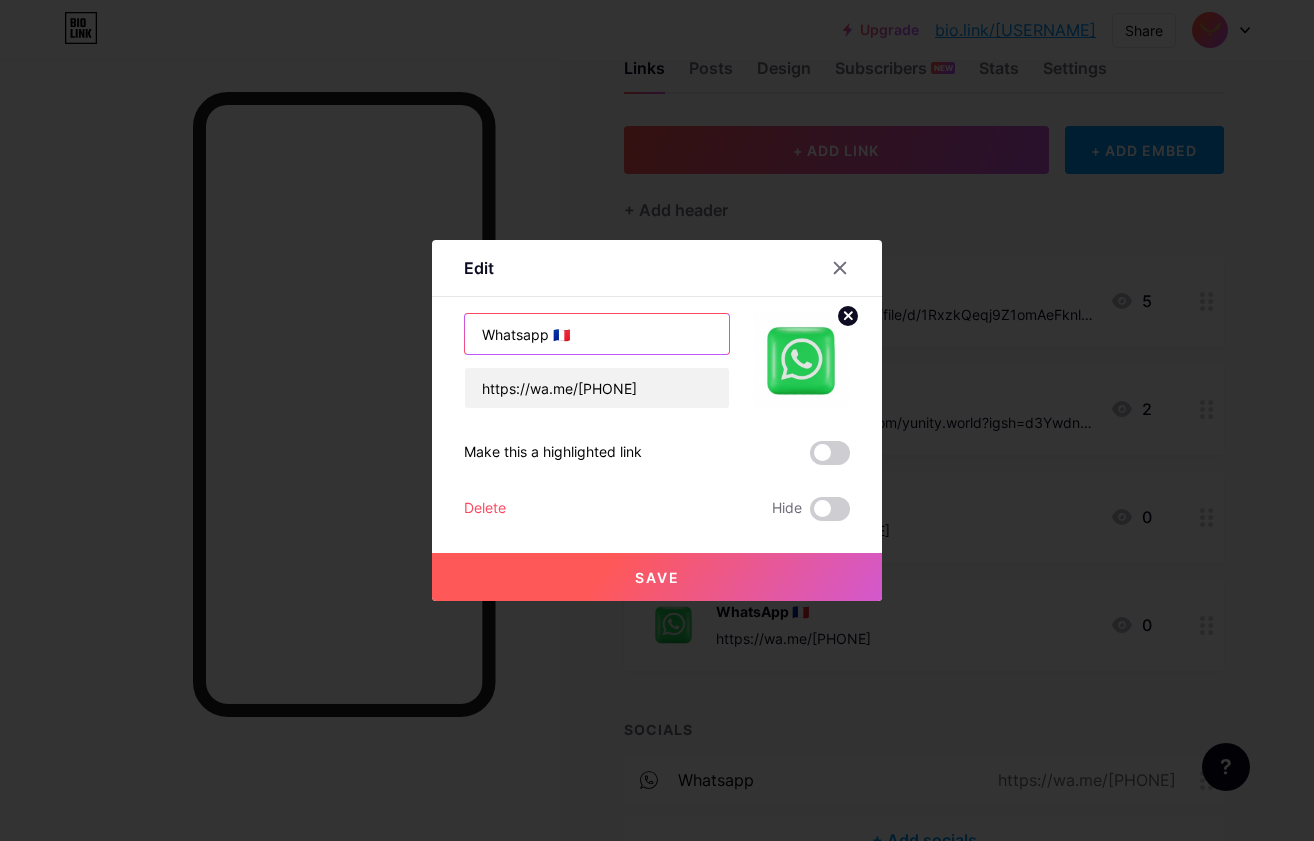 type on "Whatsapp 🇨🇵" 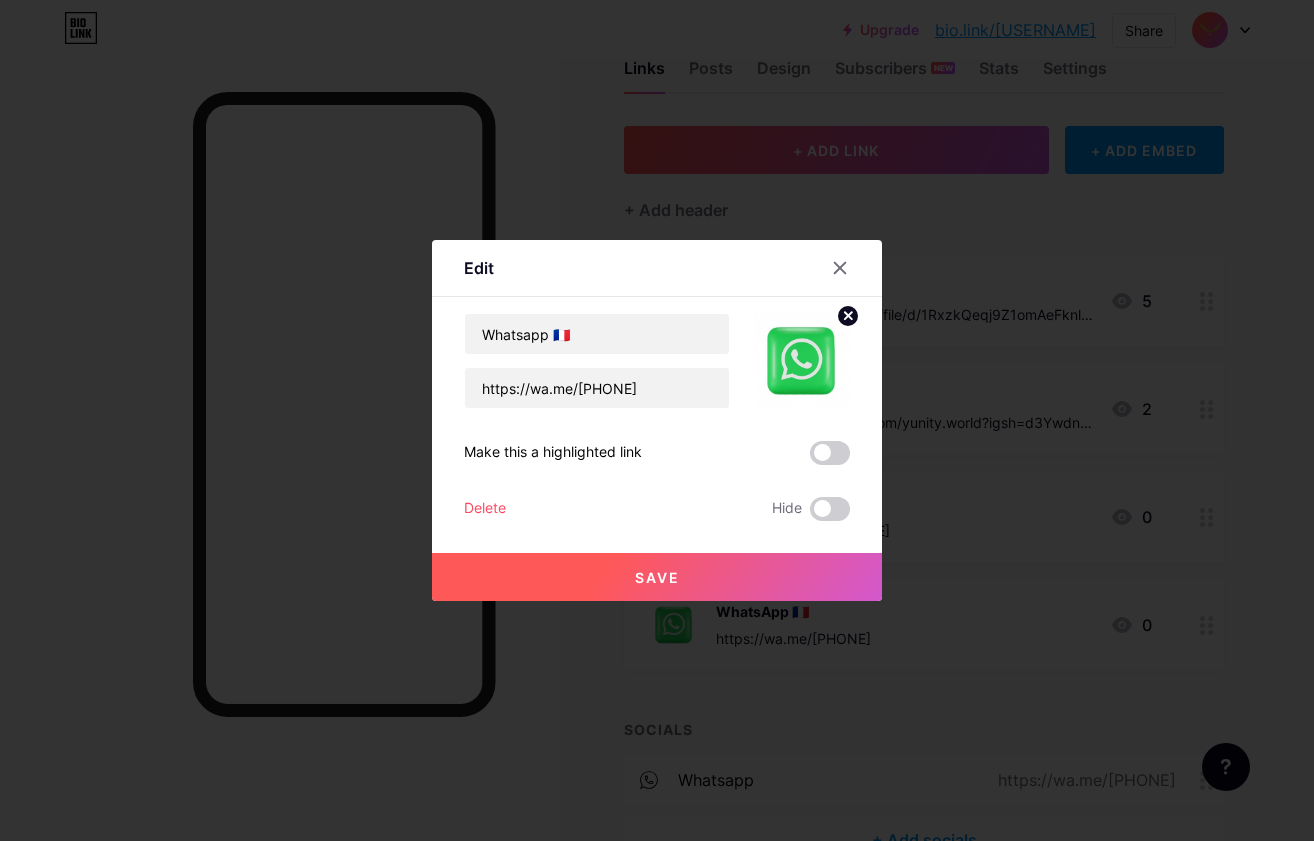 click on "Save" at bounding box center [657, 577] 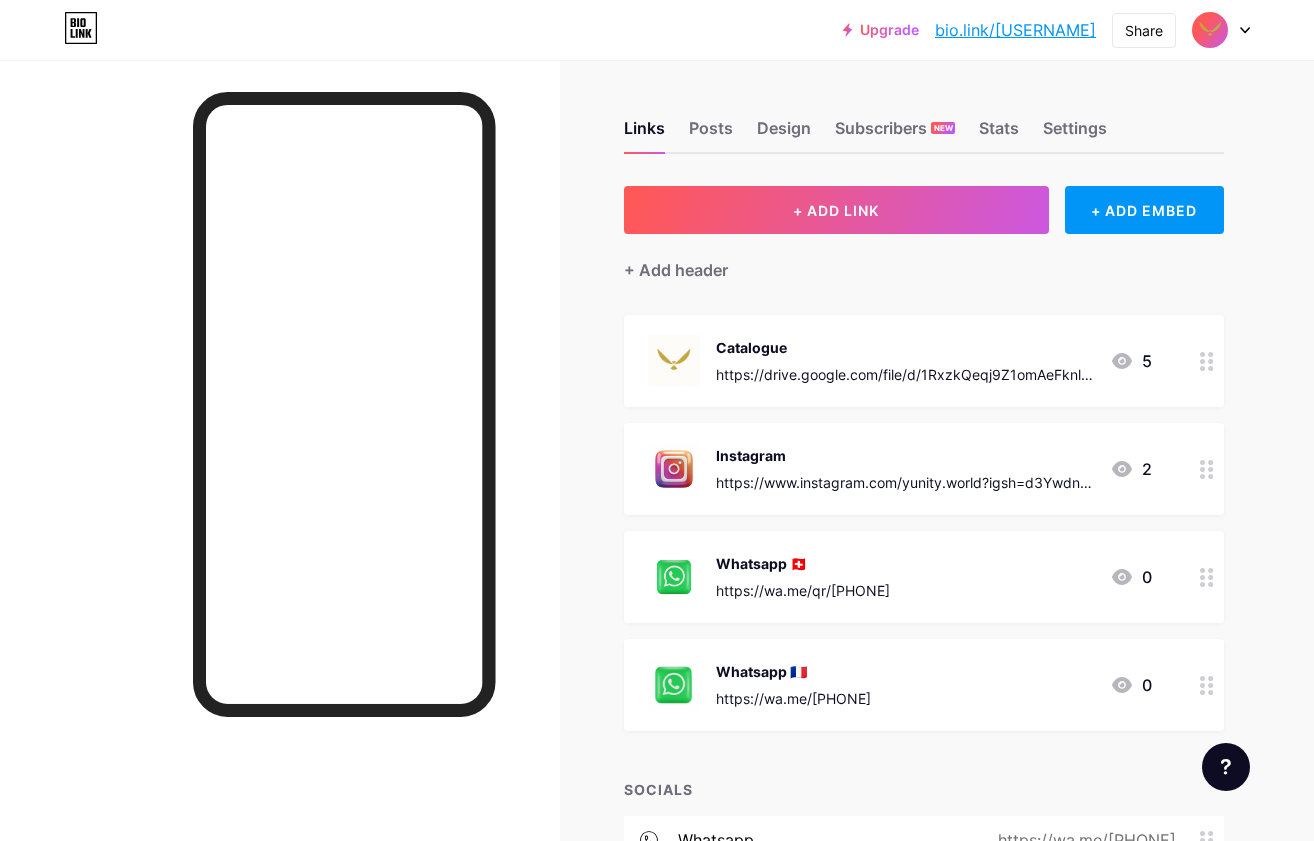 scroll, scrollTop: 0, scrollLeft: 0, axis: both 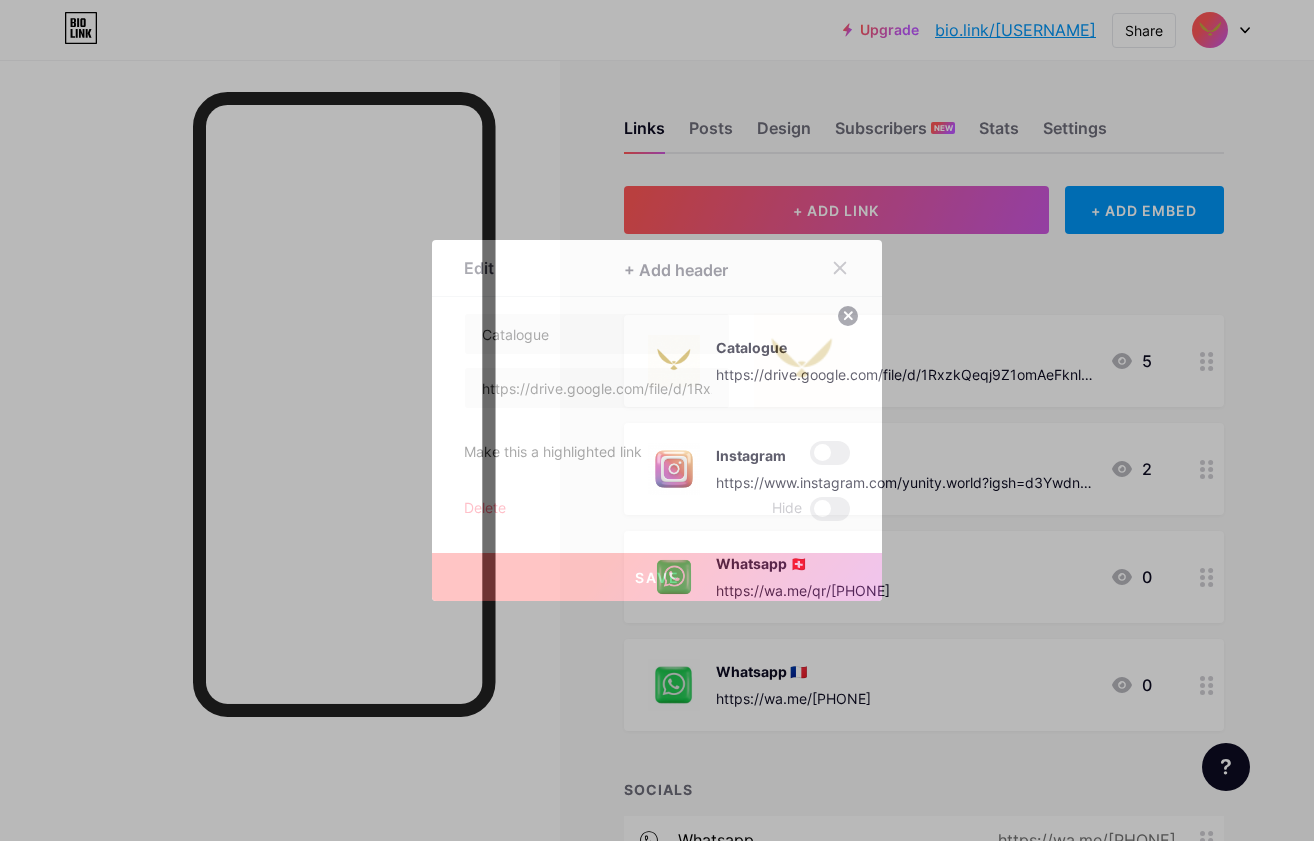 click at bounding box center (802, 361) 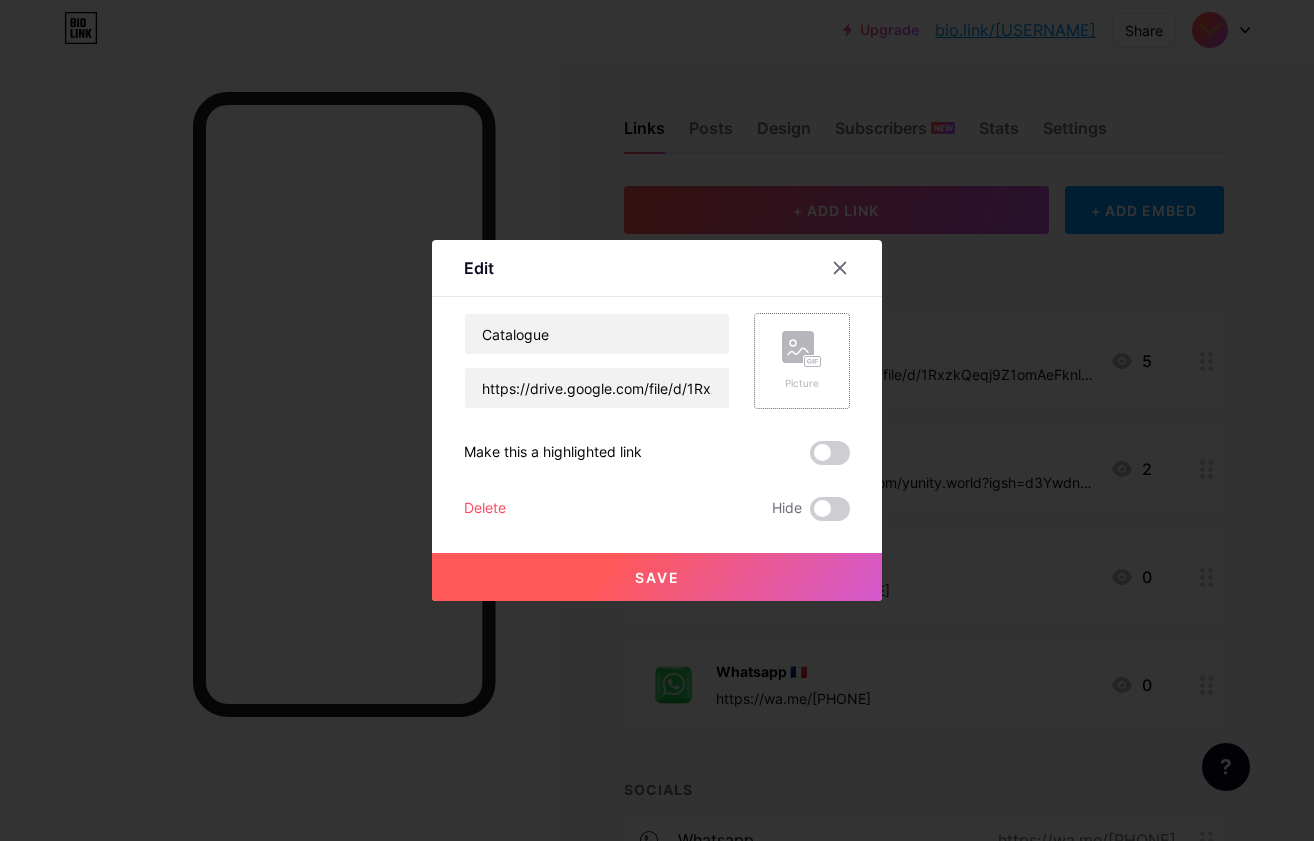 click on "Picture" at bounding box center [802, 361] 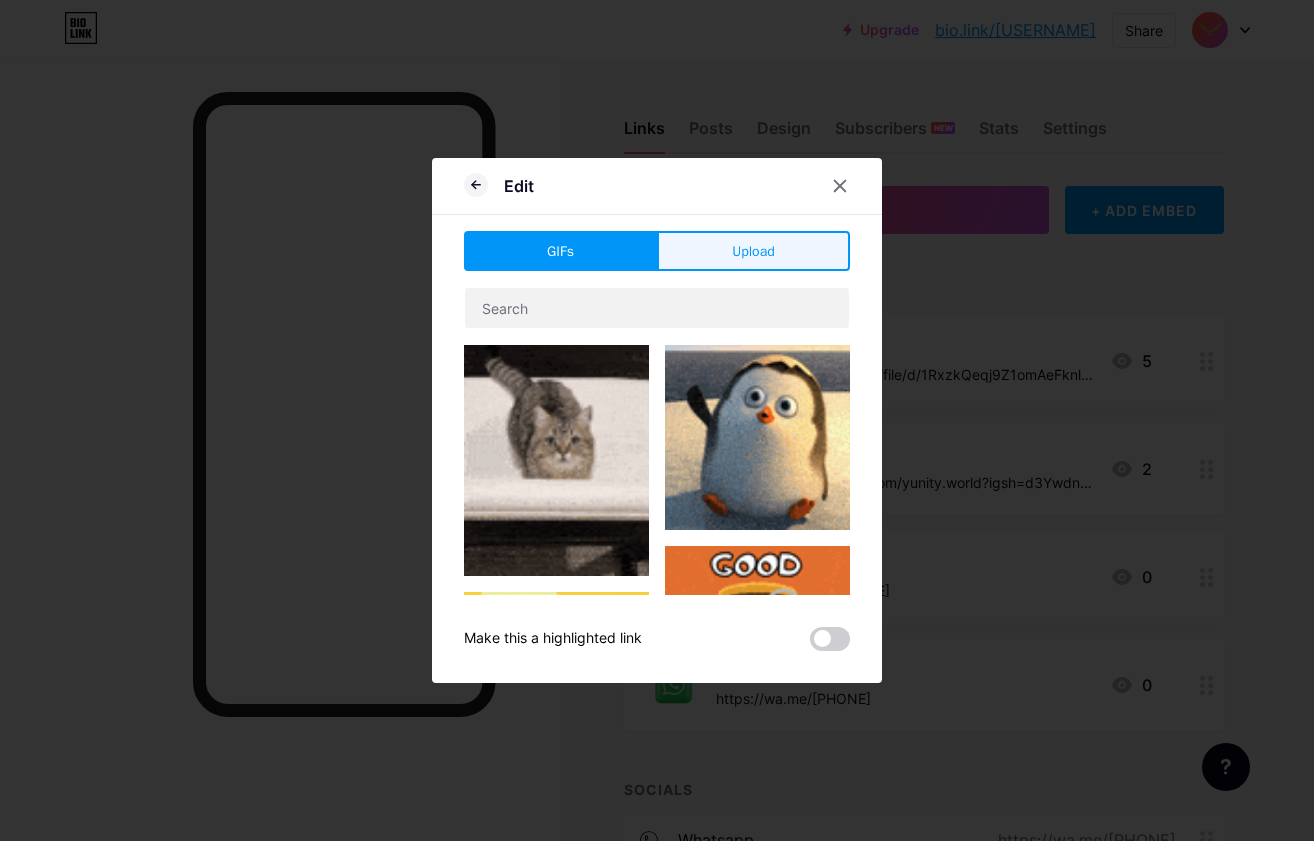 click on "Upload" at bounding box center (753, 251) 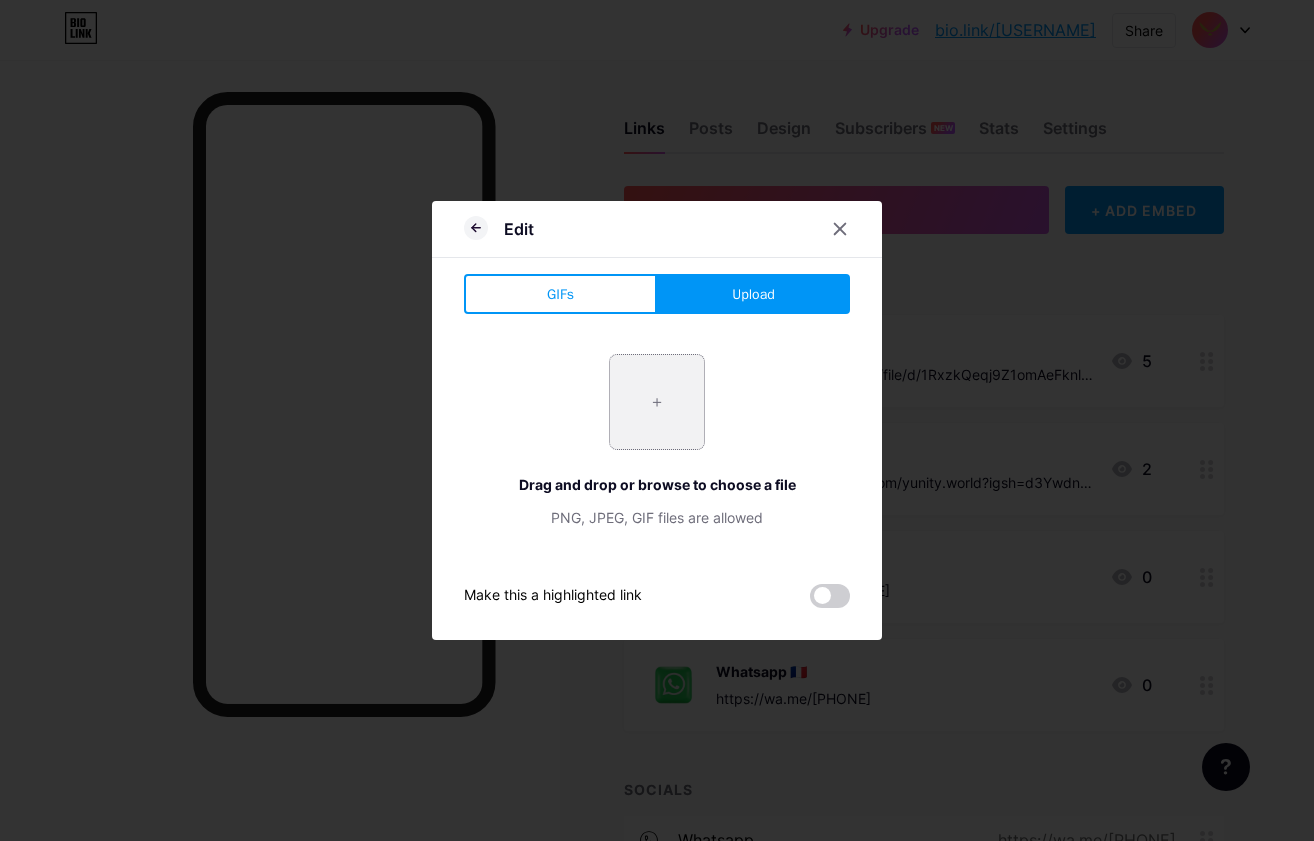 click at bounding box center [657, 402] 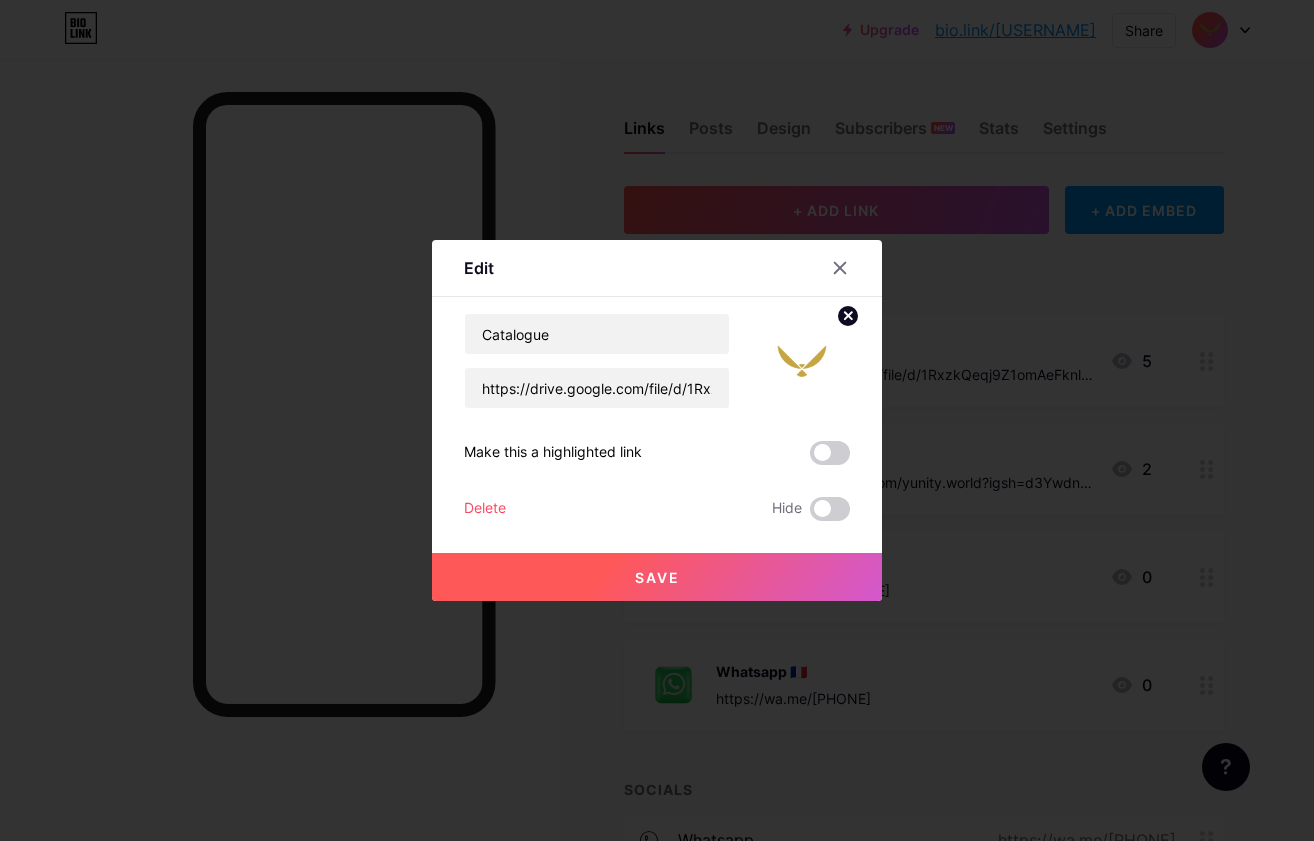 click on "Save" at bounding box center (657, 577) 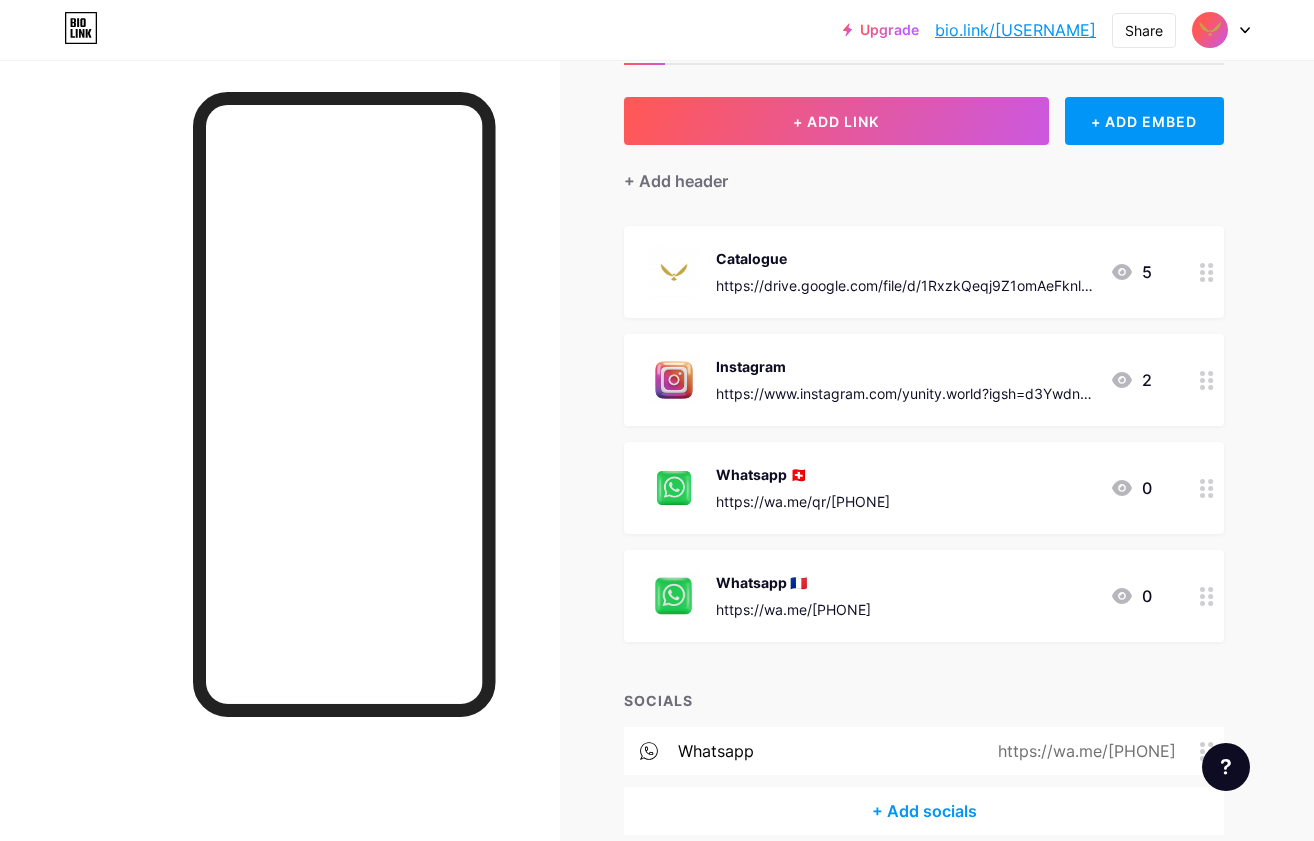 scroll, scrollTop: 92, scrollLeft: 0, axis: vertical 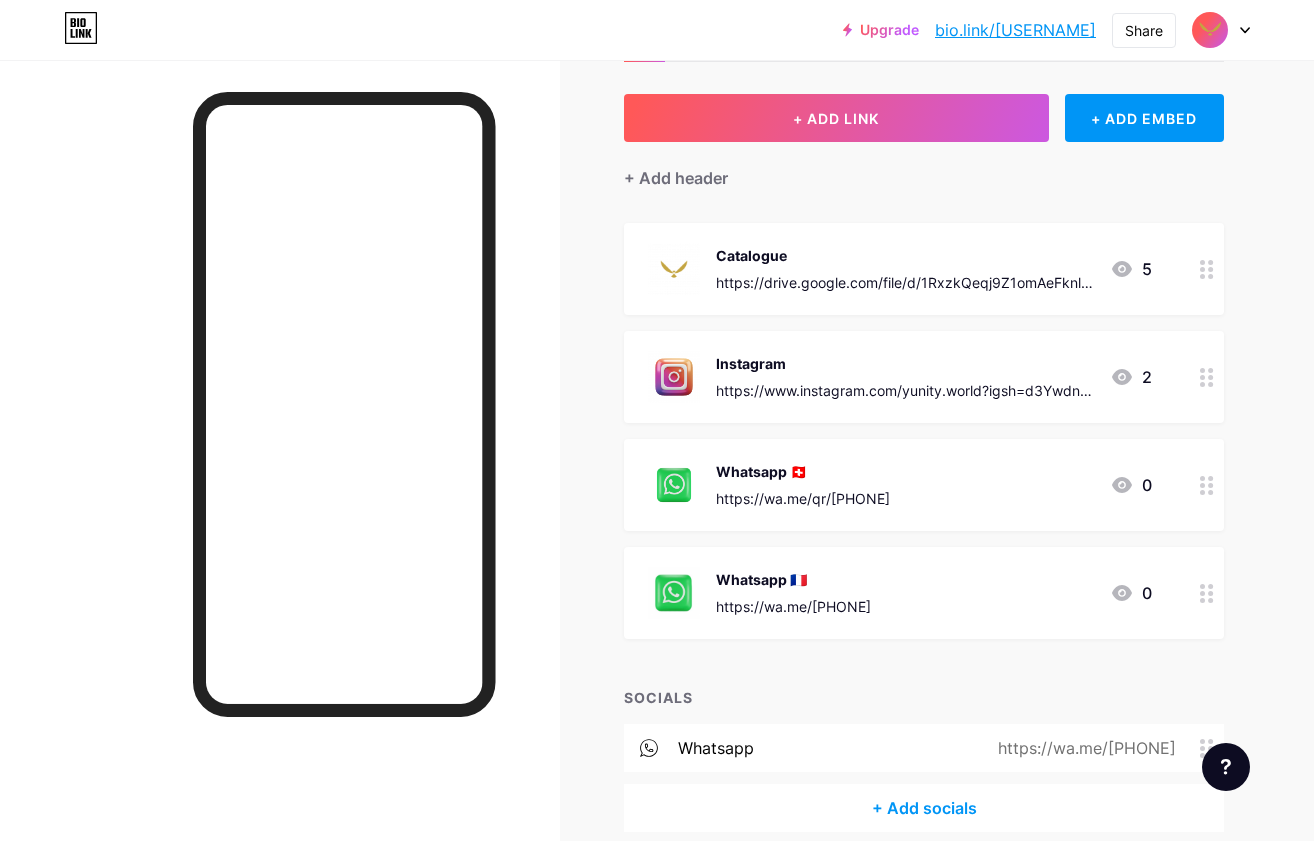 click at bounding box center (674, 593) 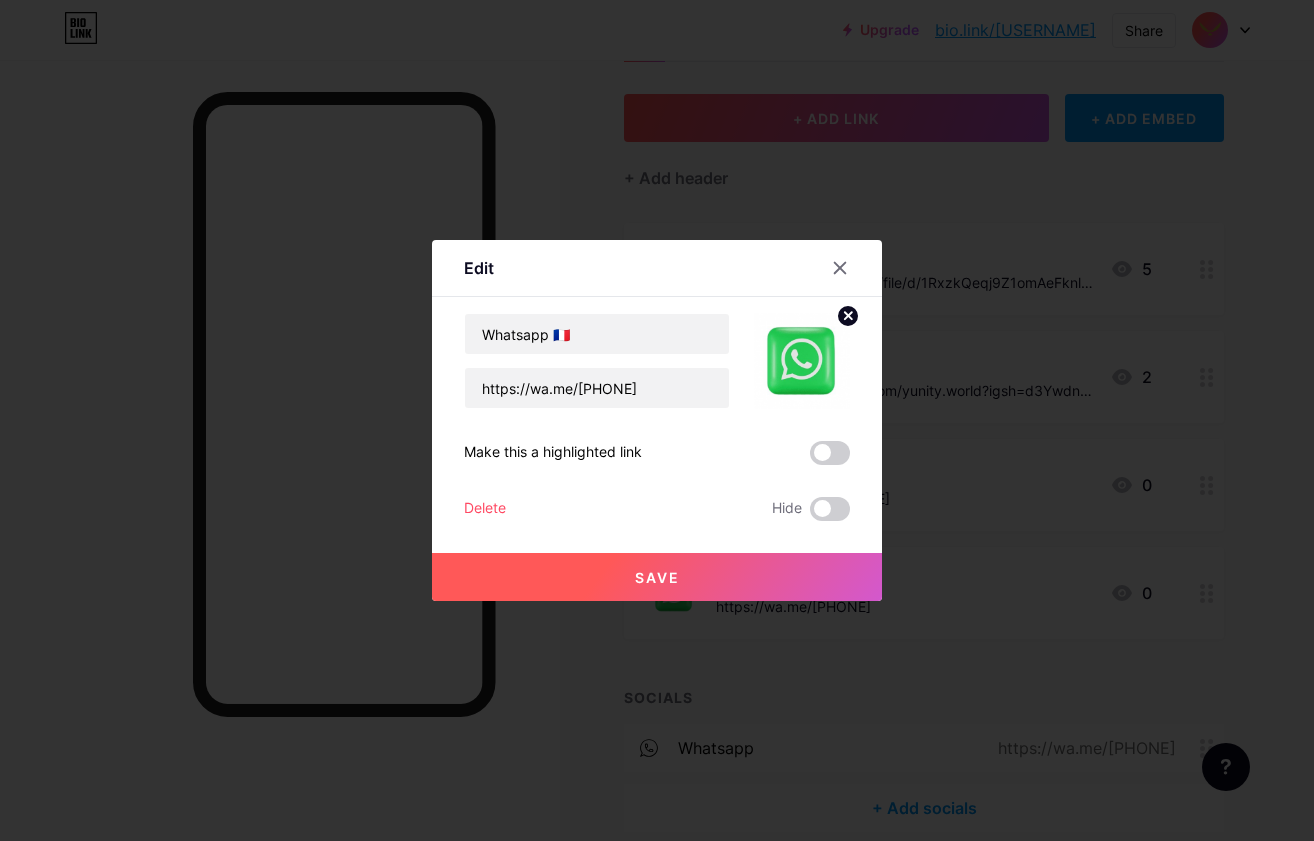 click 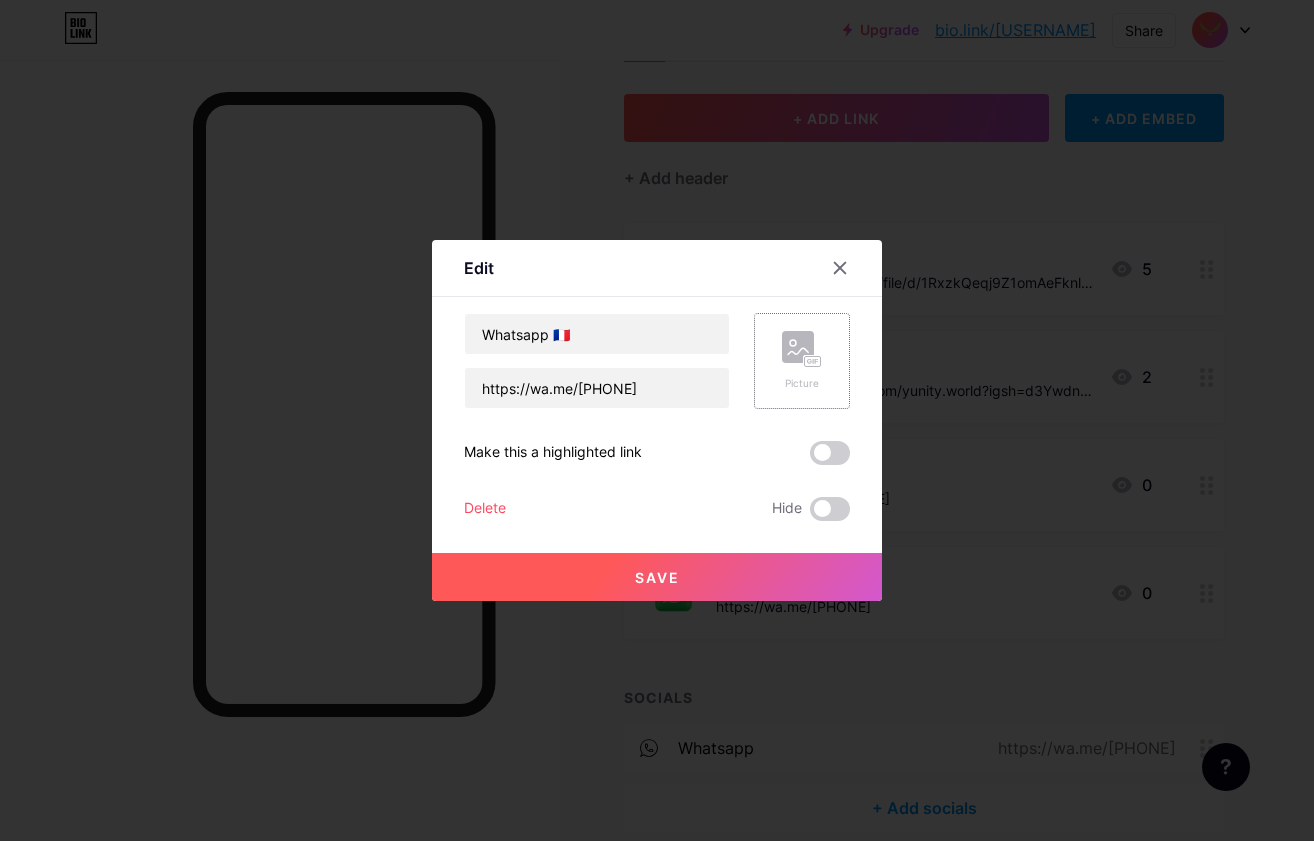 click 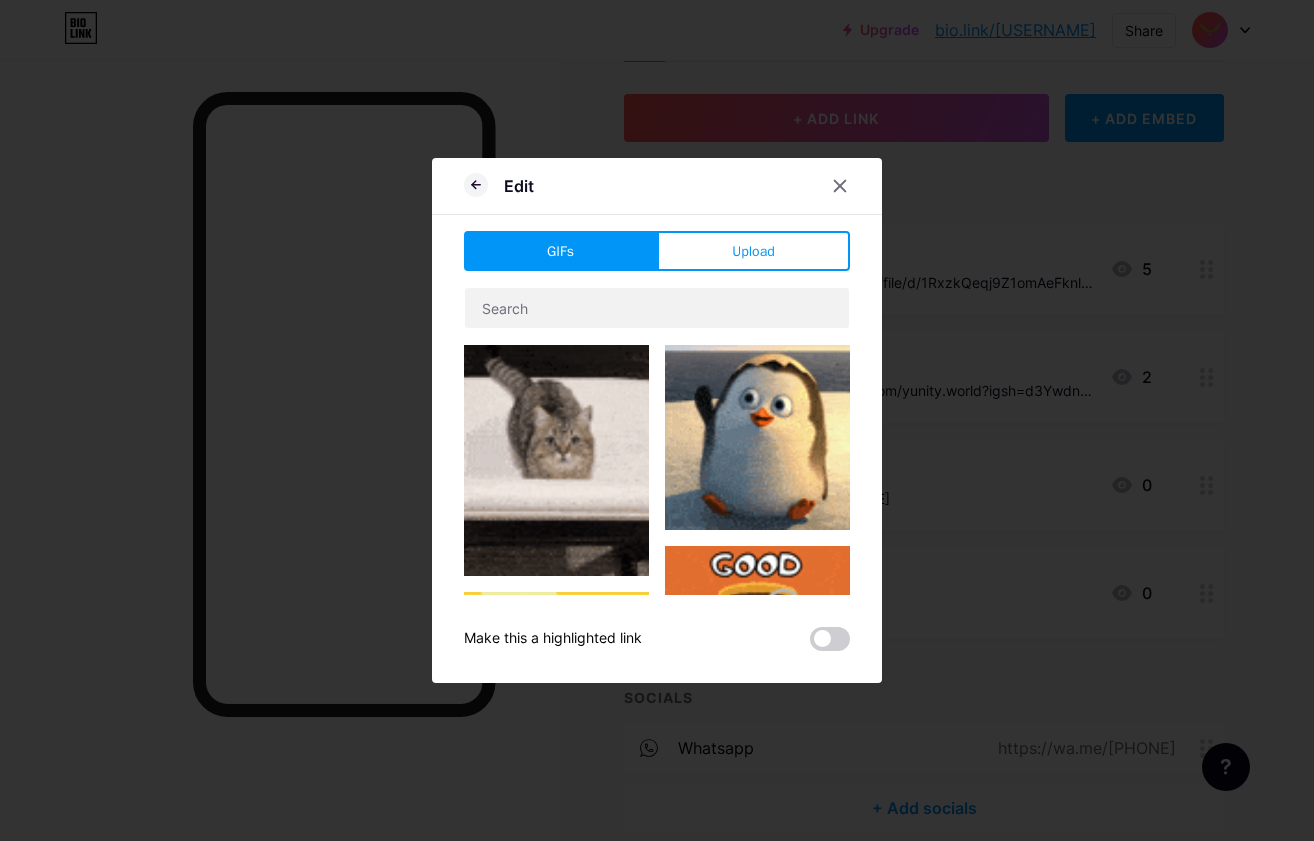 click on "Upload" at bounding box center (753, 251) 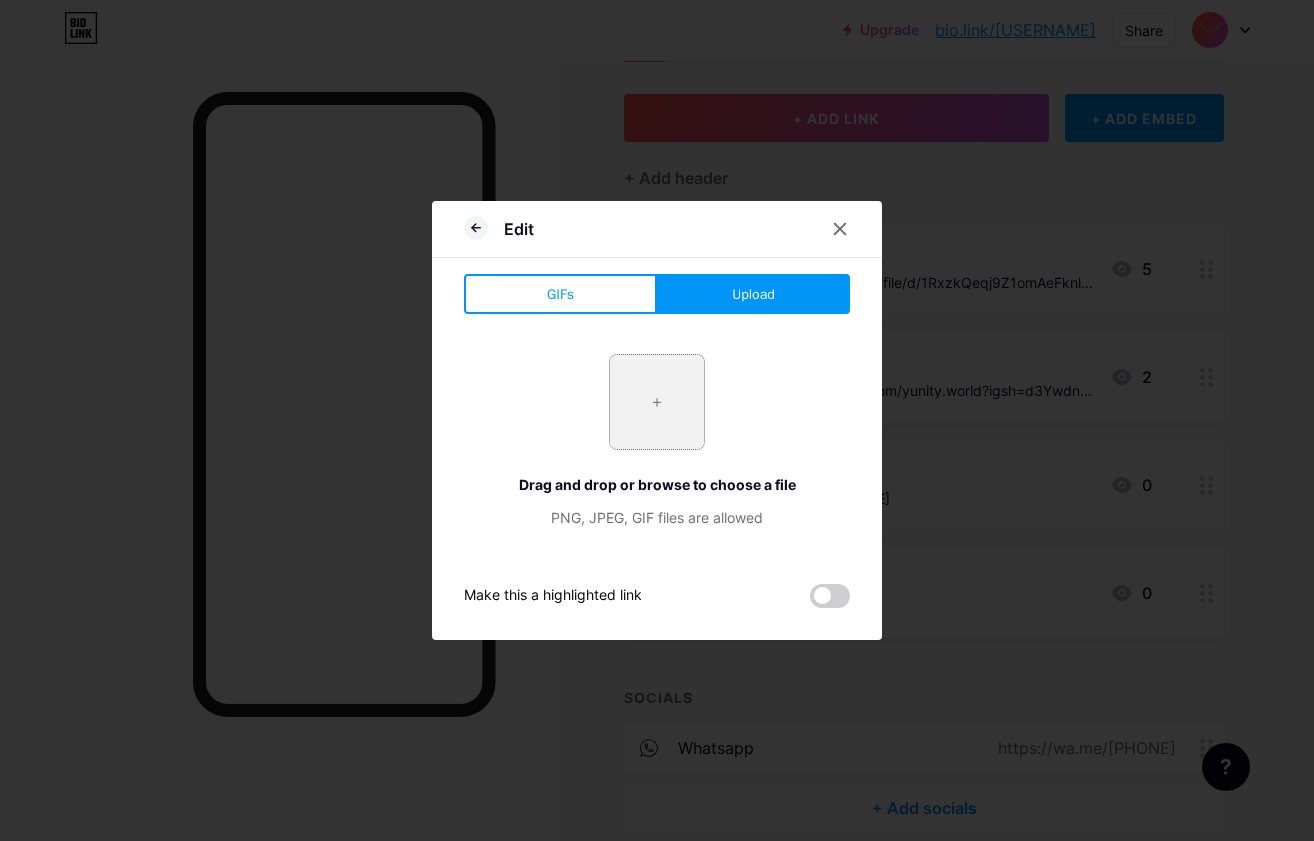 click at bounding box center (657, 402) 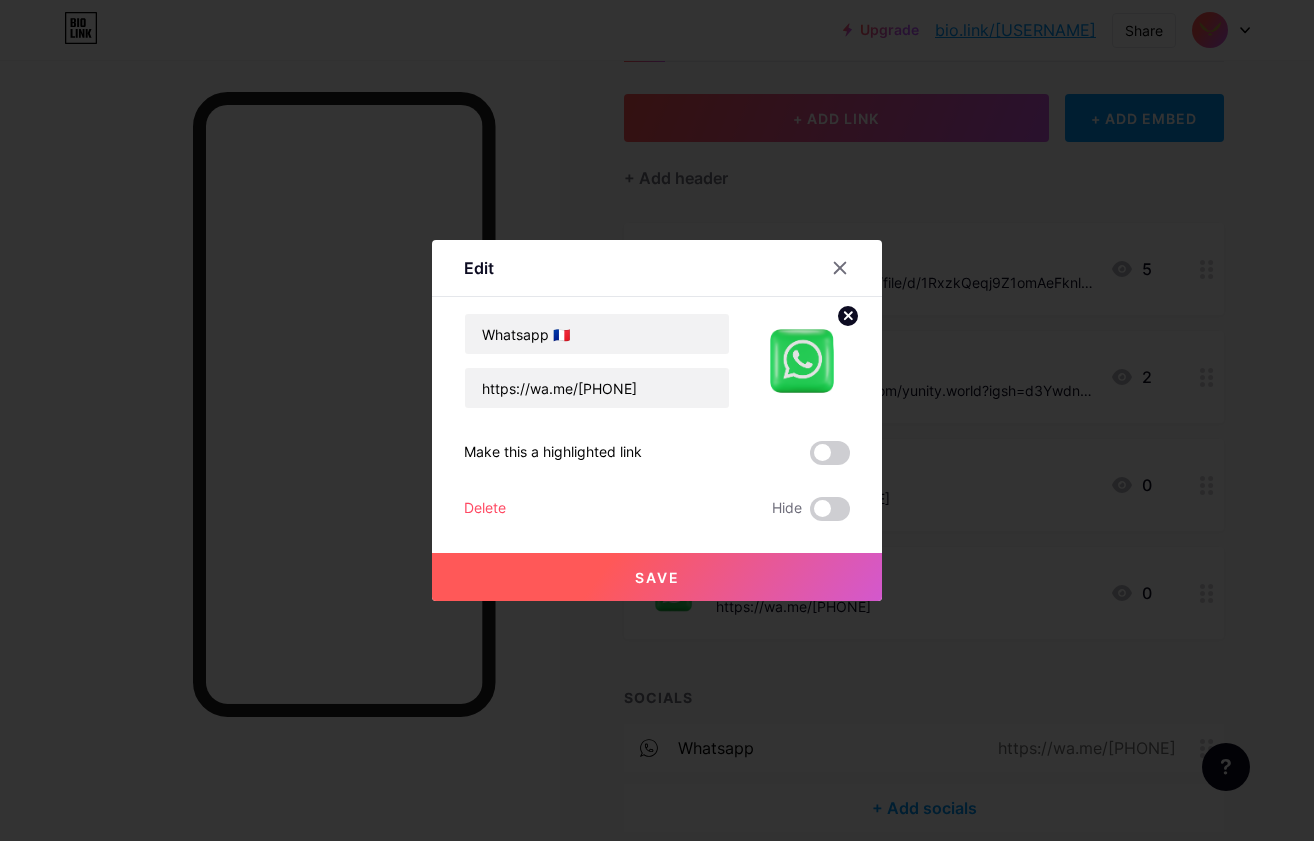 click on "Save" at bounding box center [657, 577] 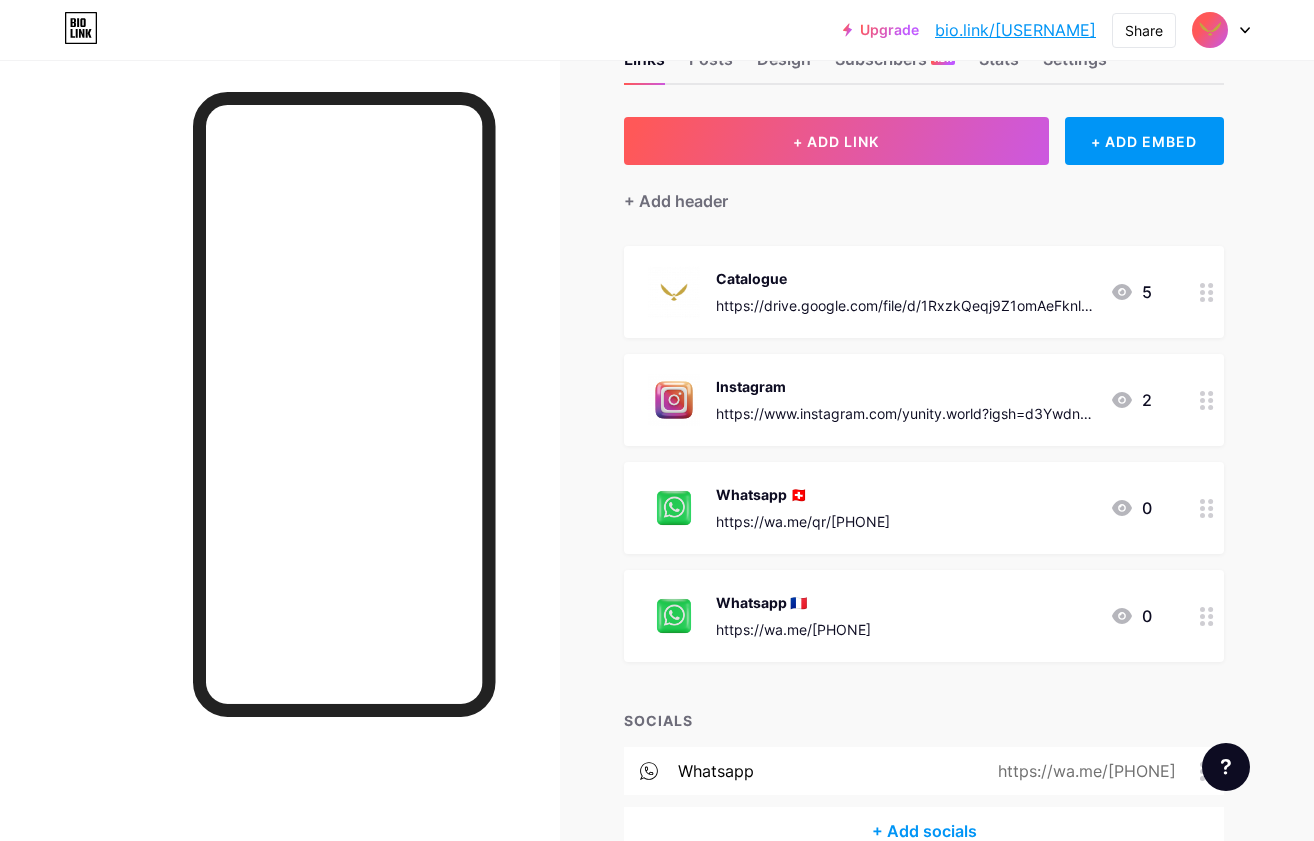 scroll, scrollTop: 77, scrollLeft: 0, axis: vertical 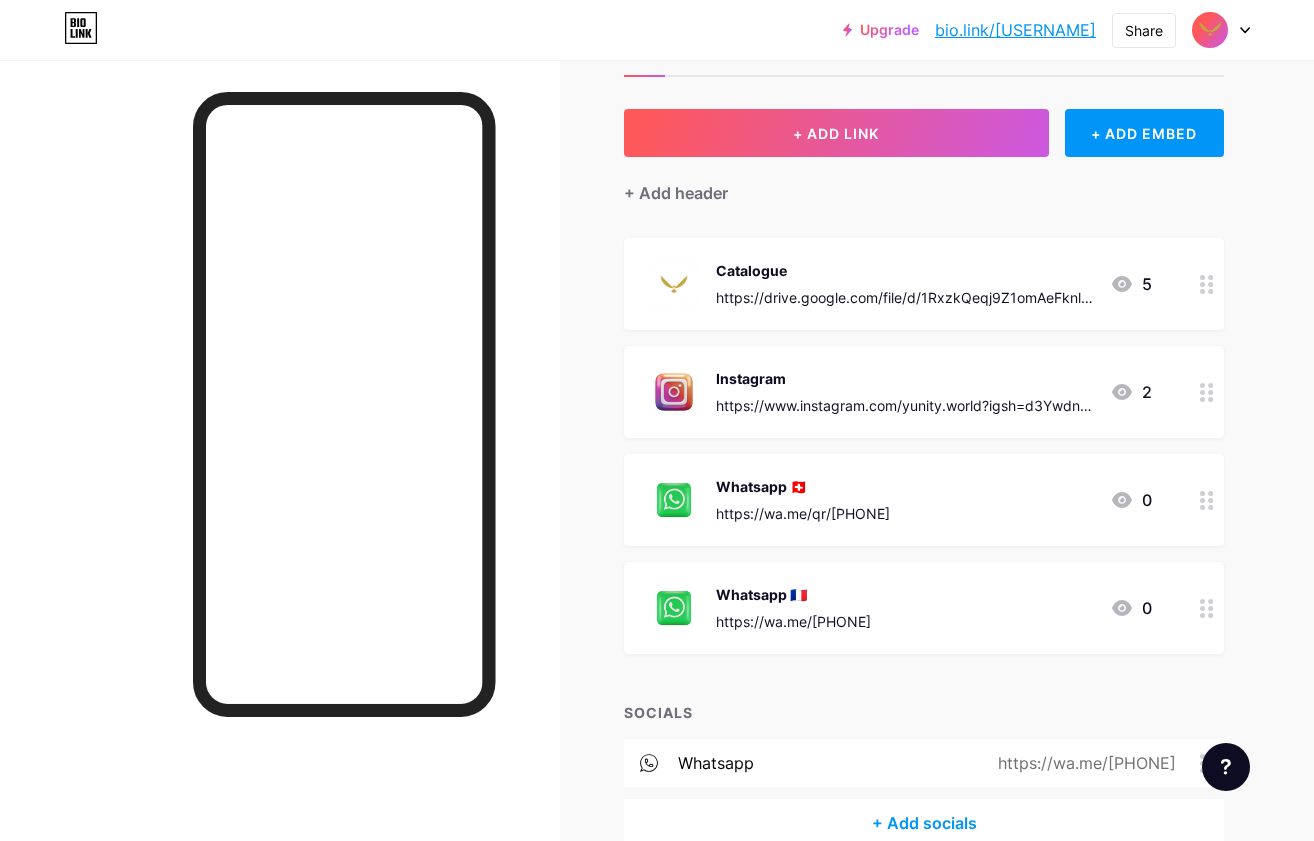 click on "Whatsapp 🇨🇵
https://wa.me/[PHONE]" at bounding box center (793, 608) 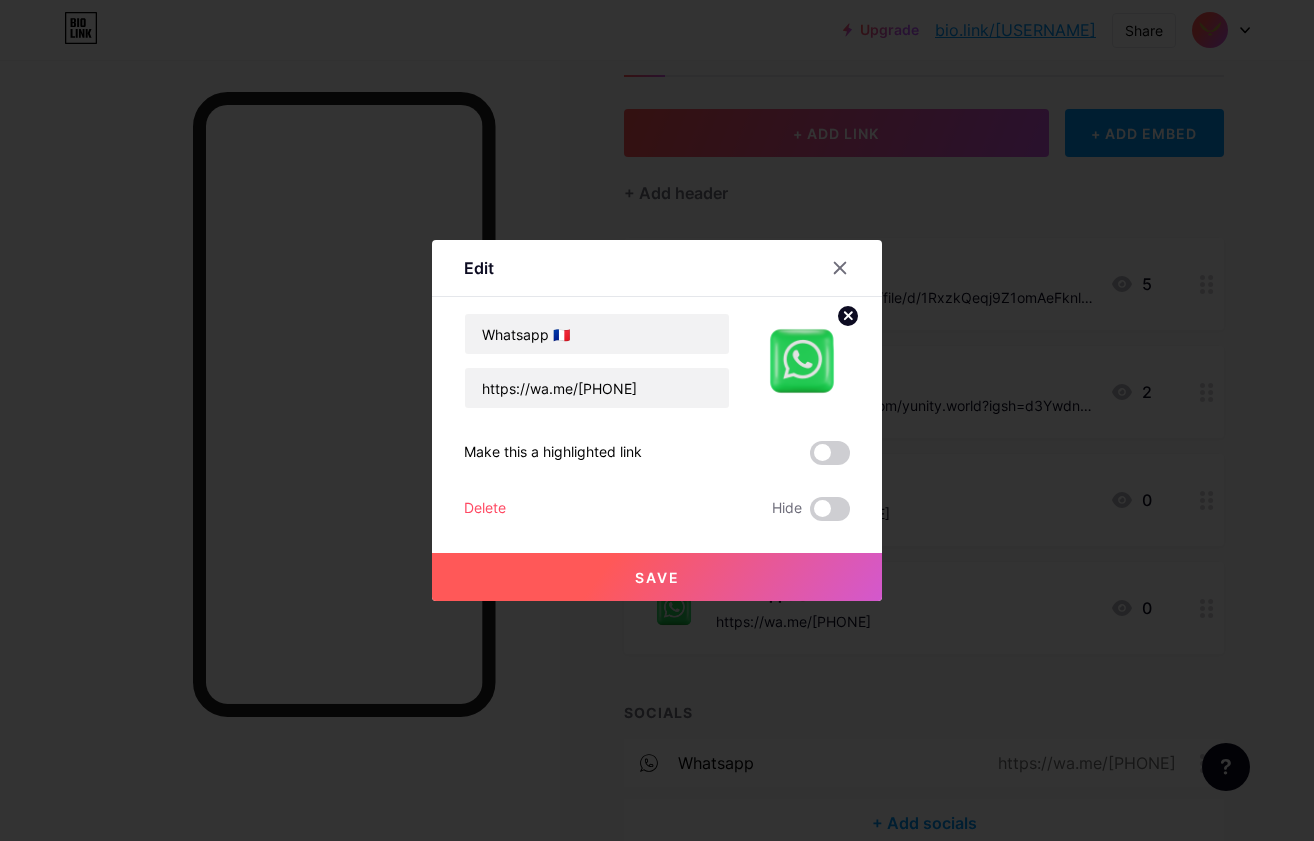 click at bounding box center [657, 420] 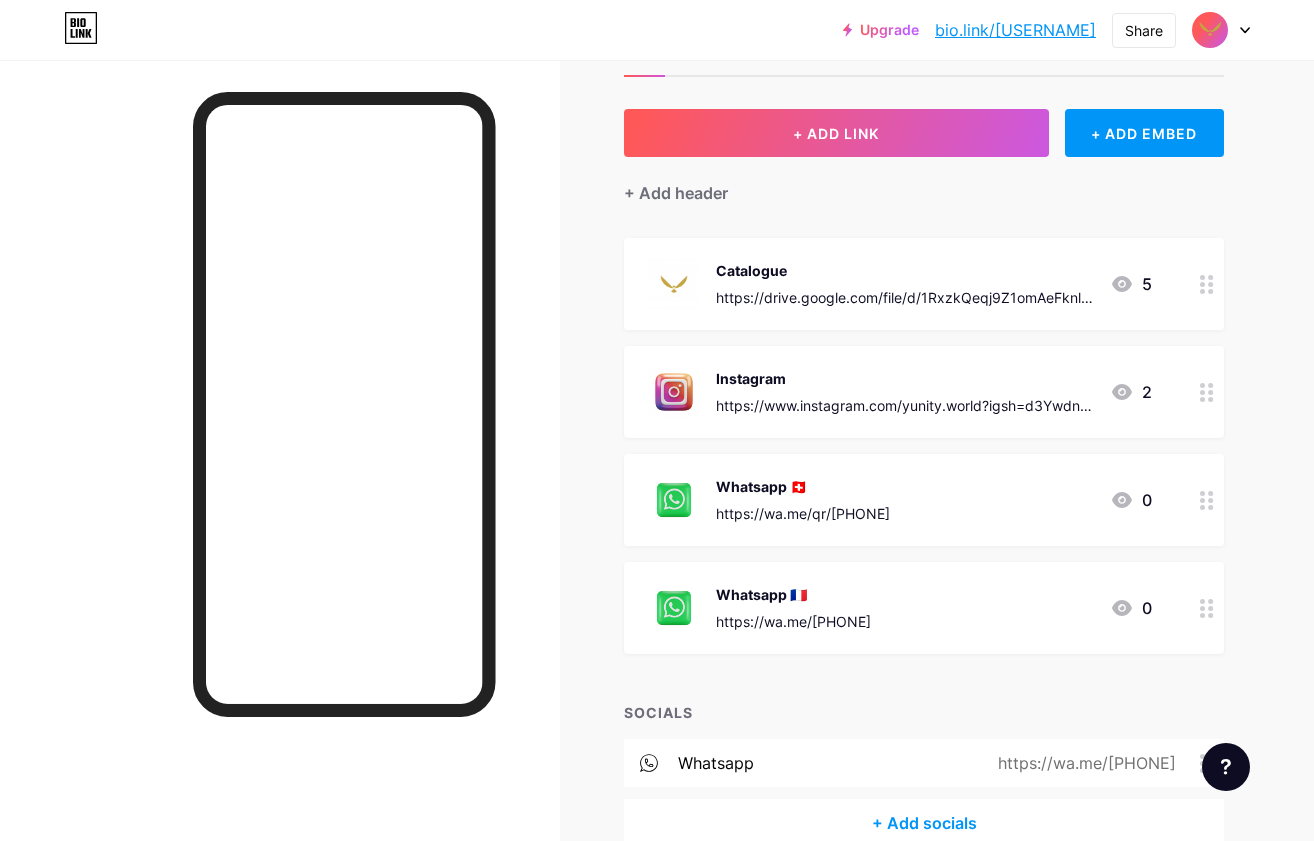 click on "https://www.instagram.com/yunity.world?igsh=d3YwdnI0MzlxcHl4" at bounding box center (905, 405) 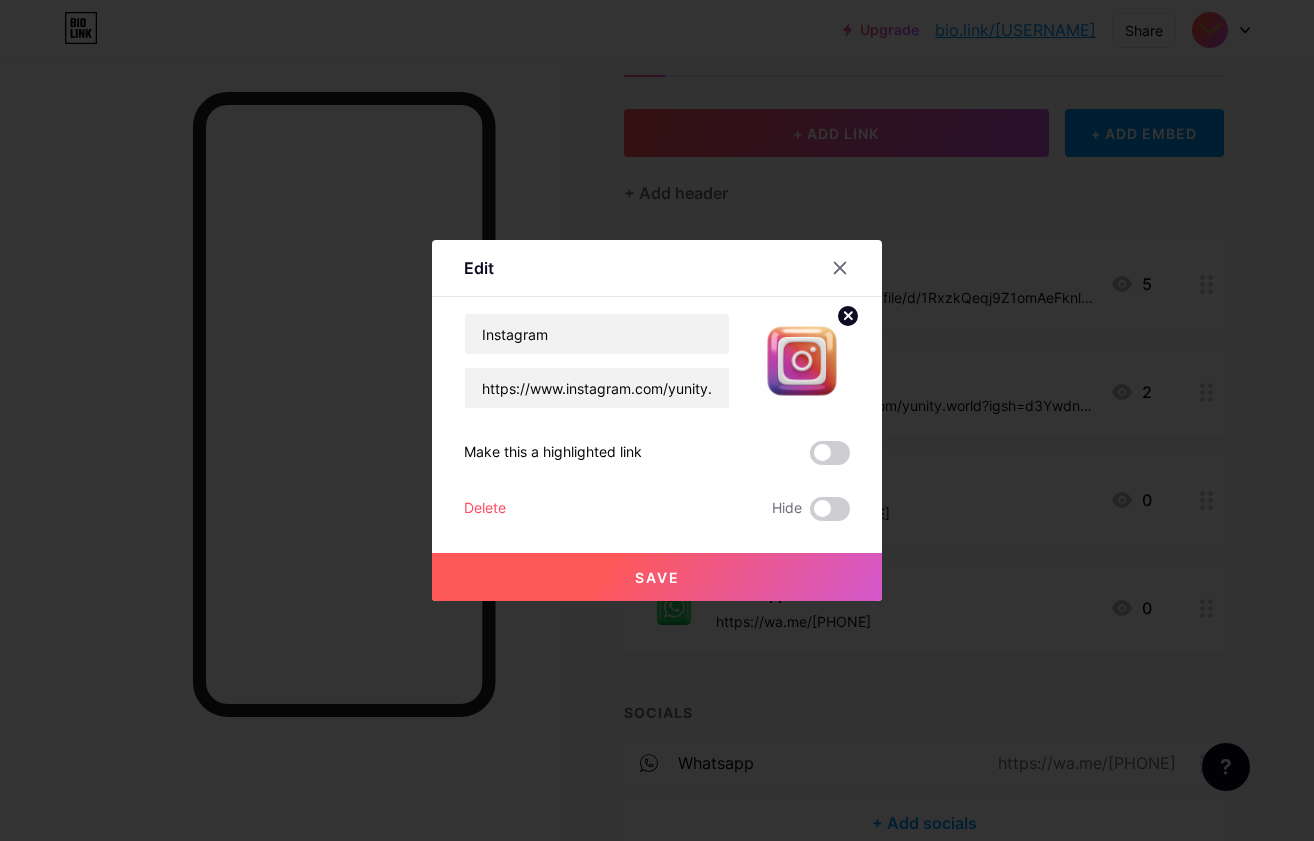 click 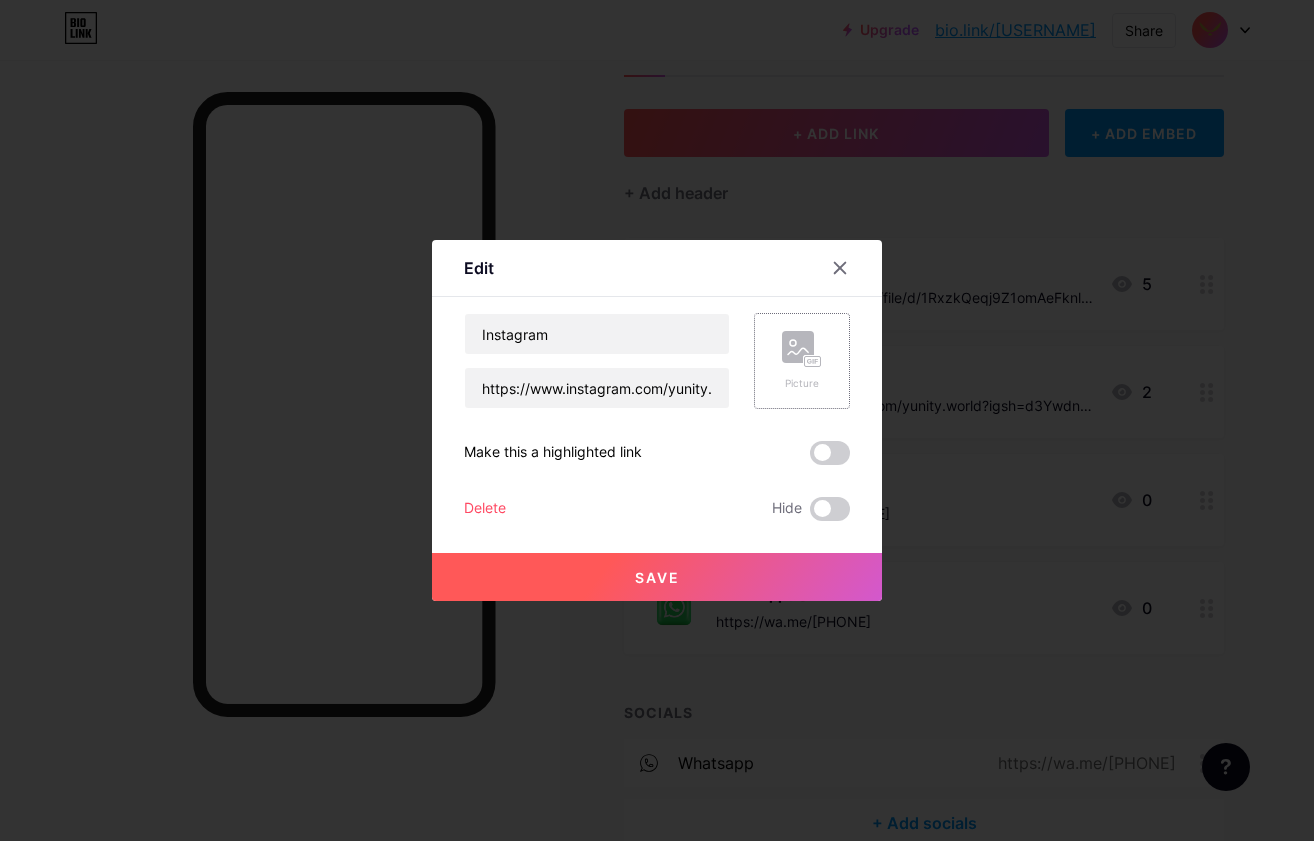 click on "Picture" at bounding box center [802, 361] 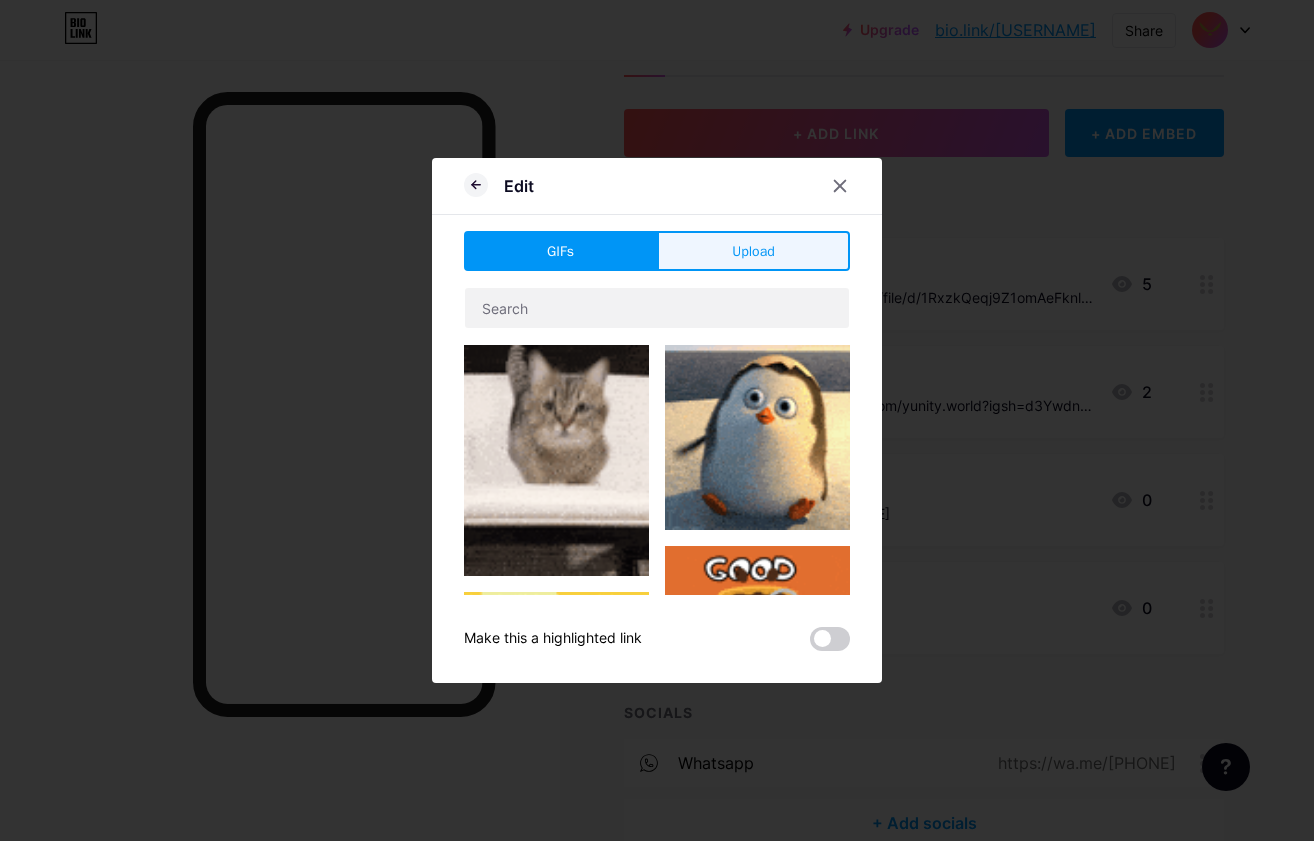 click on "Upload" at bounding box center (753, 251) 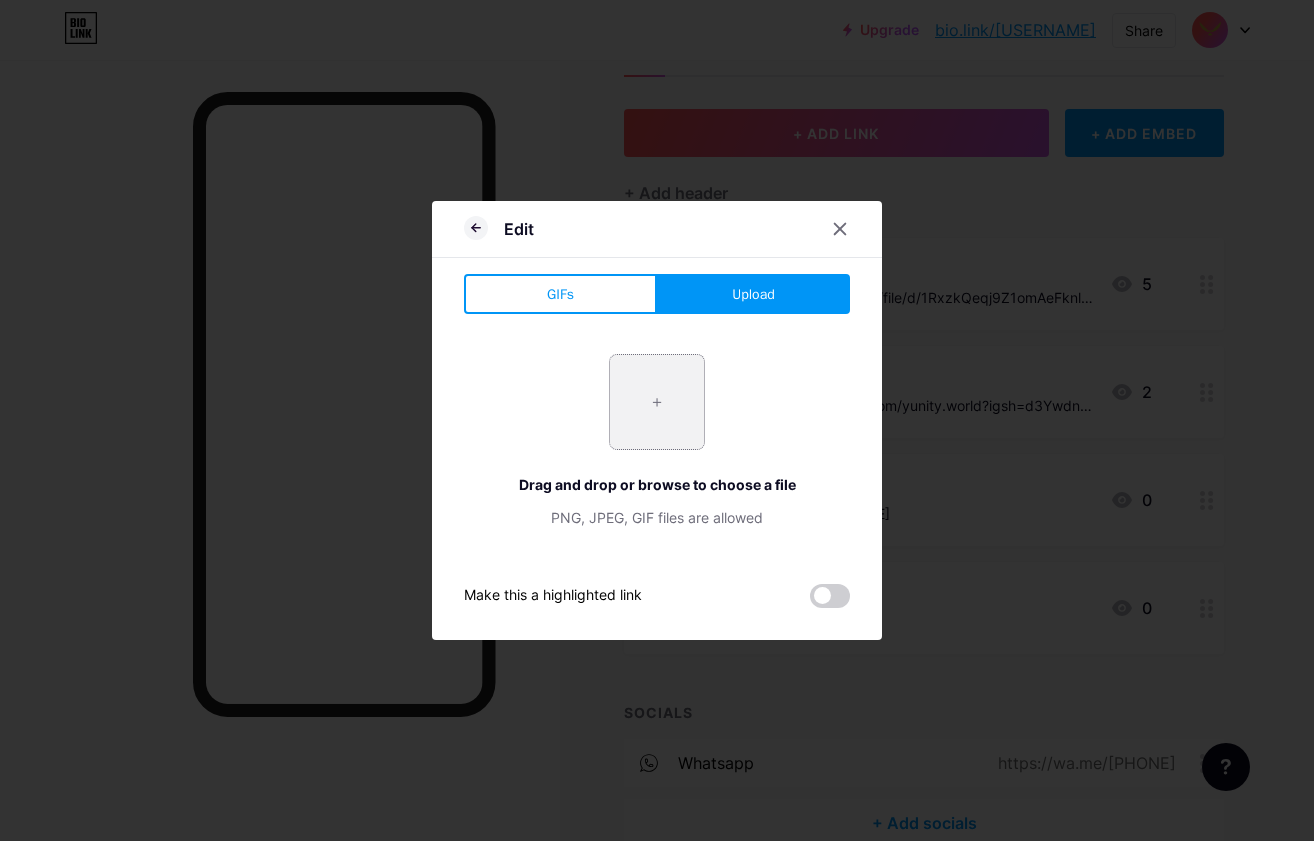 click at bounding box center (657, 402) 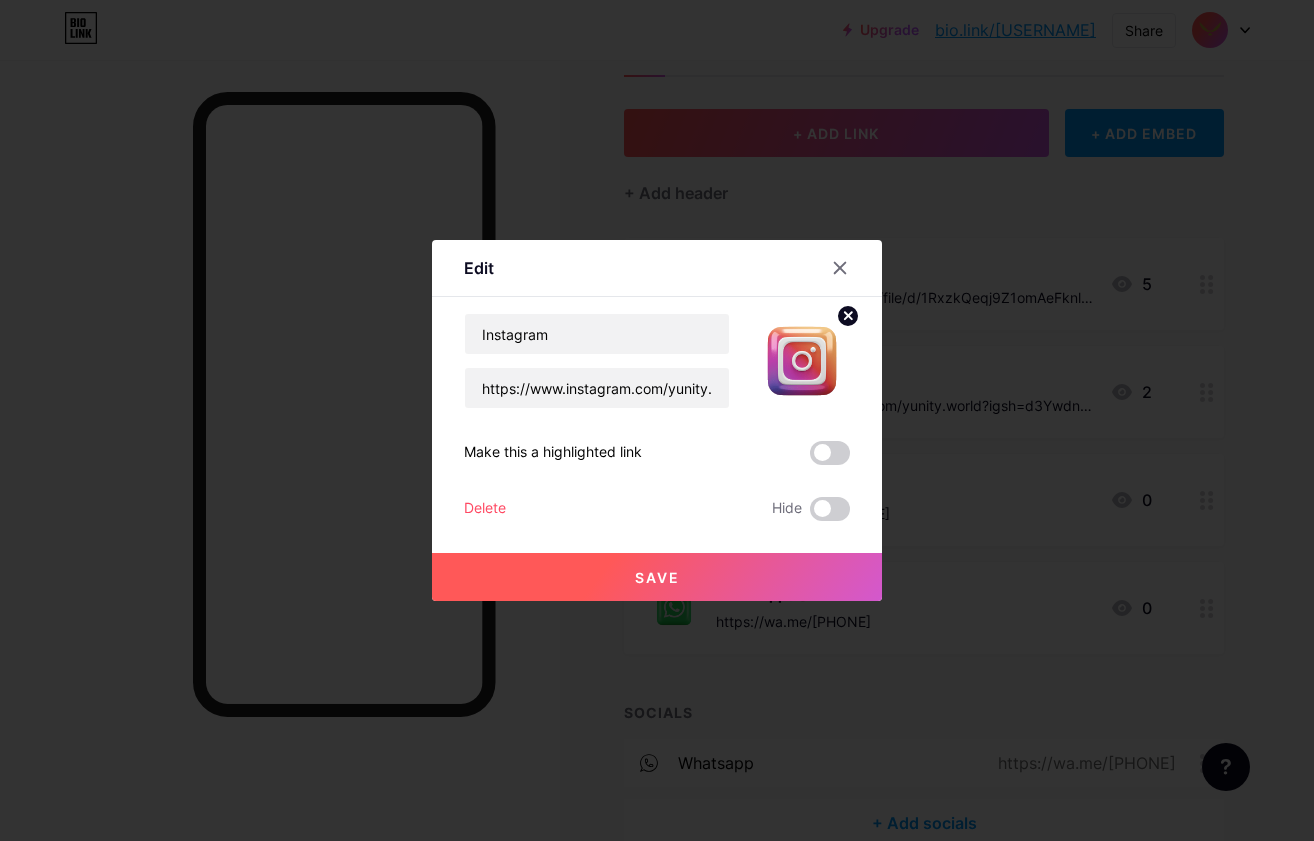 click on "Save" at bounding box center [657, 577] 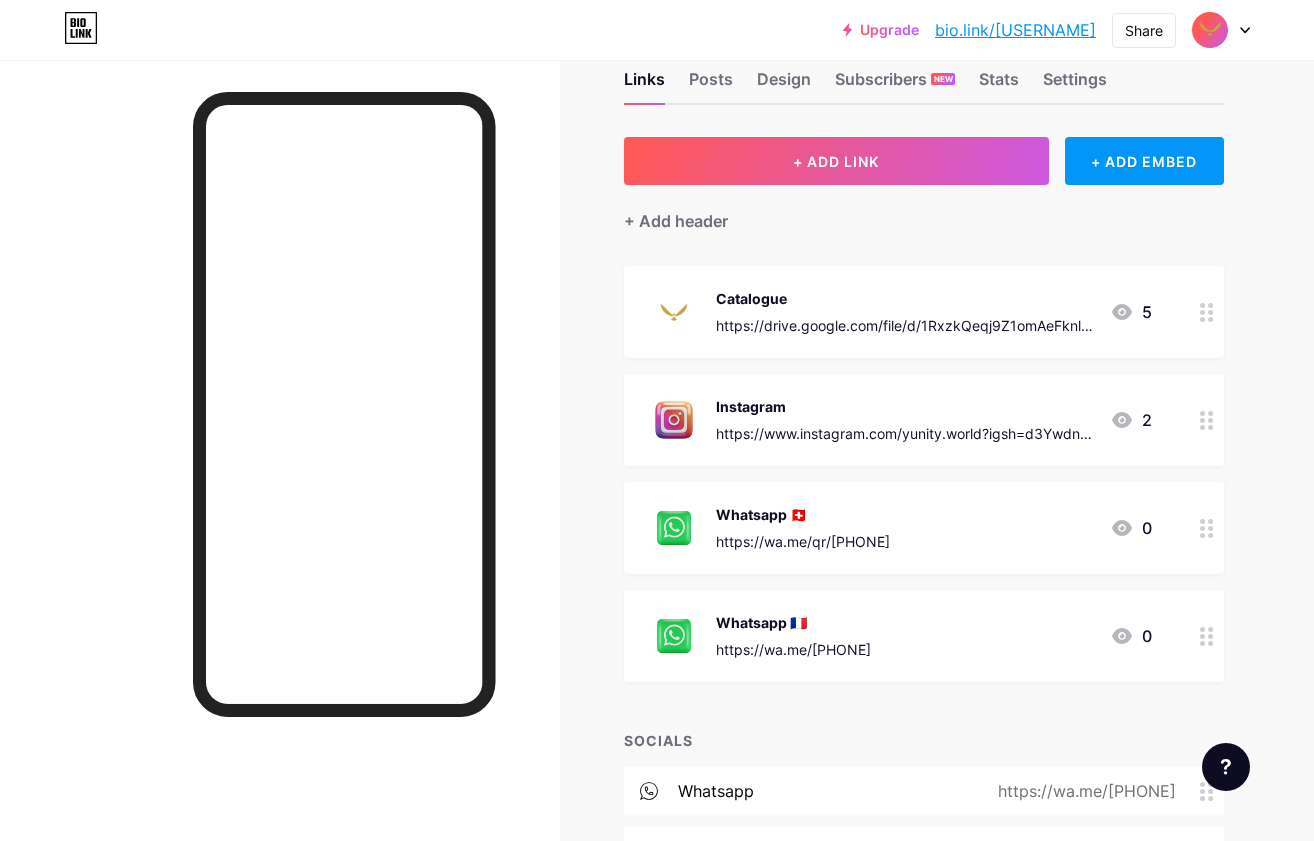 scroll, scrollTop: 48, scrollLeft: 0, axis: vertical 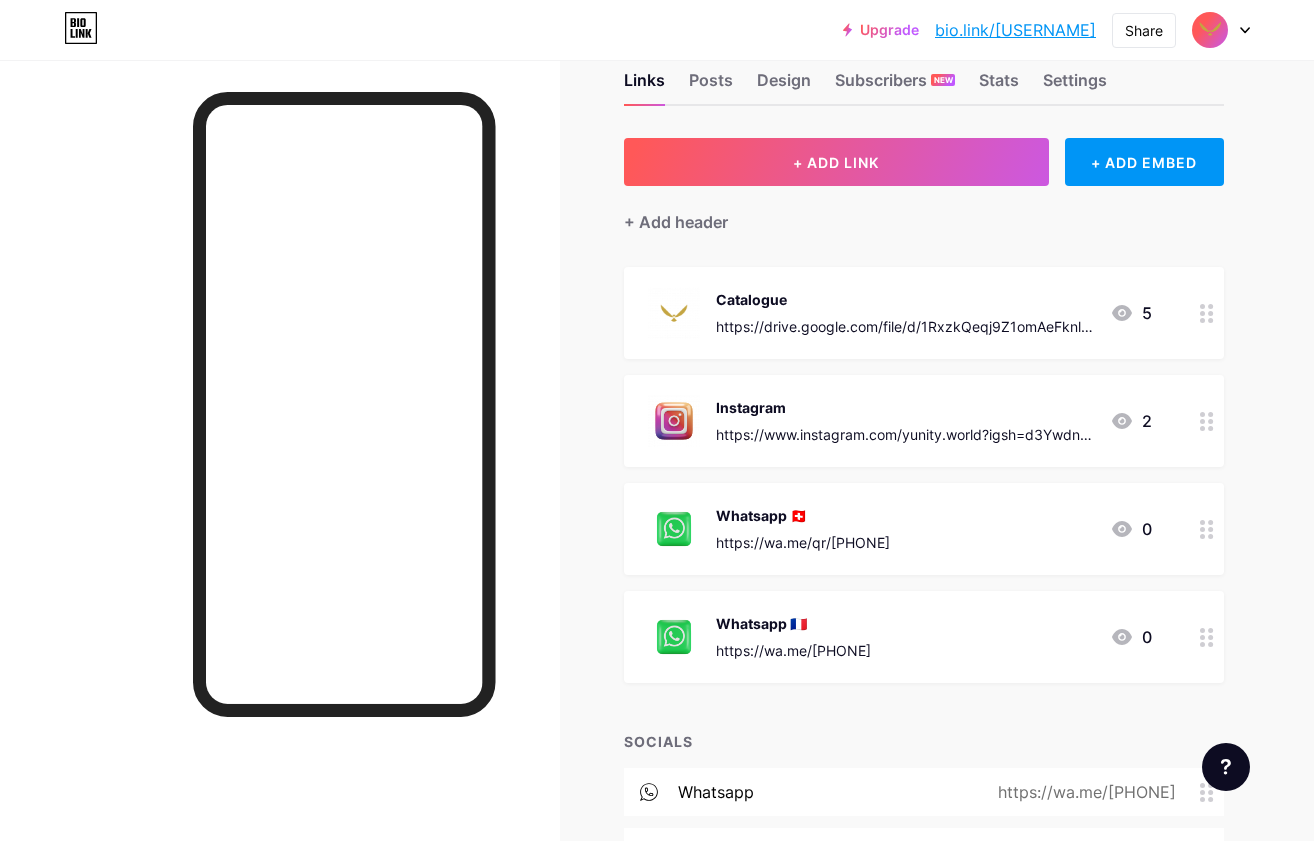 click on "Catalogue
https://drive.google.com/file/d/1RxzkQeqj9Z1omAeFknllMpaxQp0FlwBJ/view?usp=sharing
5" at bounding box center [924, 313] 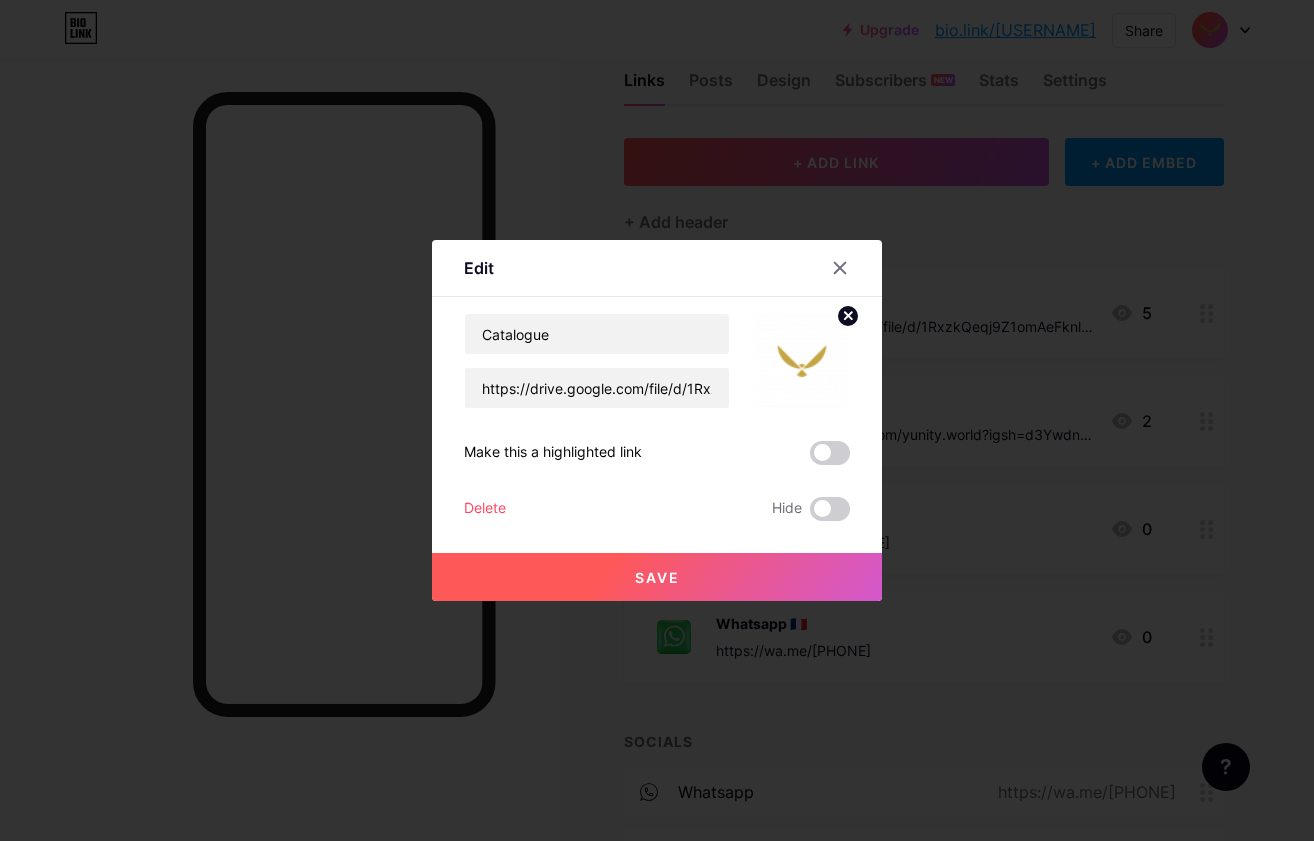 click at bounding box center [802, 361] 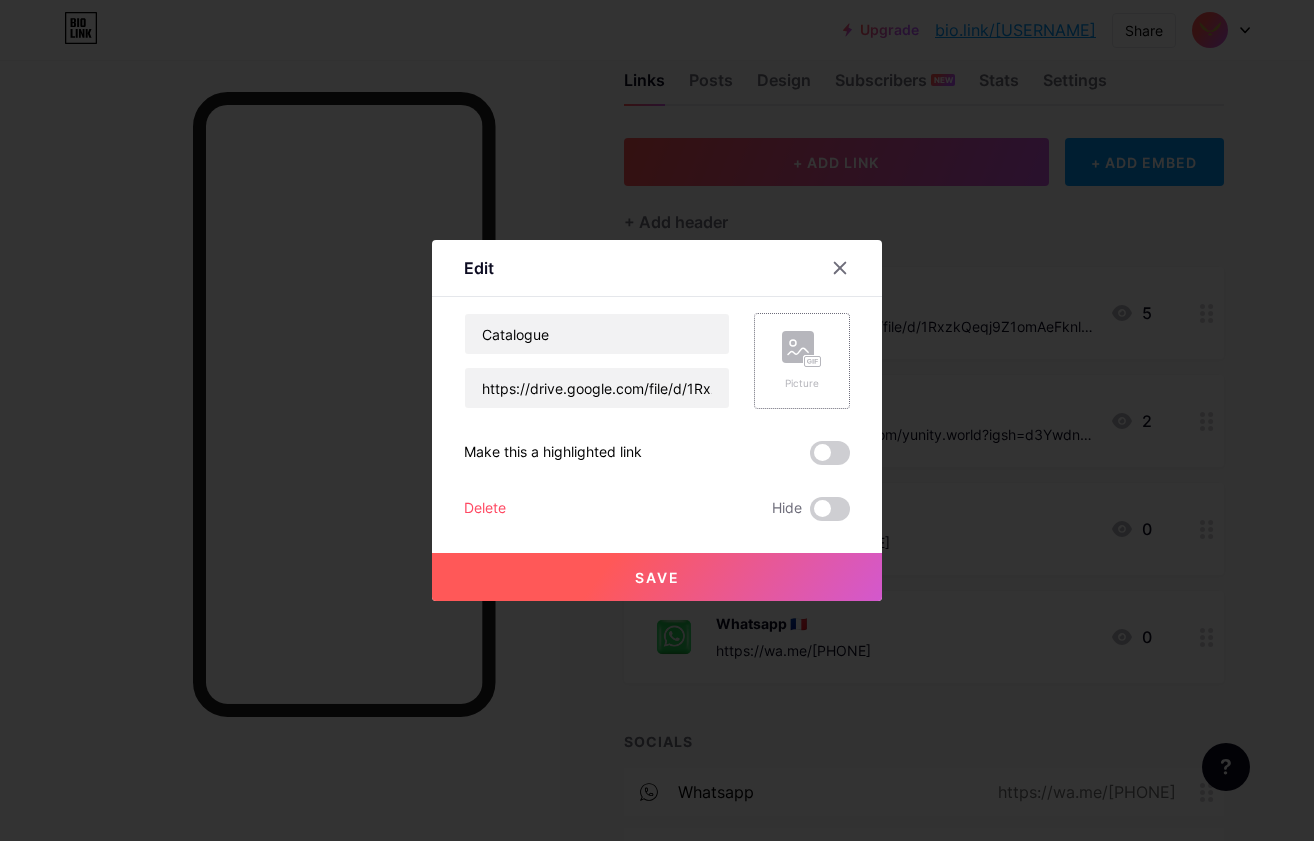 click 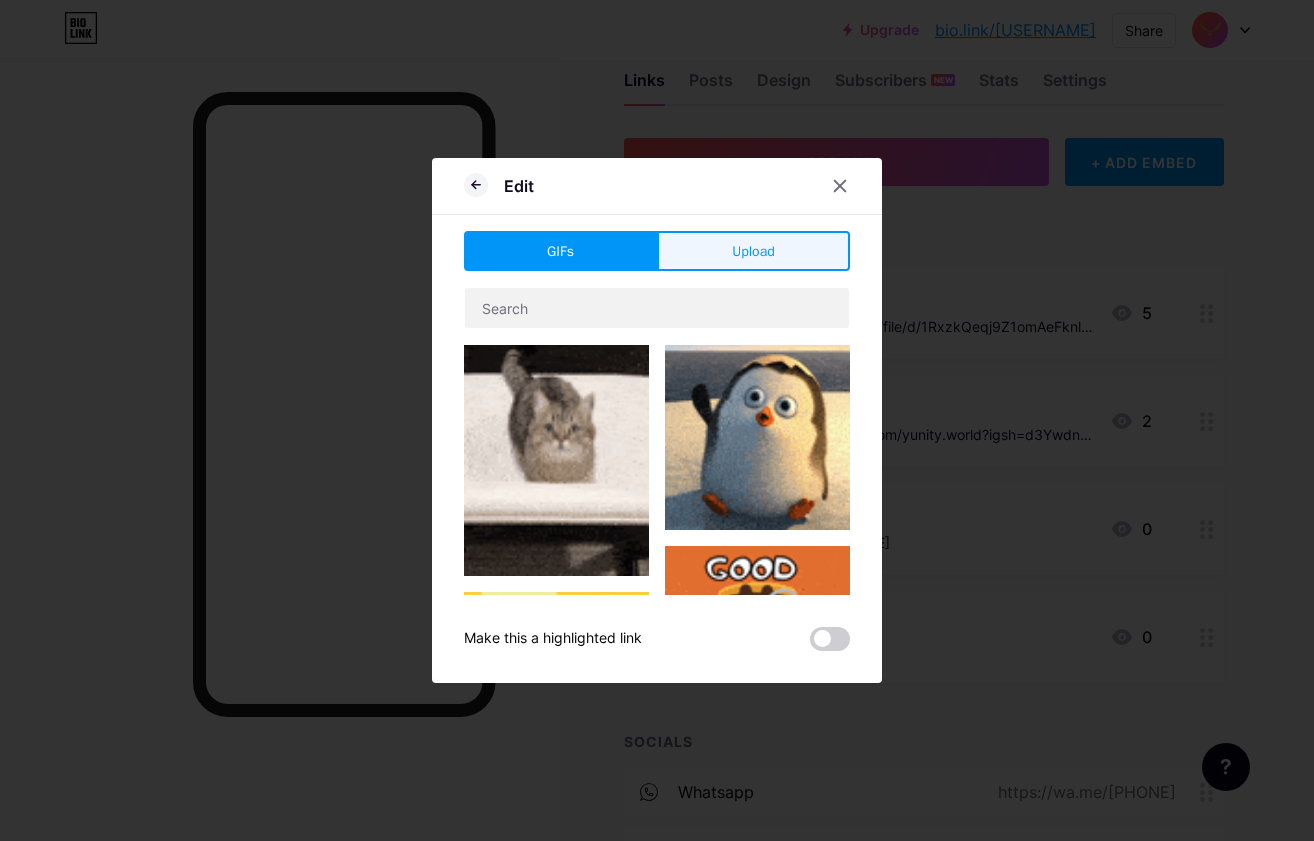 click on "Upload" at bounding box center [753, 251] 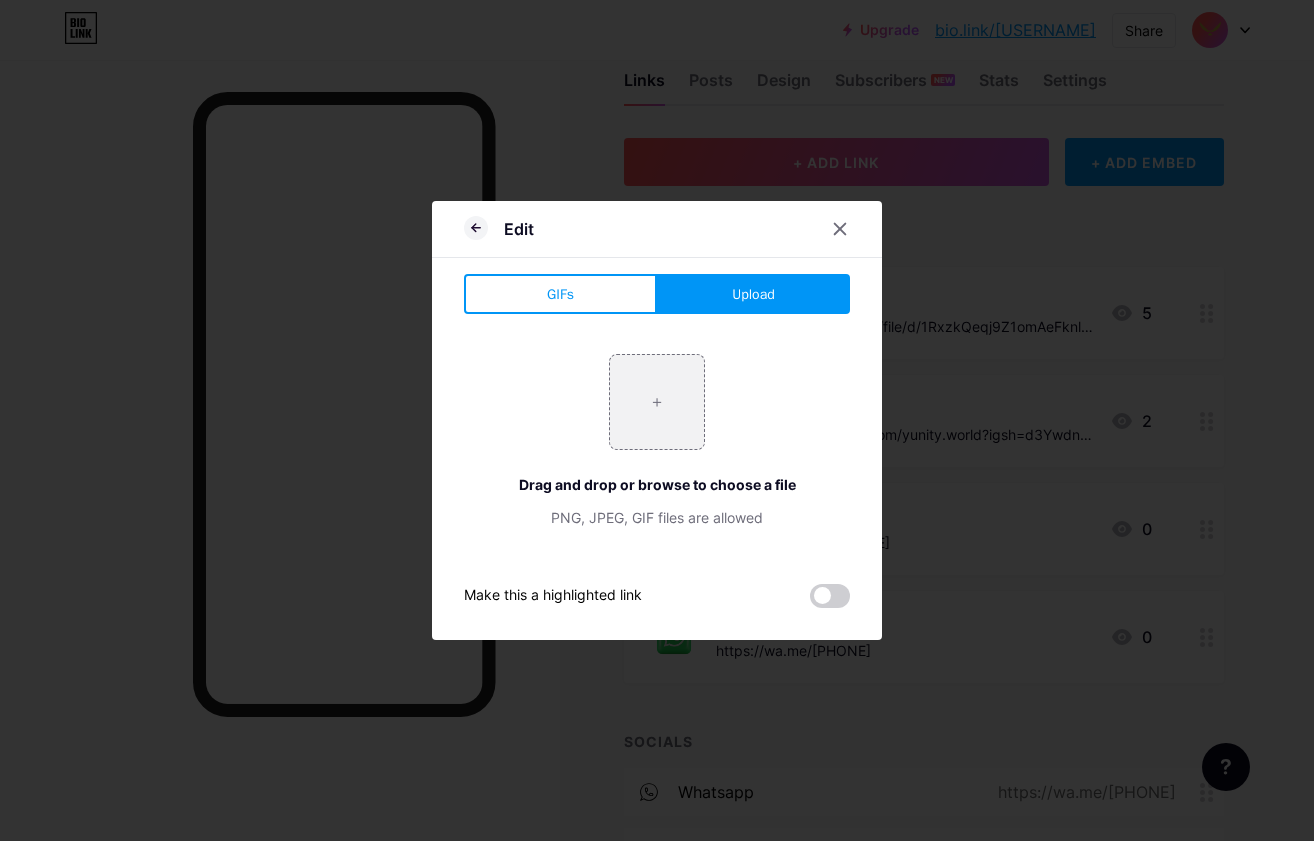 click on "Upload" at bounding box center (753, 294) 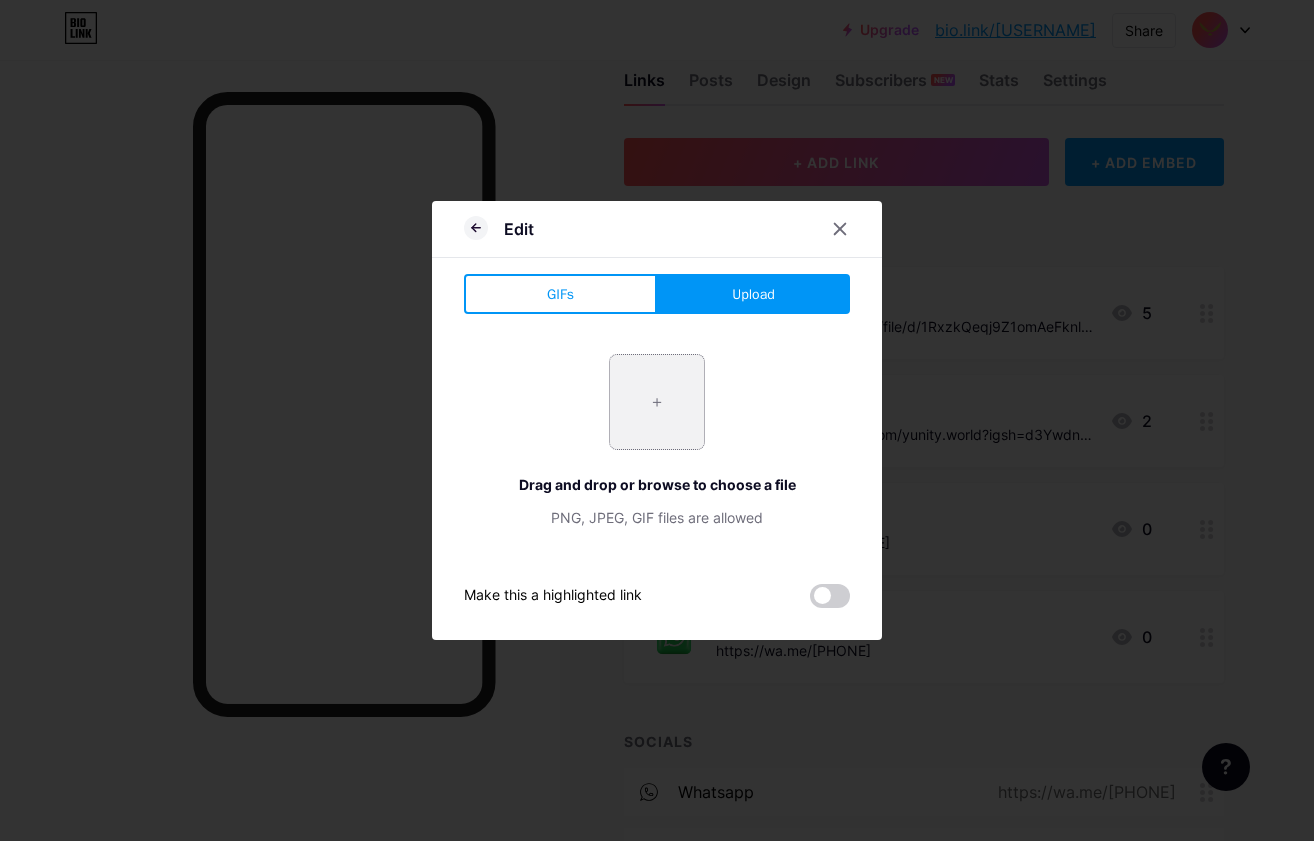 click at bounding box center [657, 402] 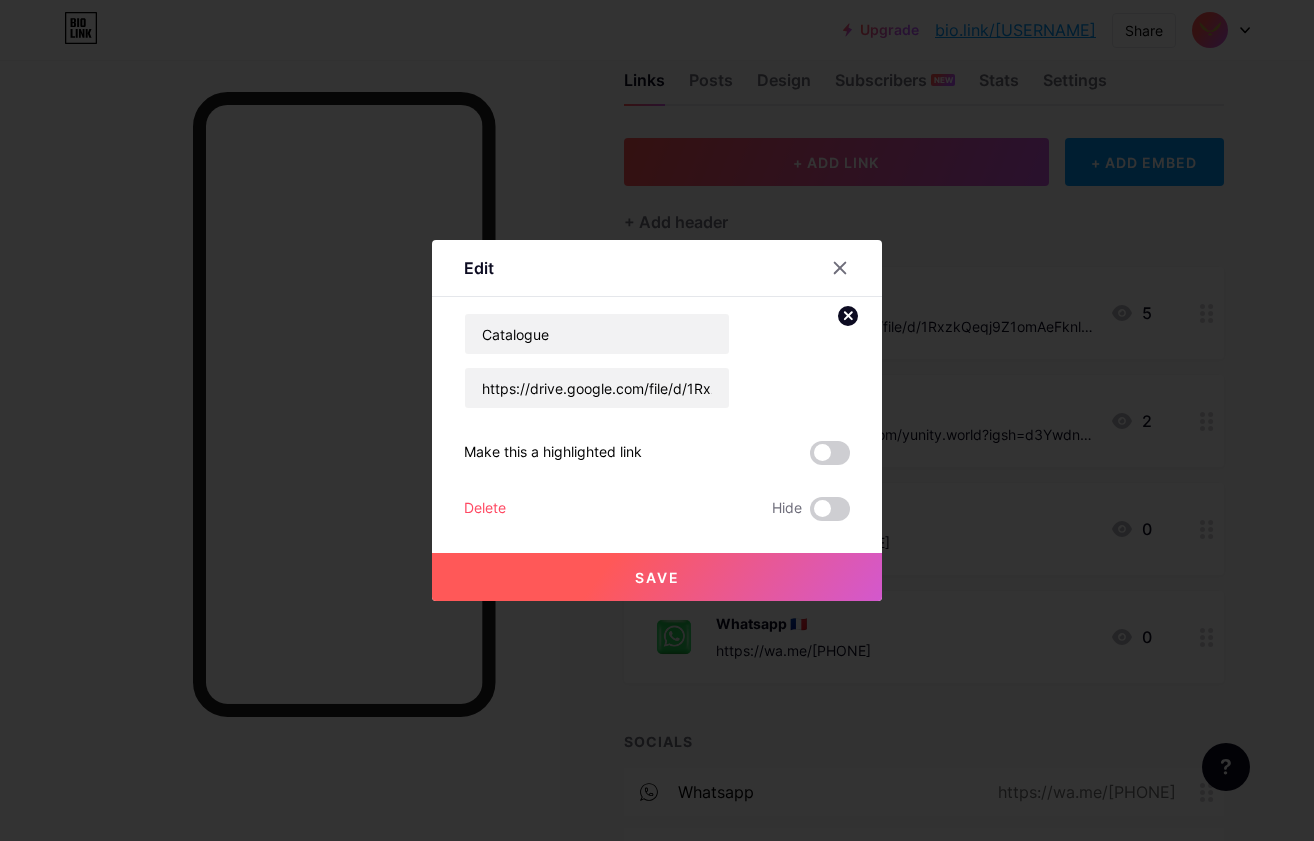 click on "Save" at bounding box center [657, 577] 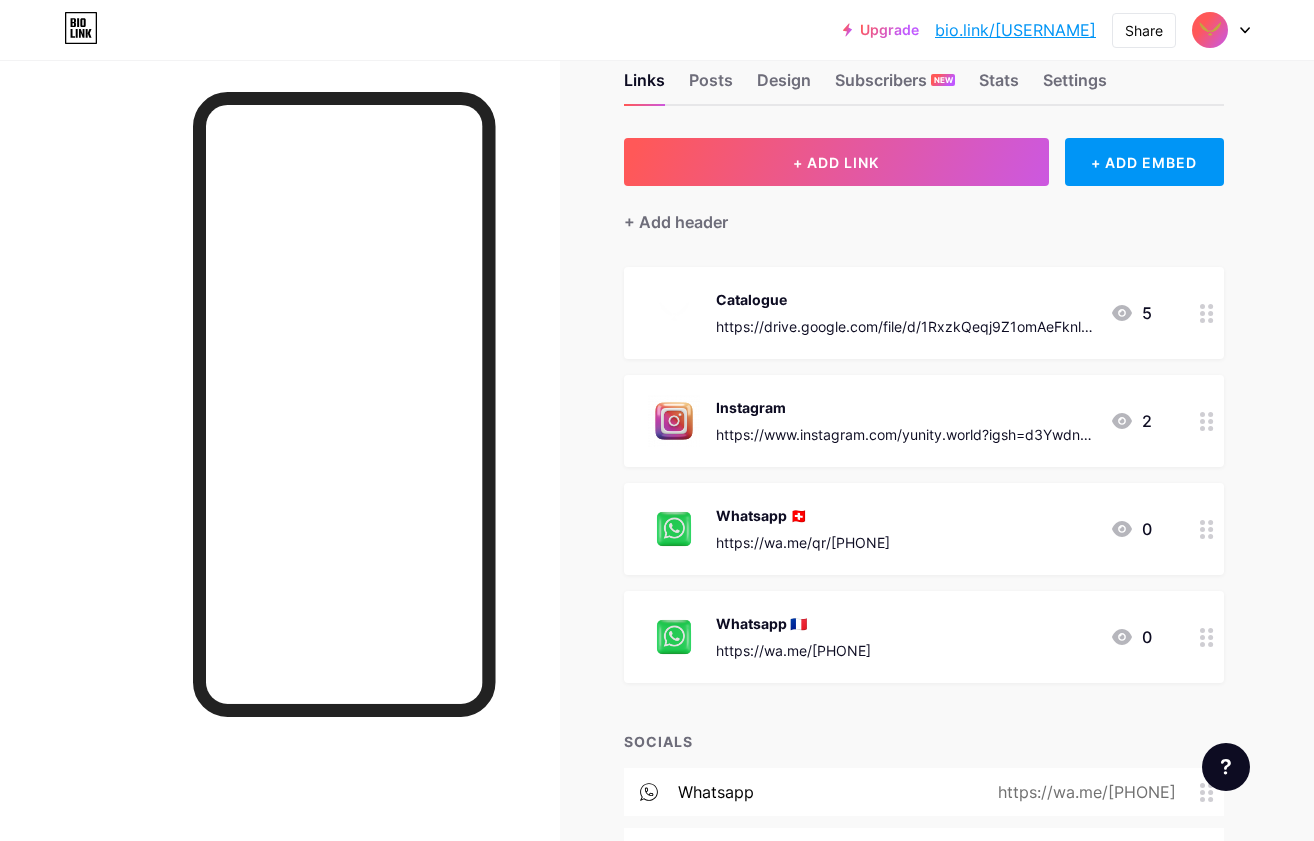 click on "Catalogue" at bounding box center (905, 299) 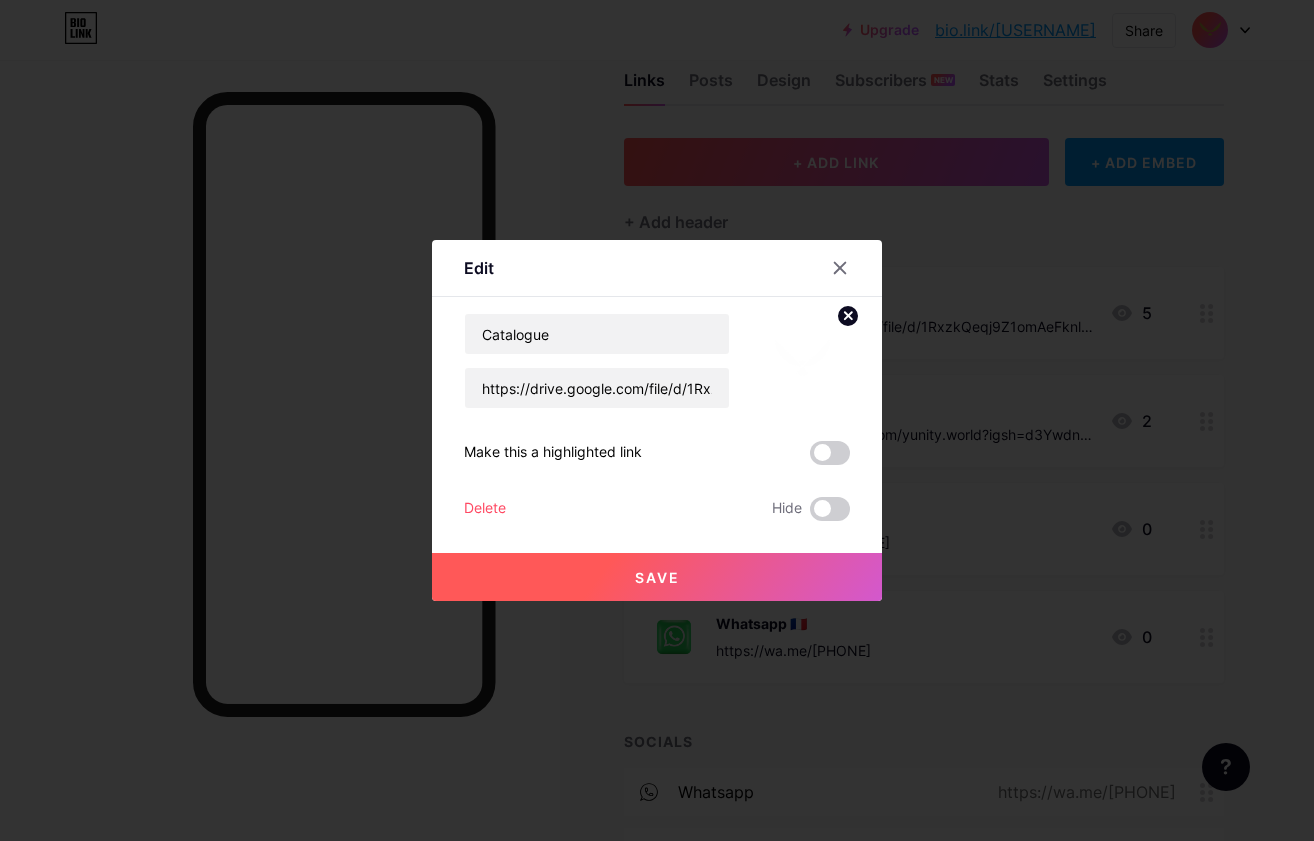 click on "Catalogue     https://drive.google.com/file/d/1RxzkQeqj9Z1omAeFknllMpaxQp0FlwBJ/view?usp=sharing" at bounding box center (597, 361) 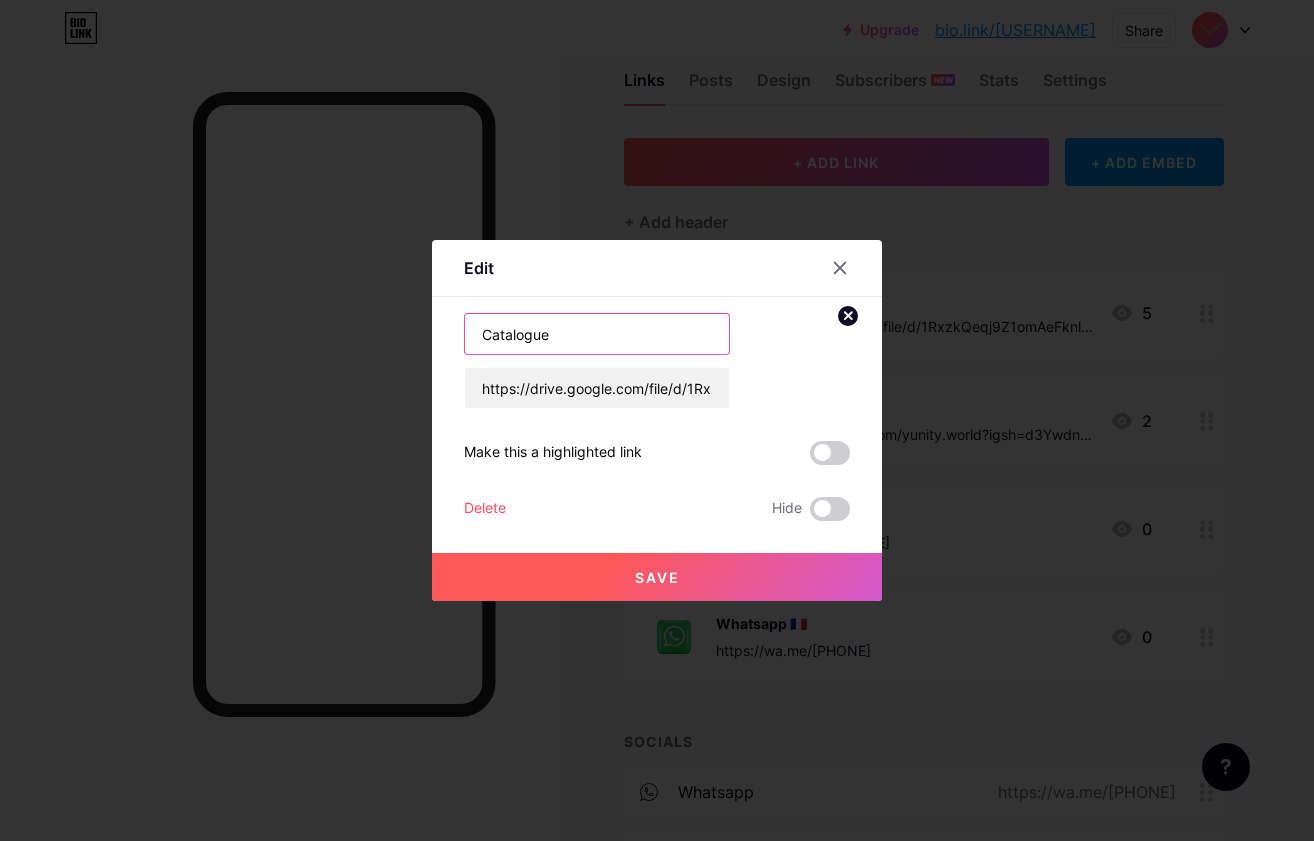 click on "Catalogue" at bounding box center [597, 334] 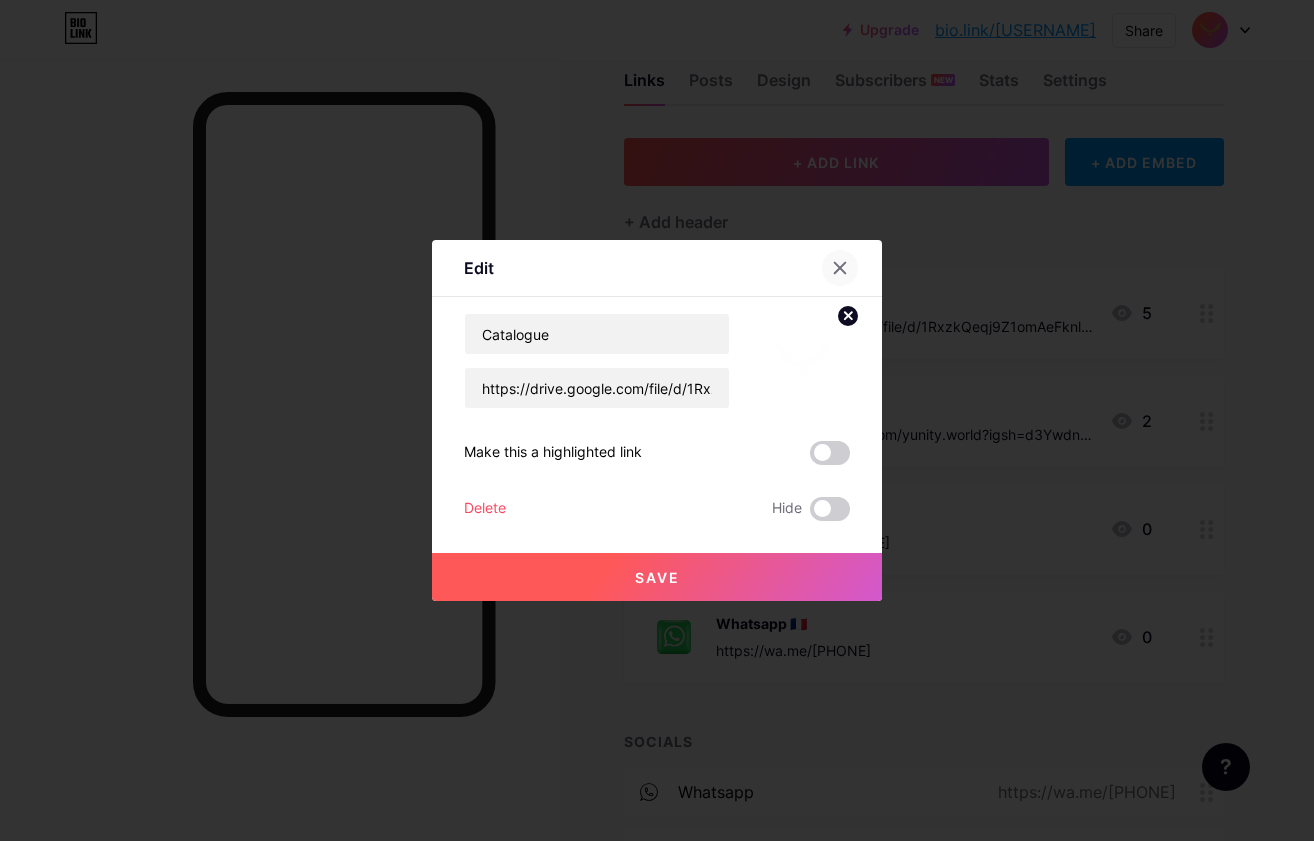 click at bounding box center [840, 268] 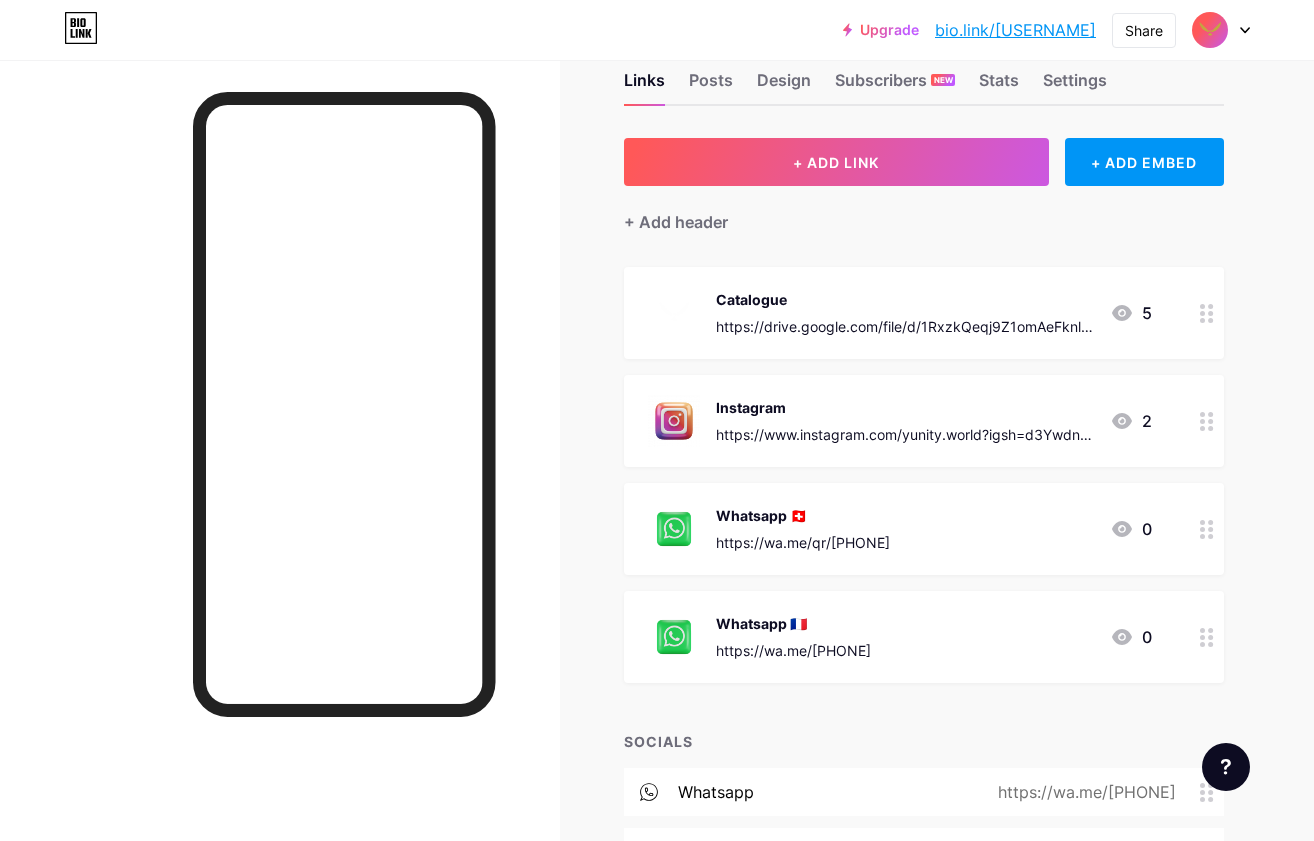 click on "Instagram
https://www.instagram.com/yunity.world?igsh=d3YwdnI0MzlxcHl4" at bounding box center (905, 421) 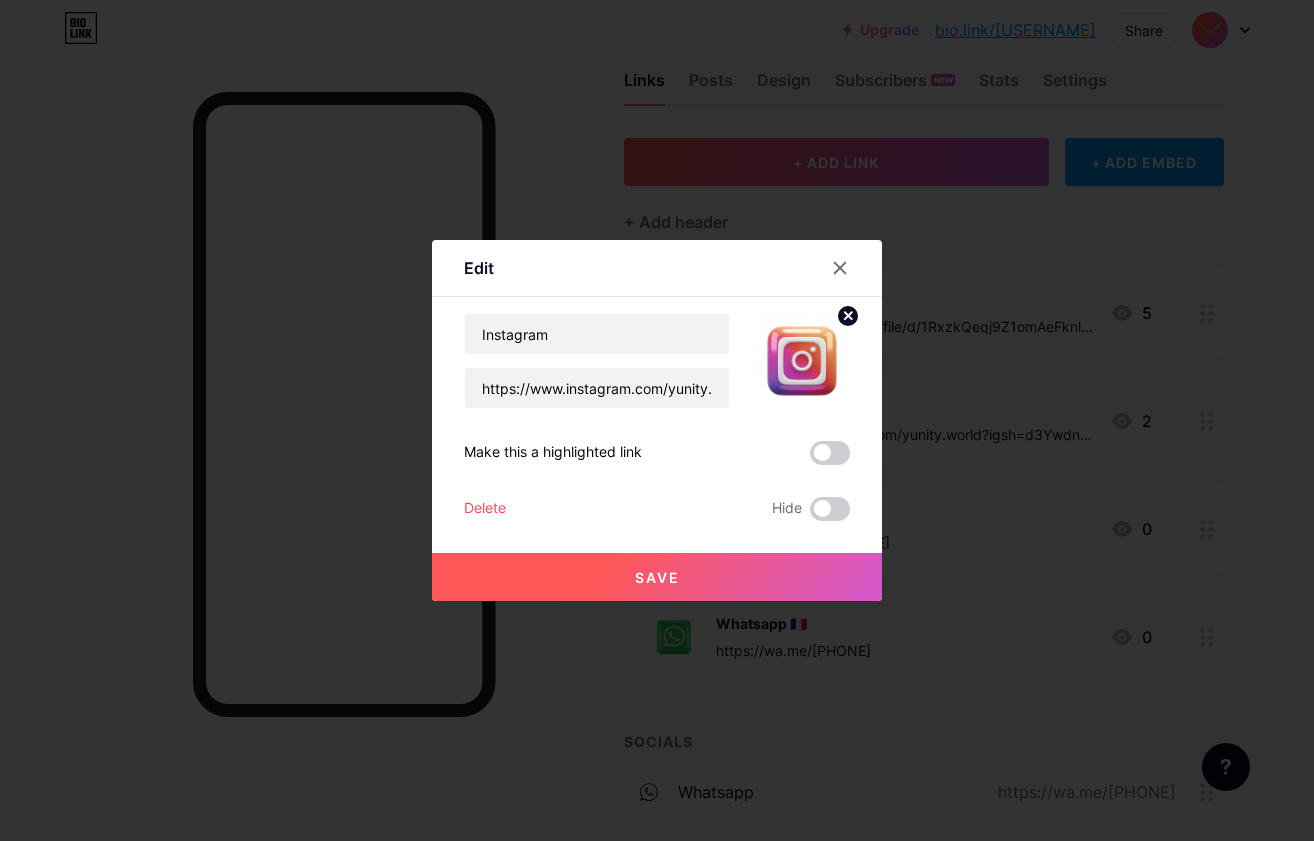click on "Edit           Content
YouTube
Play YouTube video without leaving your page.
ADD
Vimeo
Play Vimeo video without leaving your page.
ADD
Tiktok
Grow your TikTok following
ADD
Tweet
Embed a tweet.
ADD
Reddit
Showcase your Reddit profile
ADD
Spotify
Embed Spotify to play the preview of a track.
ADD
Twitch
Play Twitch video without leaving your page.
ADD
SoundCloud" at bounding box center (657, 420) 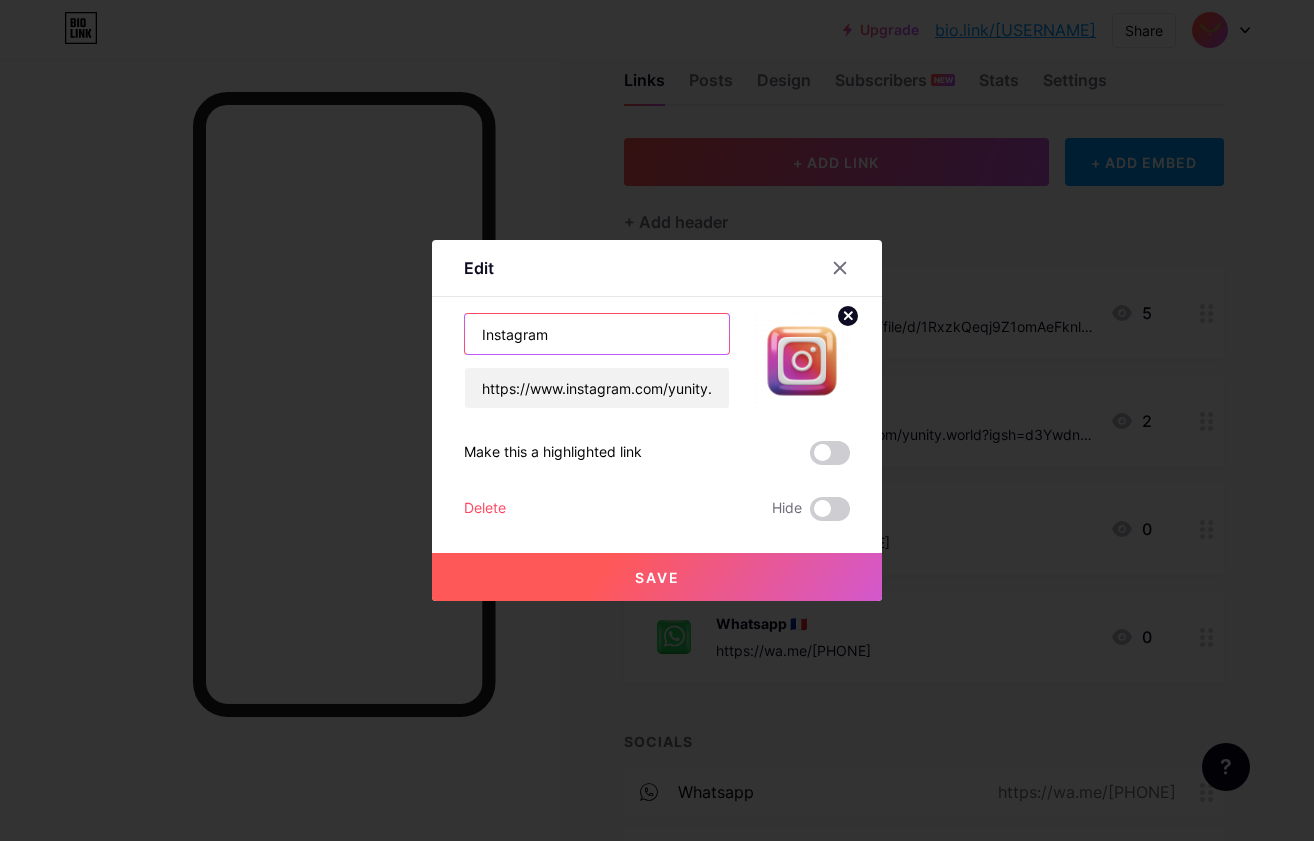 click on "Instagram" at bounding box center [597, 334] 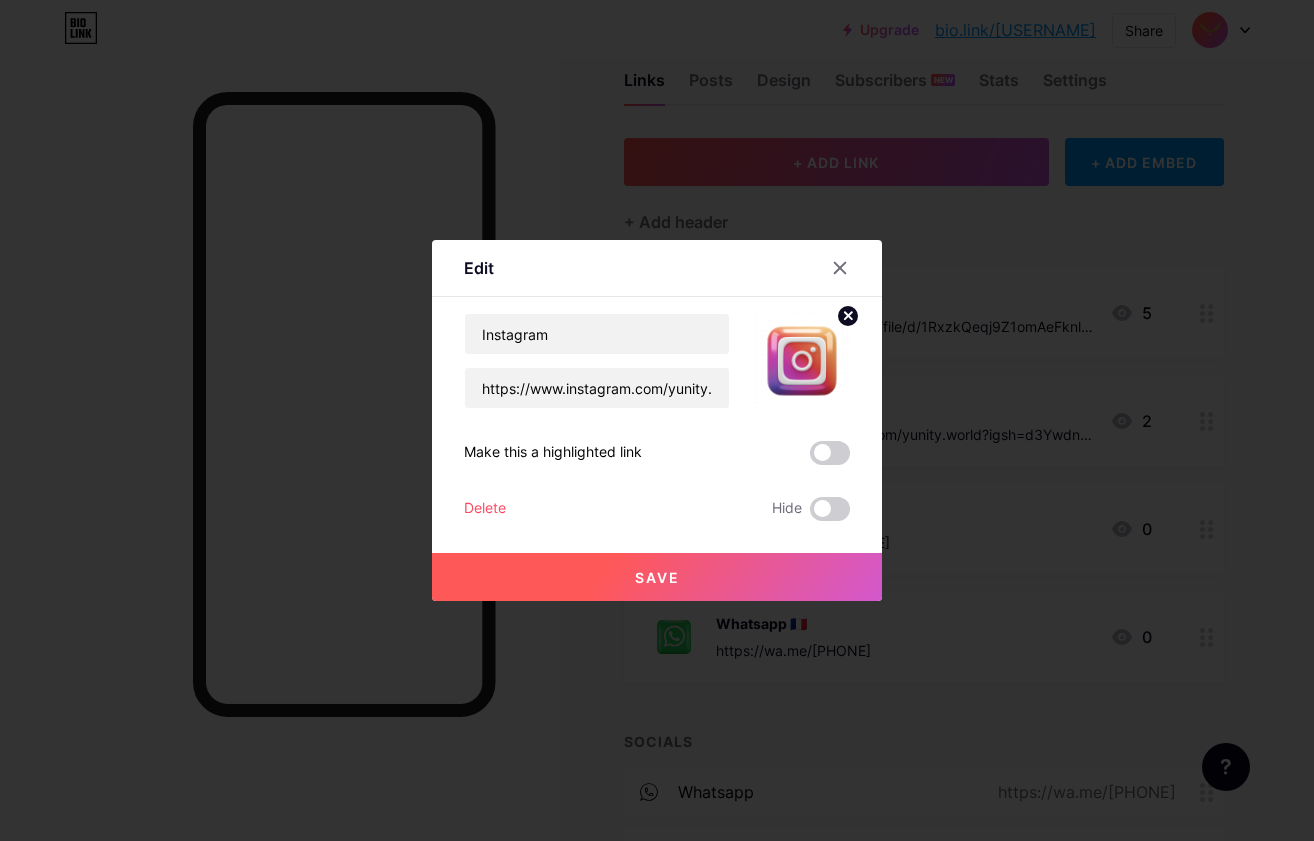 click on "Edit" at bounding box center [657, 273] 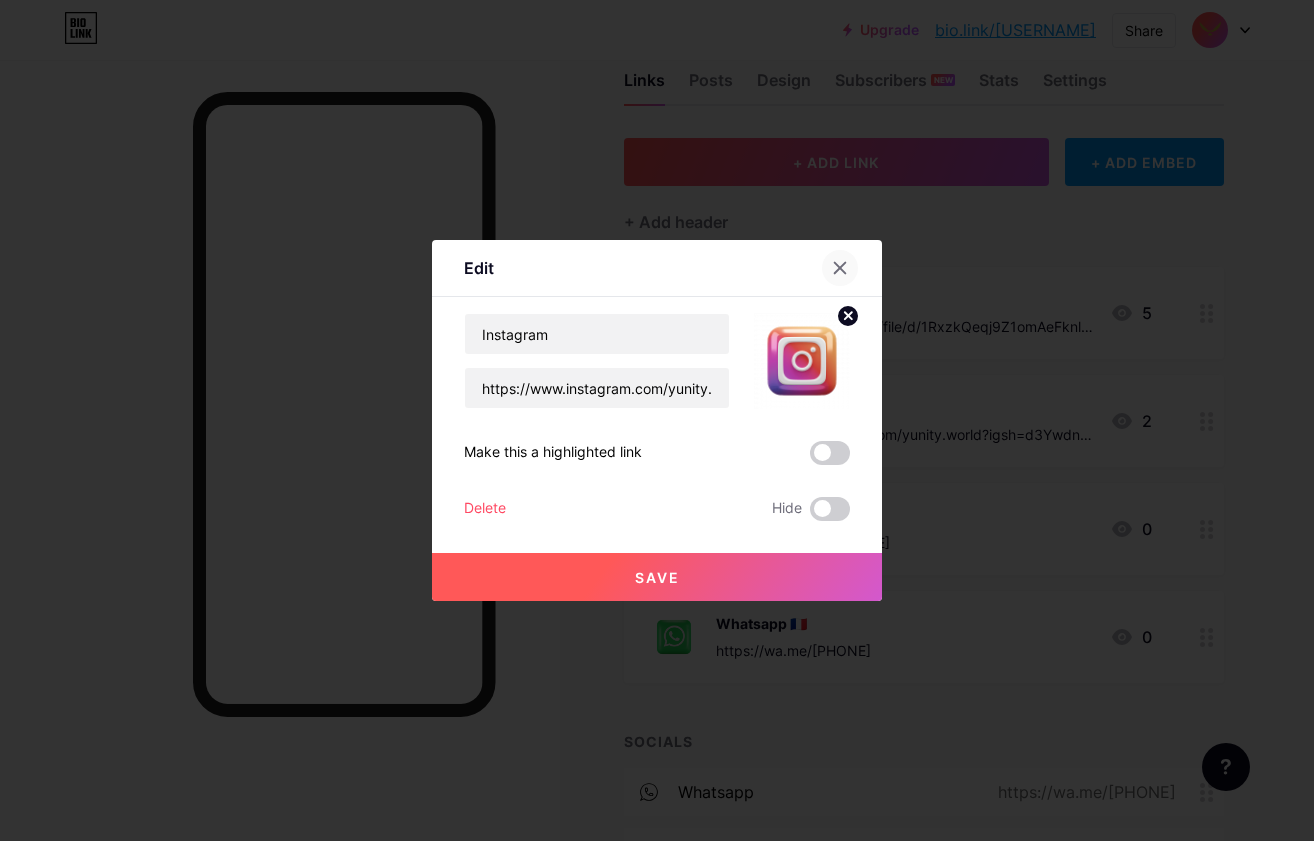click at bounding box center (840, 268) 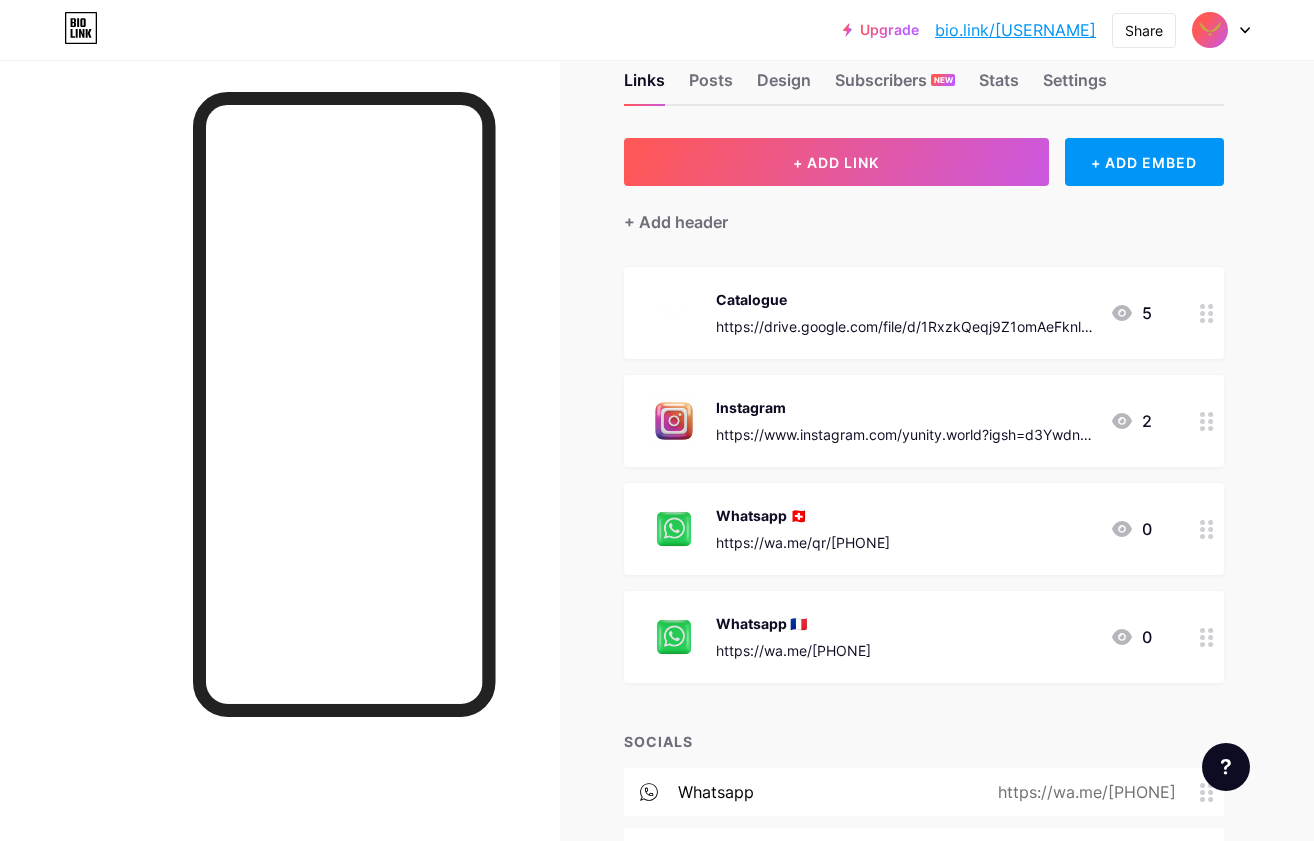 click on "Whatsapp 🇨🇭" at bounding box center (803, 515) 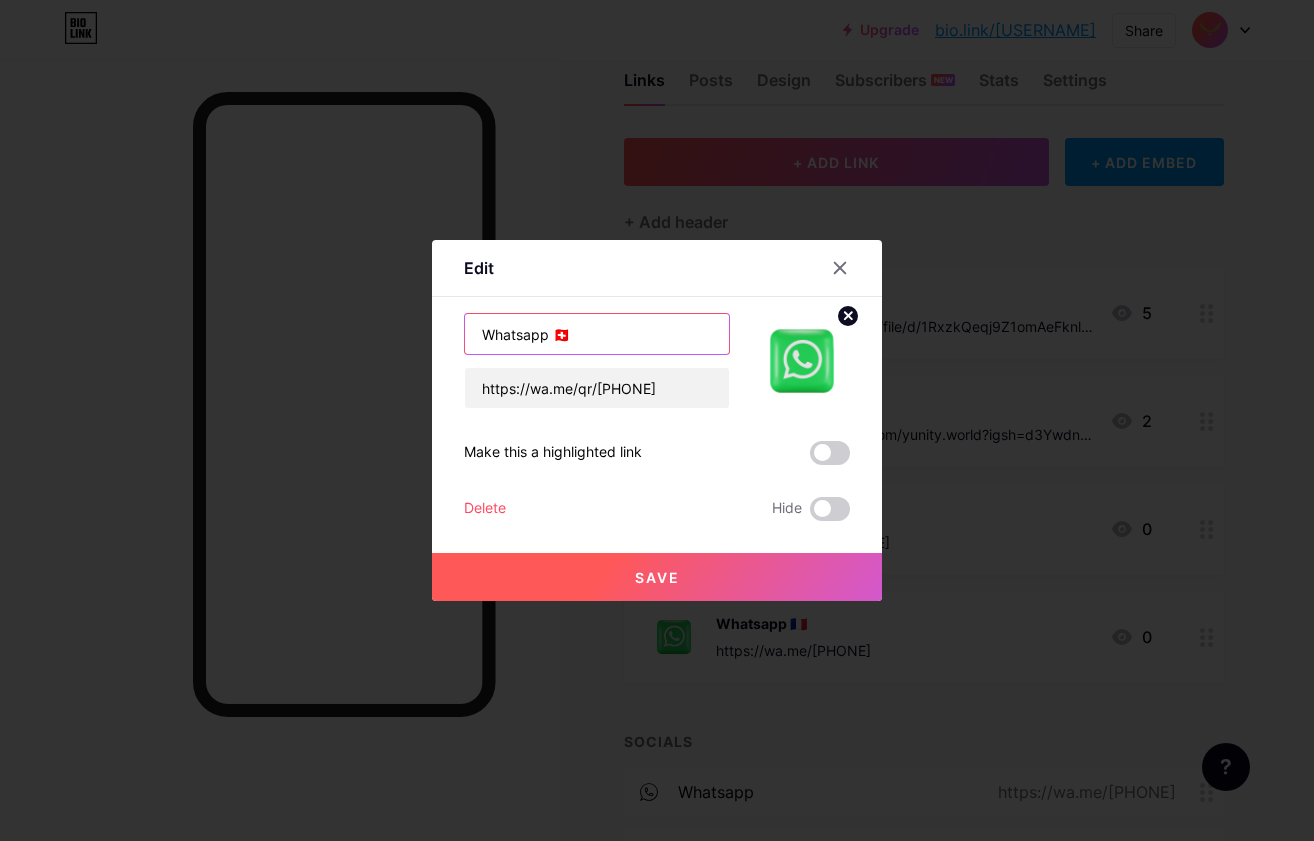 click on "Whatsapp 🇨🇭" at bounding box center [597, 334] 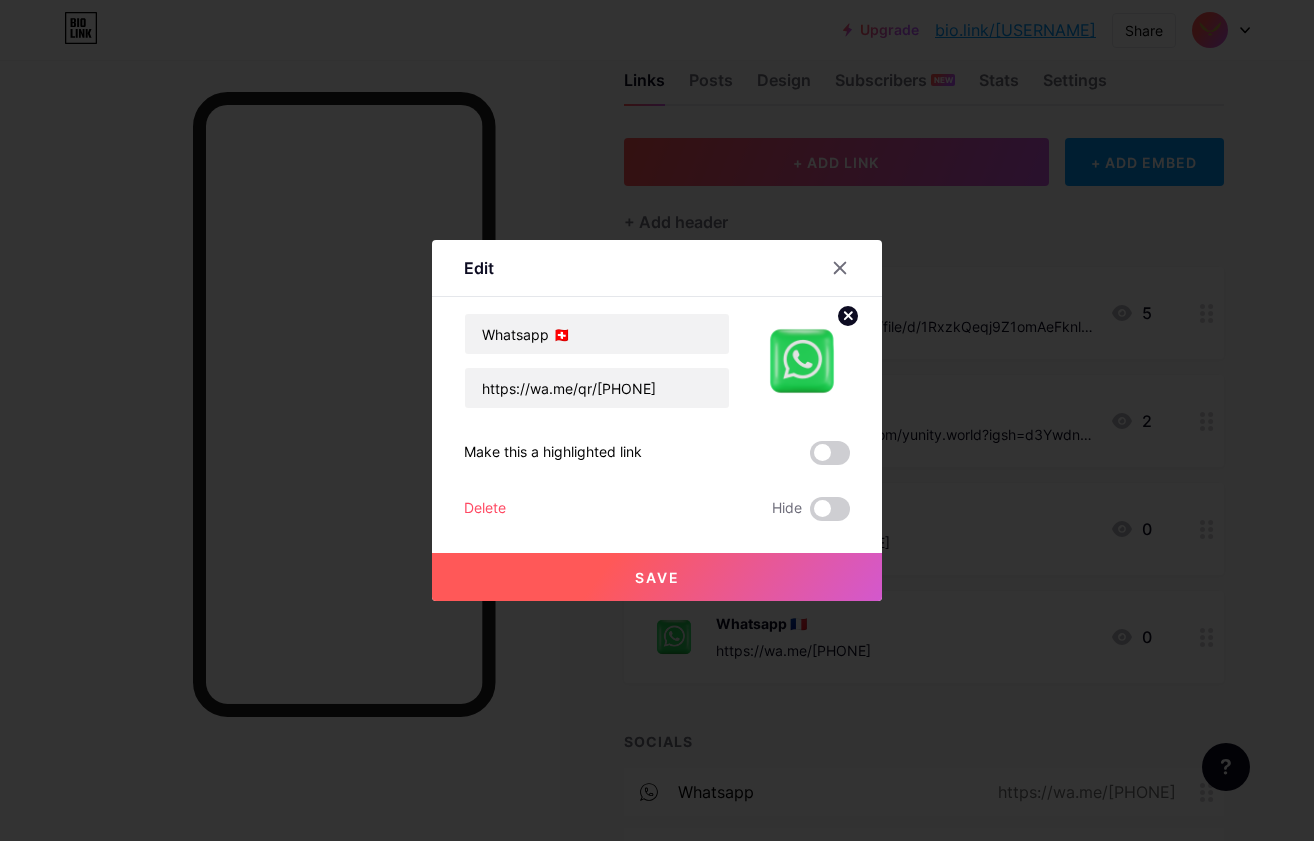 click 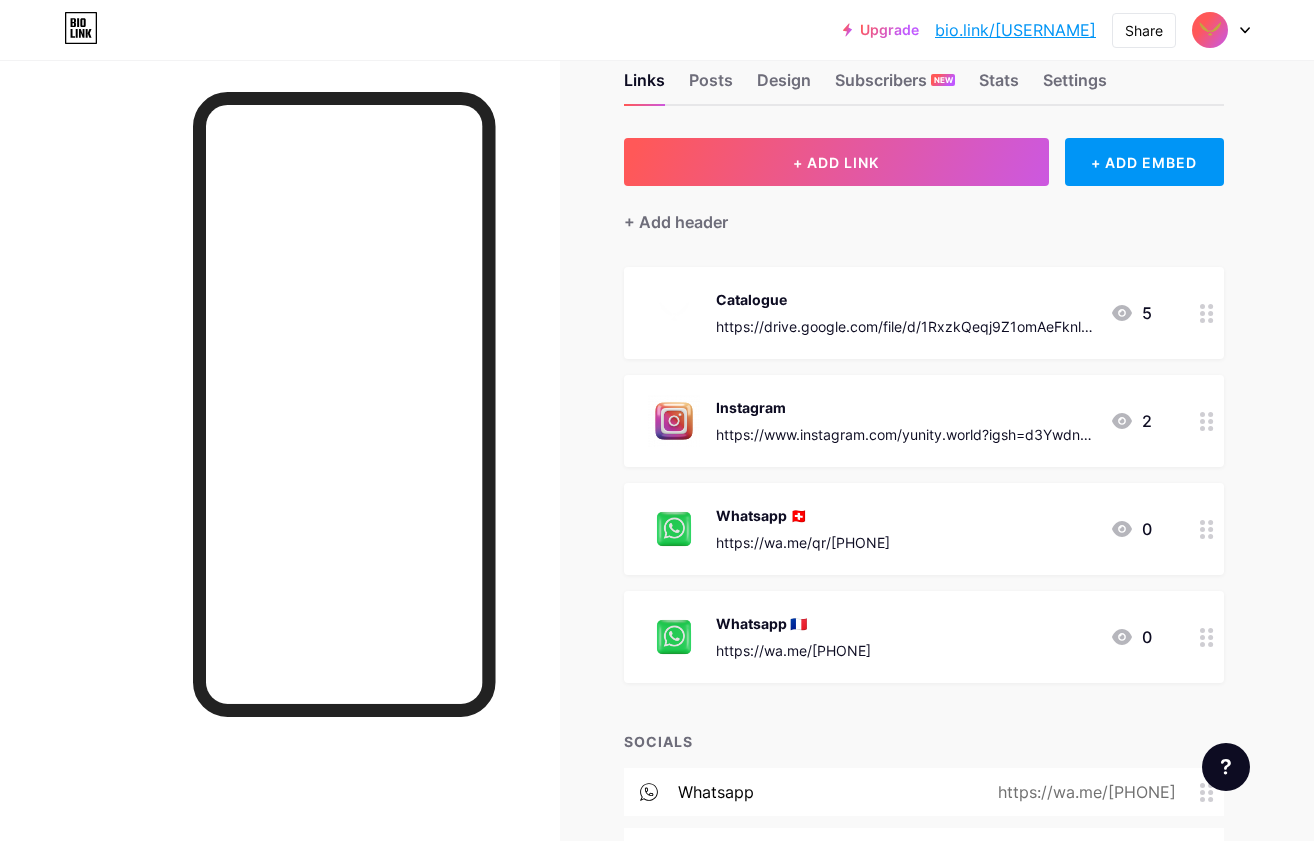 click on "Catalogue
https://drive.google.com/file/d/1RxzkQeqj9Z1omAeFknllMpaxQp0FlwBJ/view?usp=sharing" at bounding box center (905, 313) 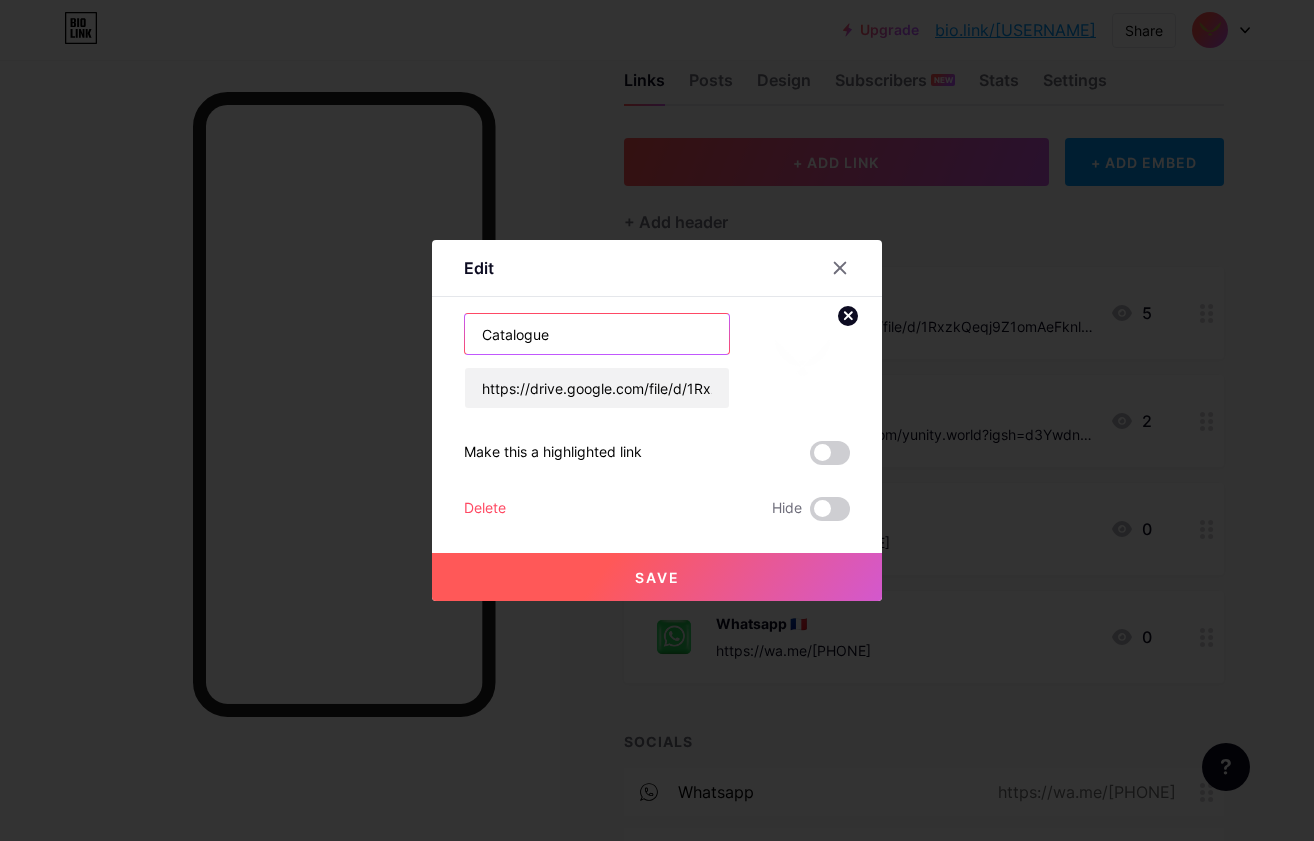 click on "Catalogue" at bounding box center [597, 334] 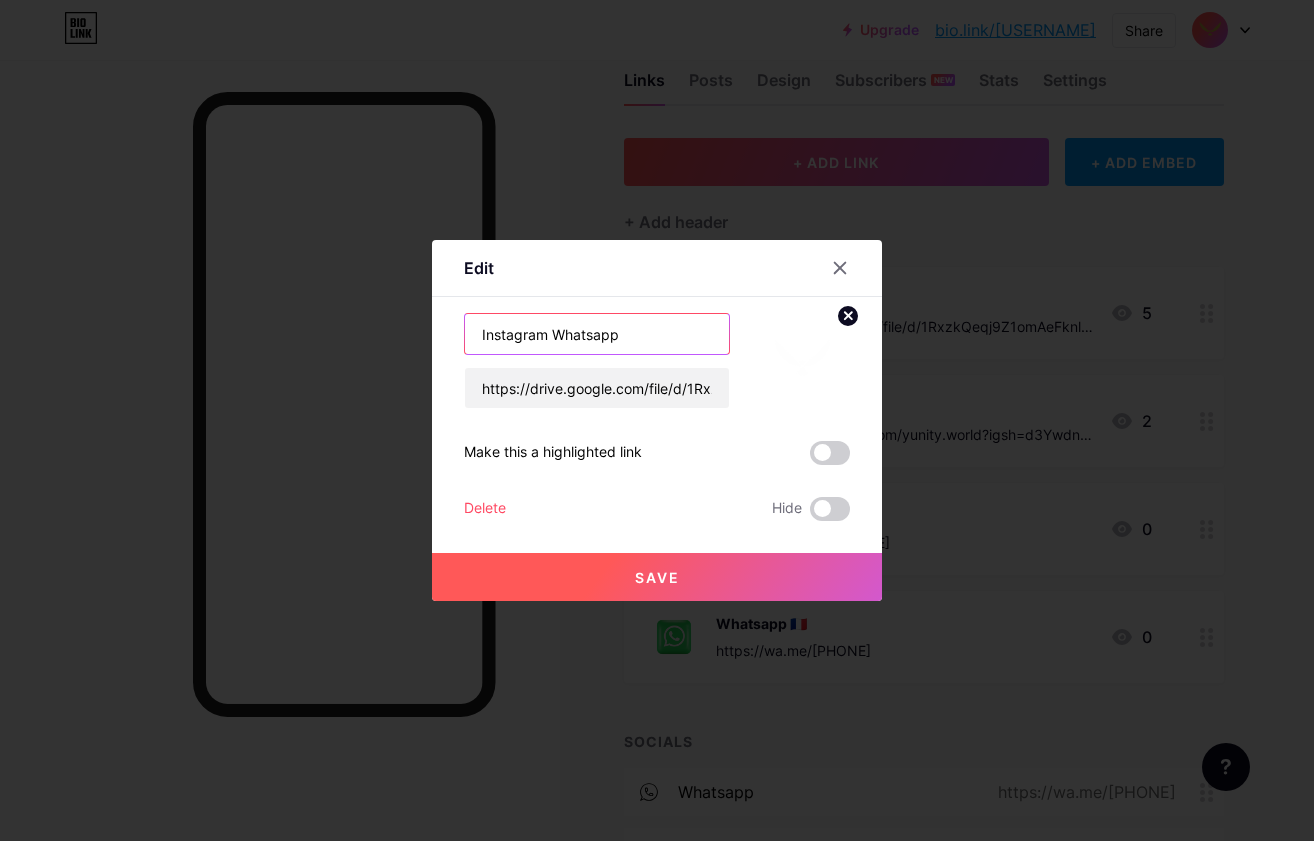 drag, startPoint x: 543, startPoint y: 340, endPoint x: 771, endPoint y: 350, distance: 228.2192 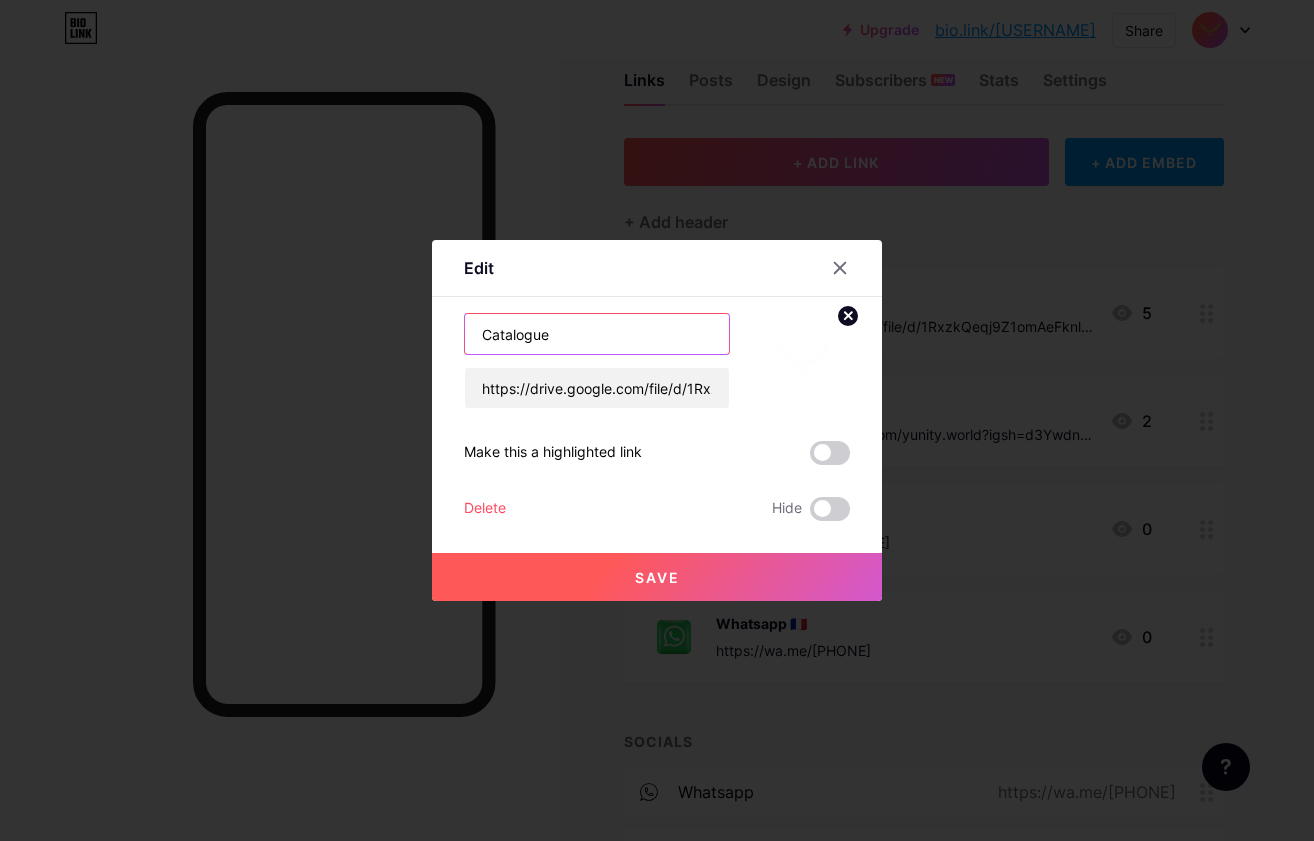 type on "Catalogue" 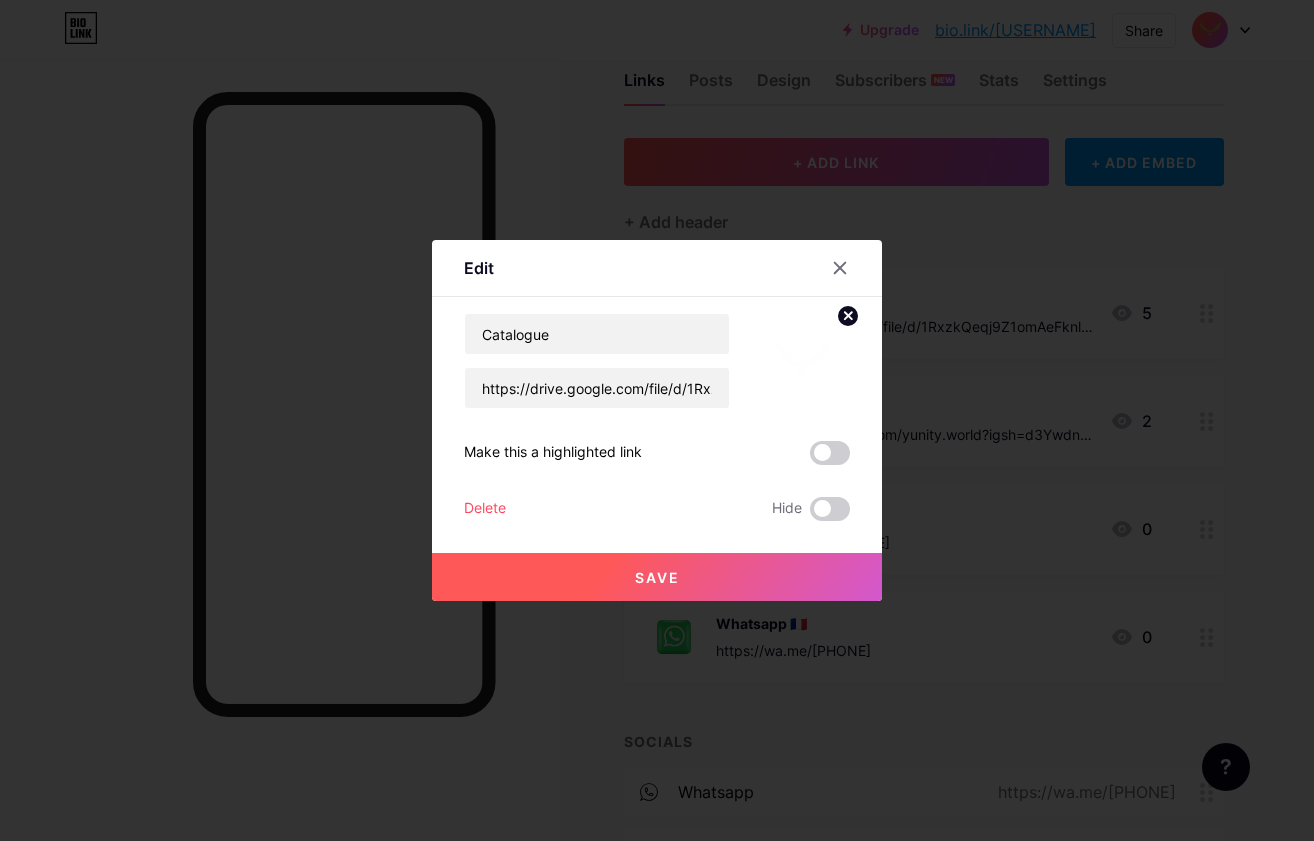 click on "Save" at bounding box center (657, 577) 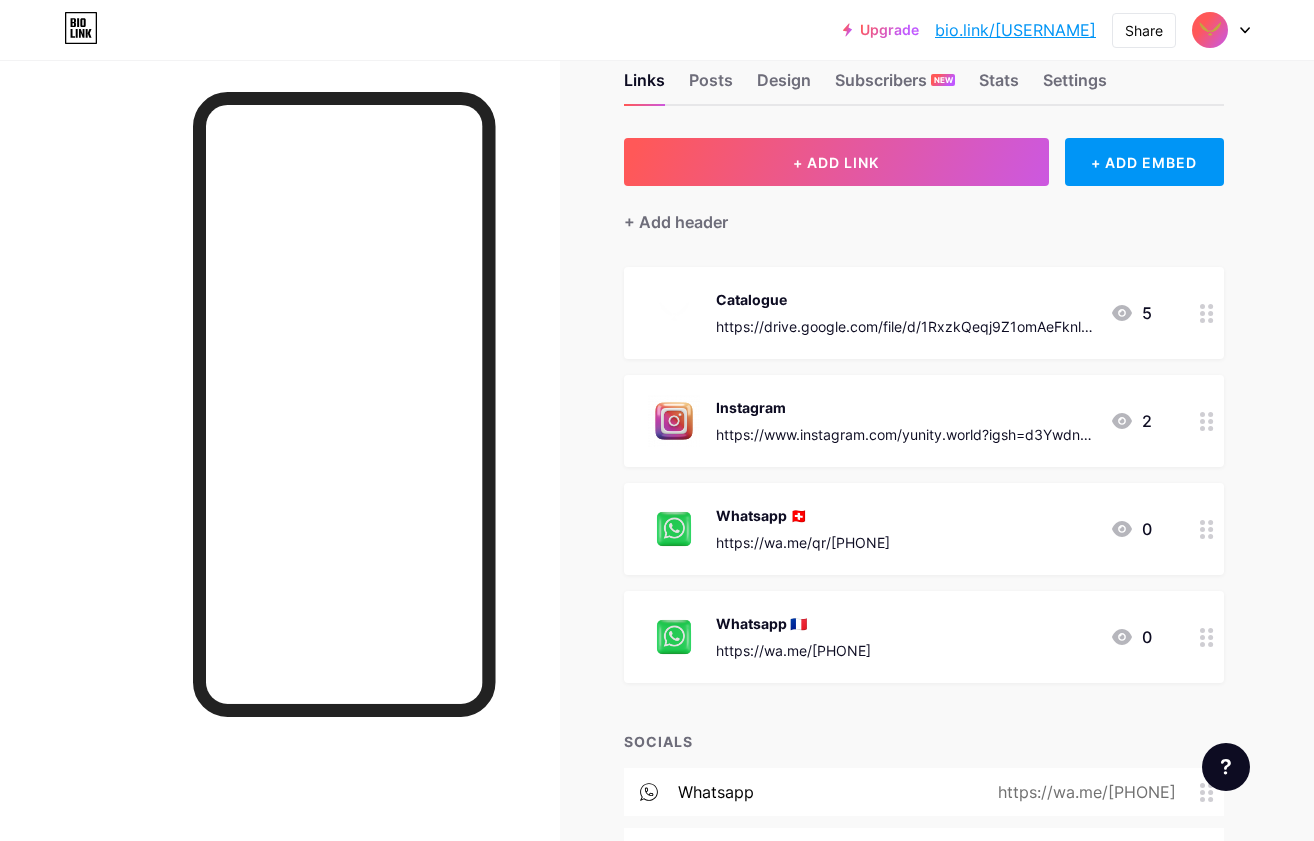 click on "Instagram
https://www.instagram.com/yunity.world?igsh=d3YwdnI0MzlxcHl4" at bounding box center (905, 421) 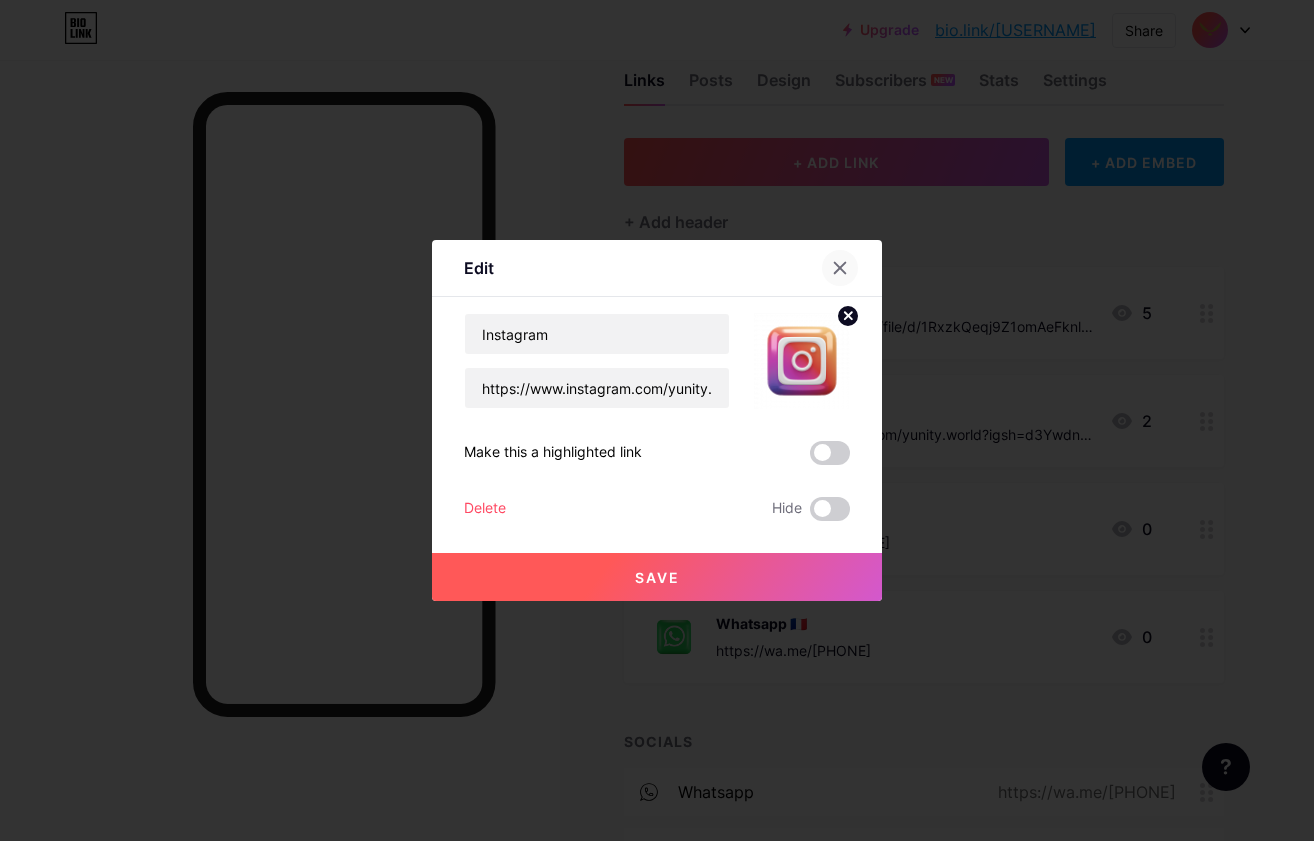 click at bounding box center [840, 268] 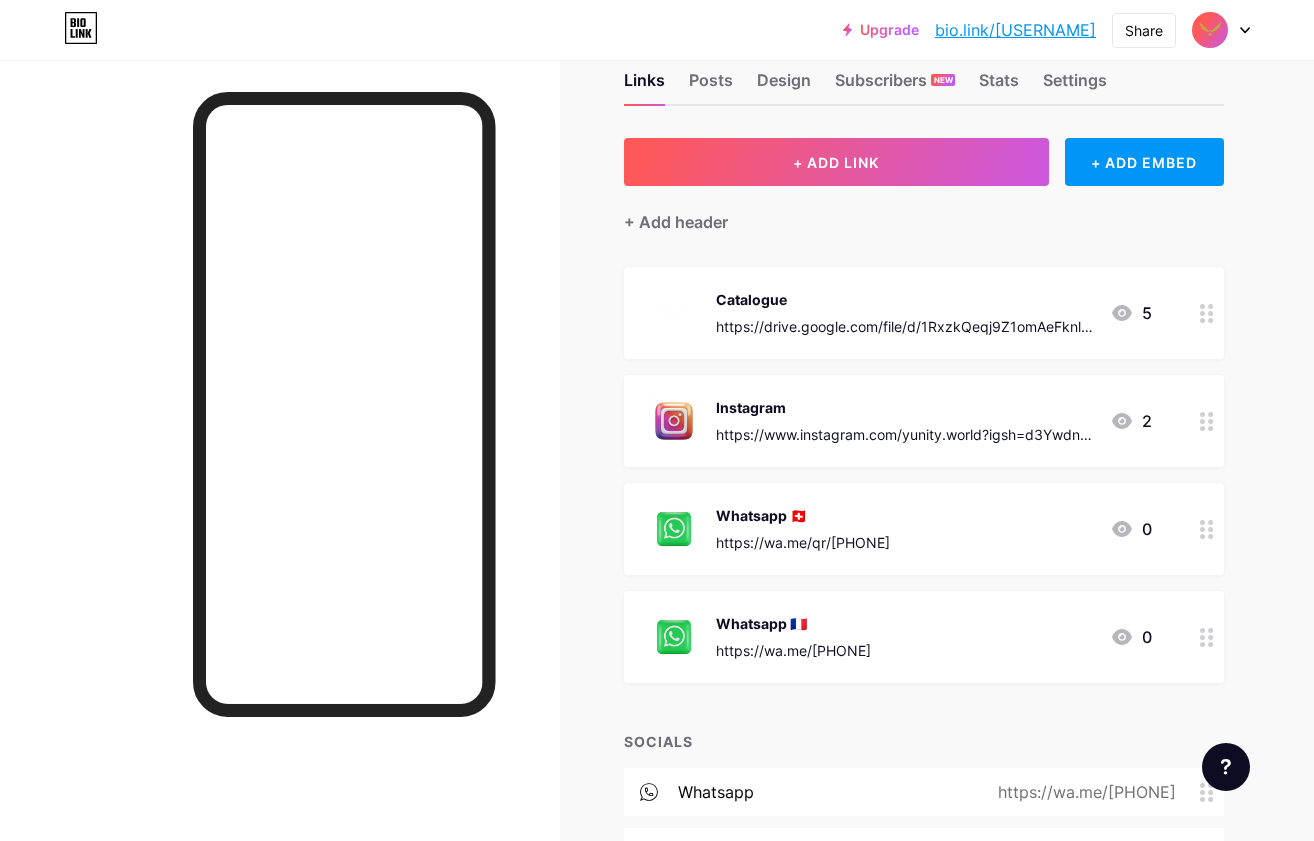 click on "https://drive.google.com/file/d/1RxzkQeqj9Z1omAeFknllMpaxQp0FlwBJ/view?usp=sharing" at bounding box center [905, 326] 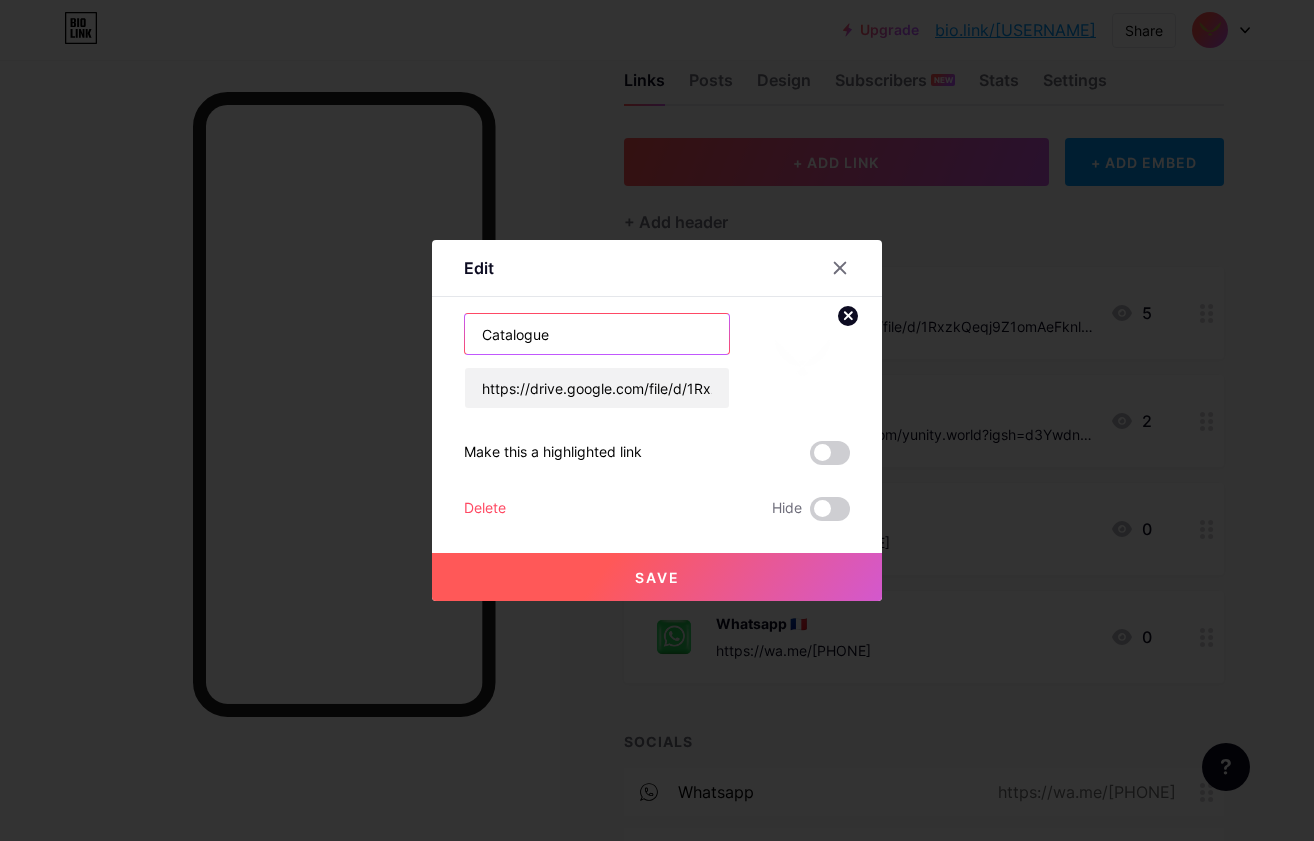 click on "Catalogue" at bounding box center [597, 334] 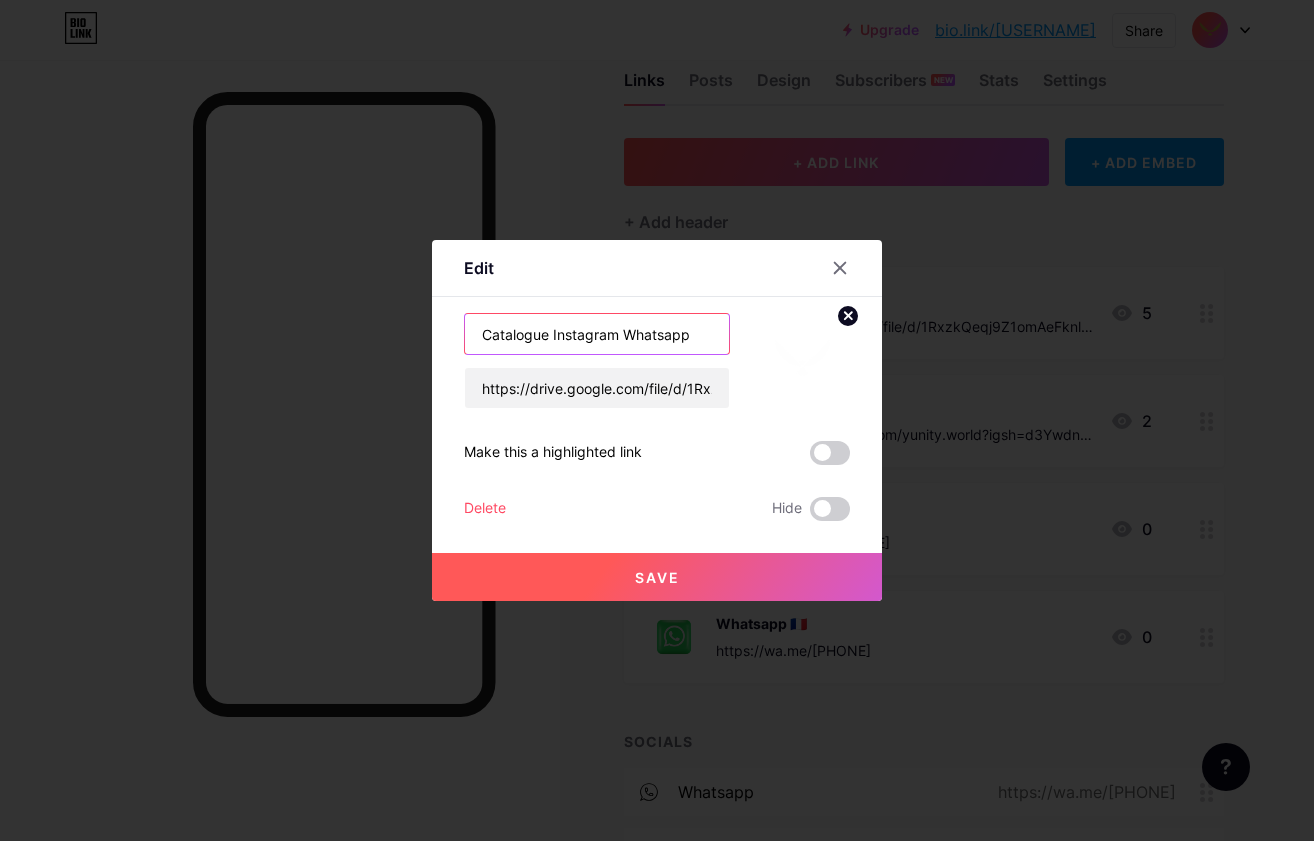 drag, startPoint x: 549, startPoint y: 334, endPoint x: 864, endPoint y: 339, distance: 315.03967 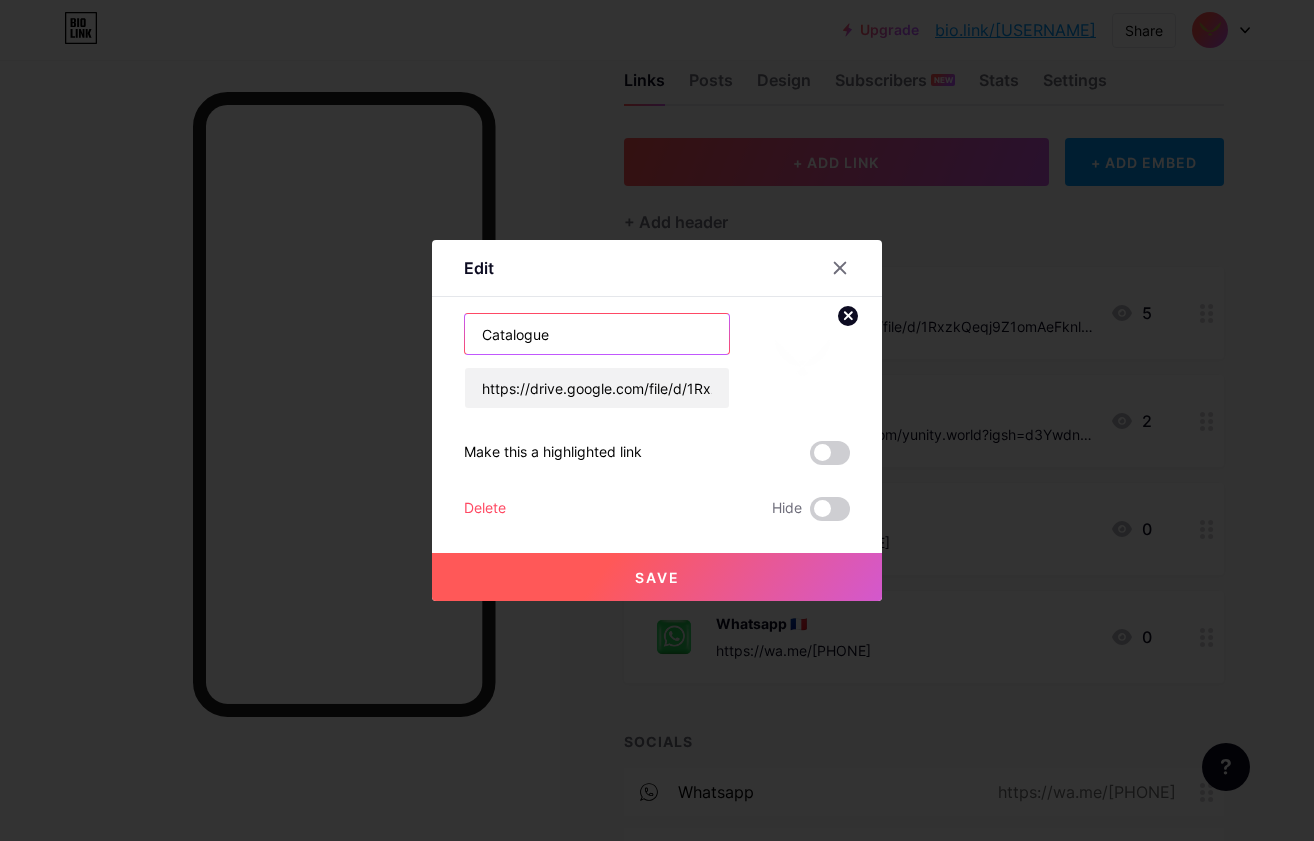 type on "Catalogue" 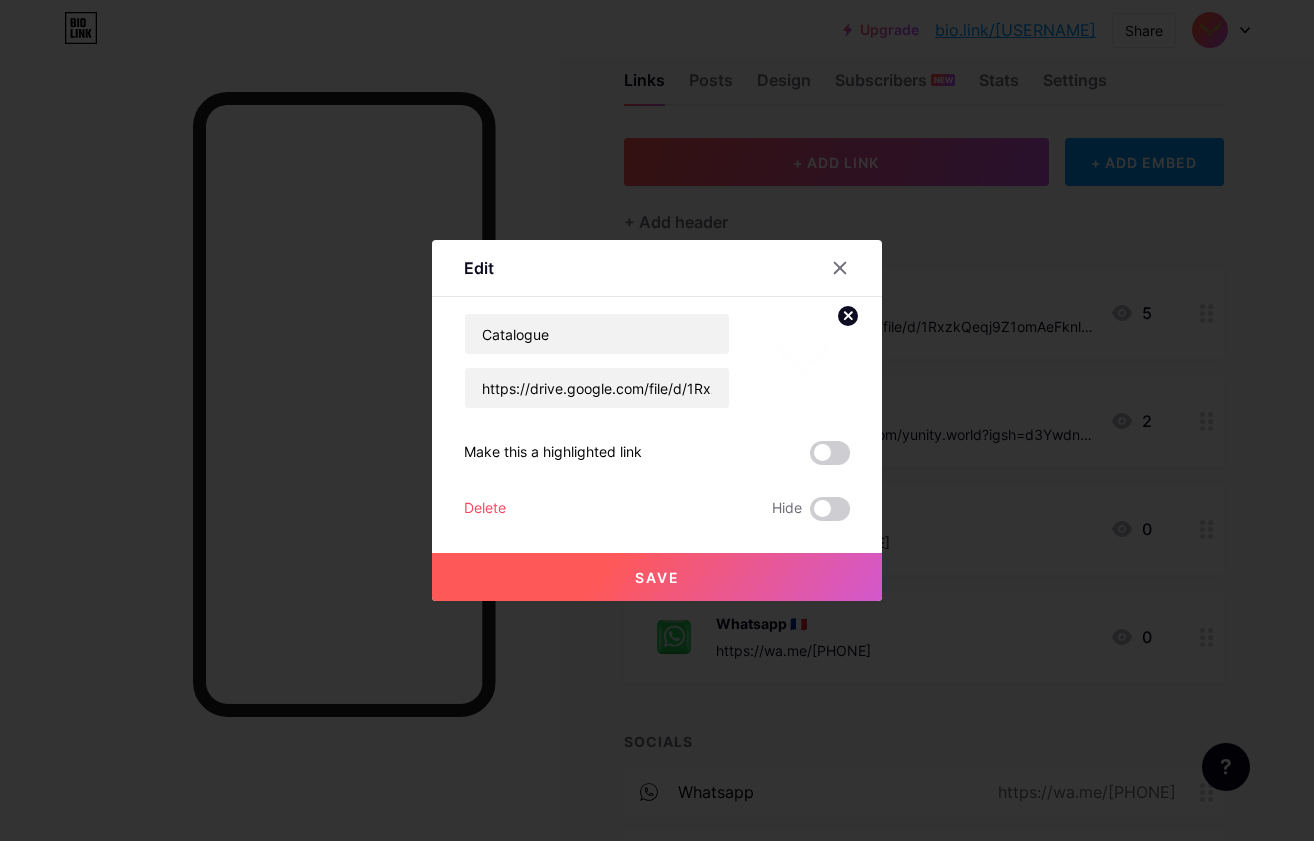 click on "Save" at bounding box center (657, 577) 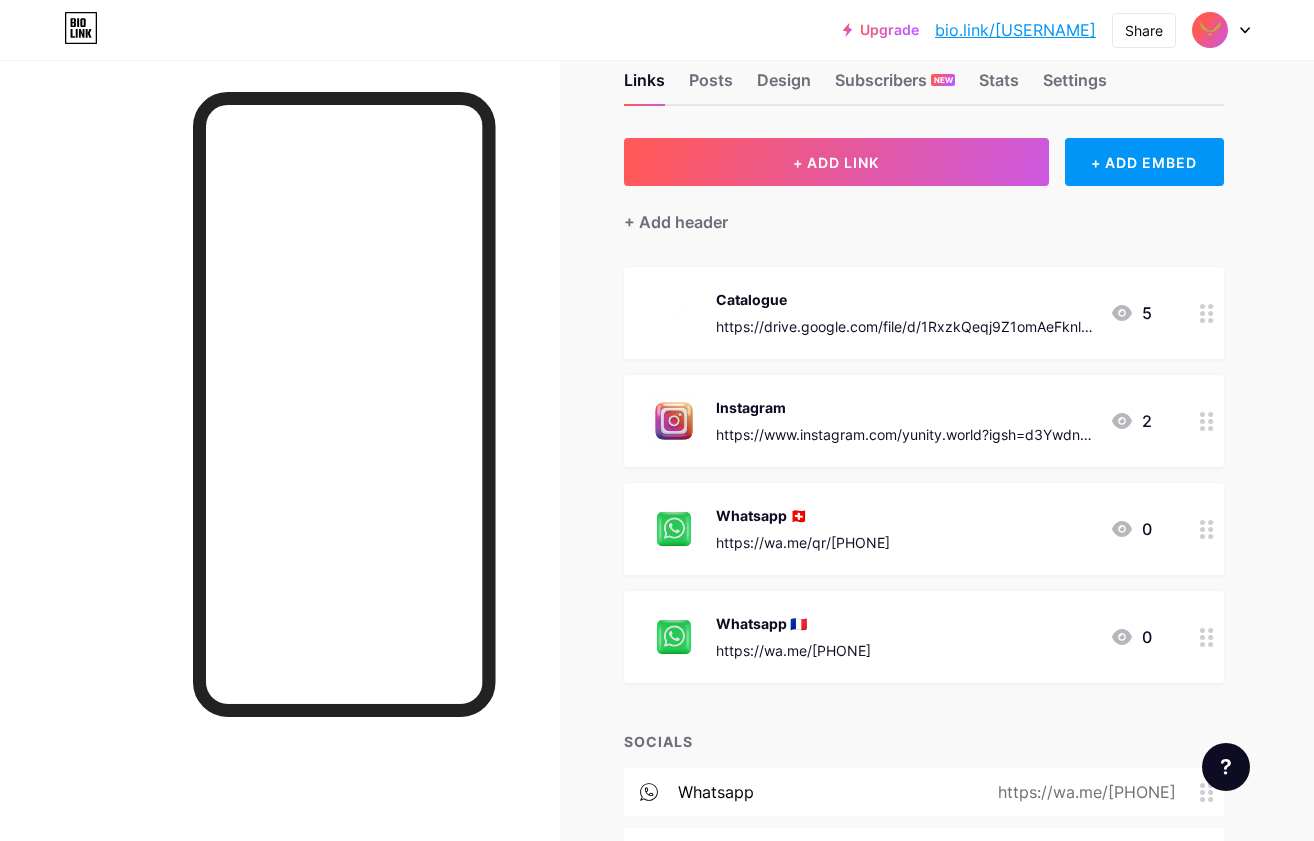 click on "Instagram
https://www.instagram.com/yunity.world?igsh=d3YwdnI0MzlxcHl4" at bounding box center [905, 421] 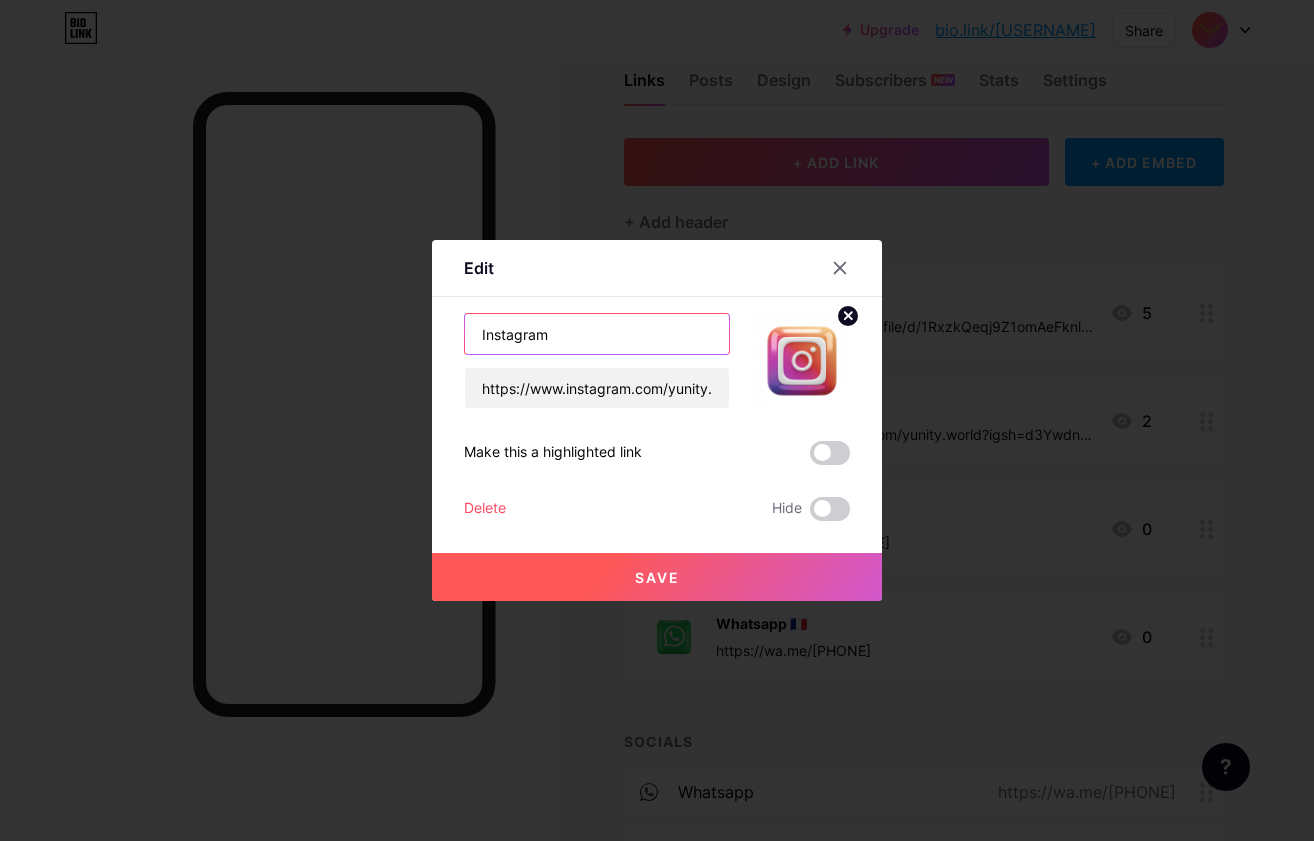 click on "Instagram" at bounding box center (597, 334) 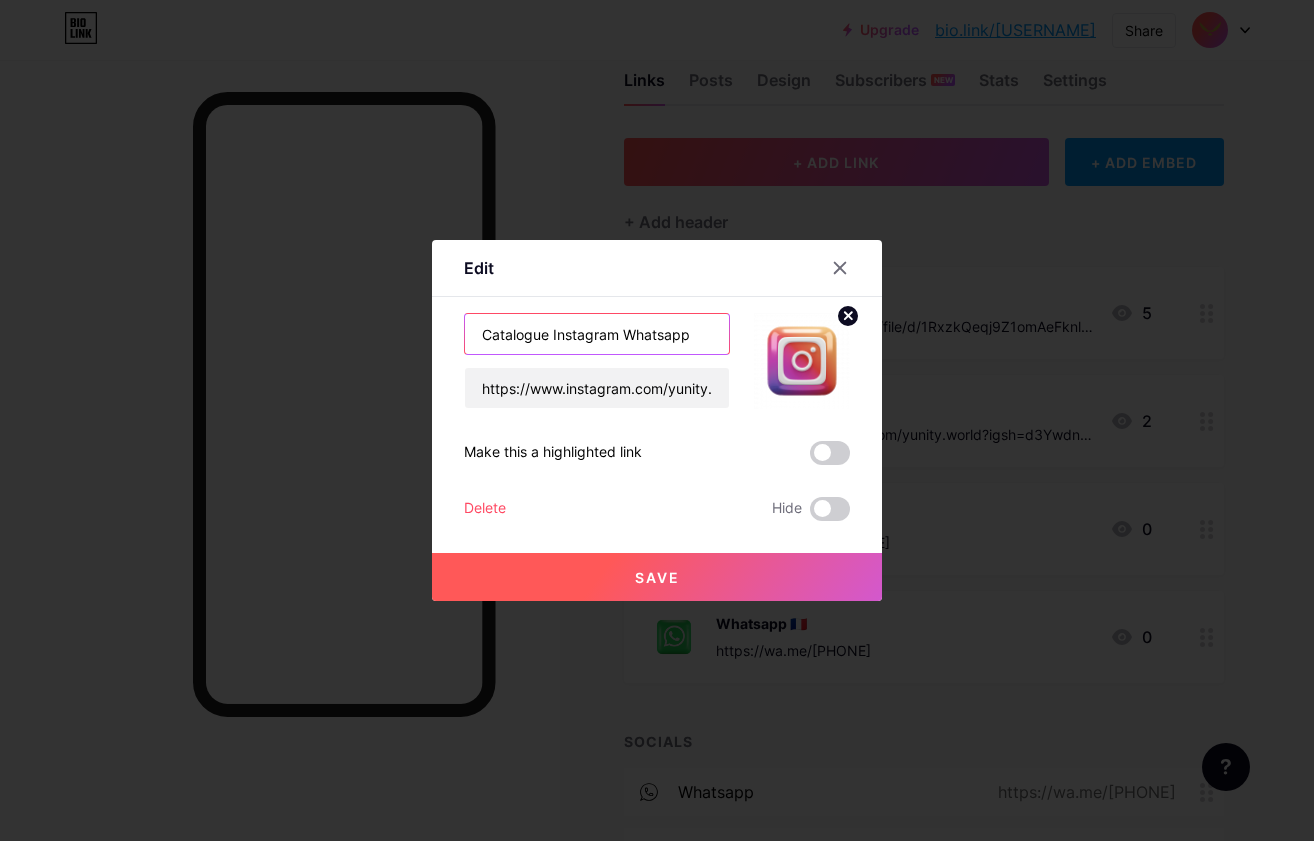 drag, startPoint x: 551, startPoint y: 332, endPoint x: 372, endPoint y: 340, distance: 179.17868 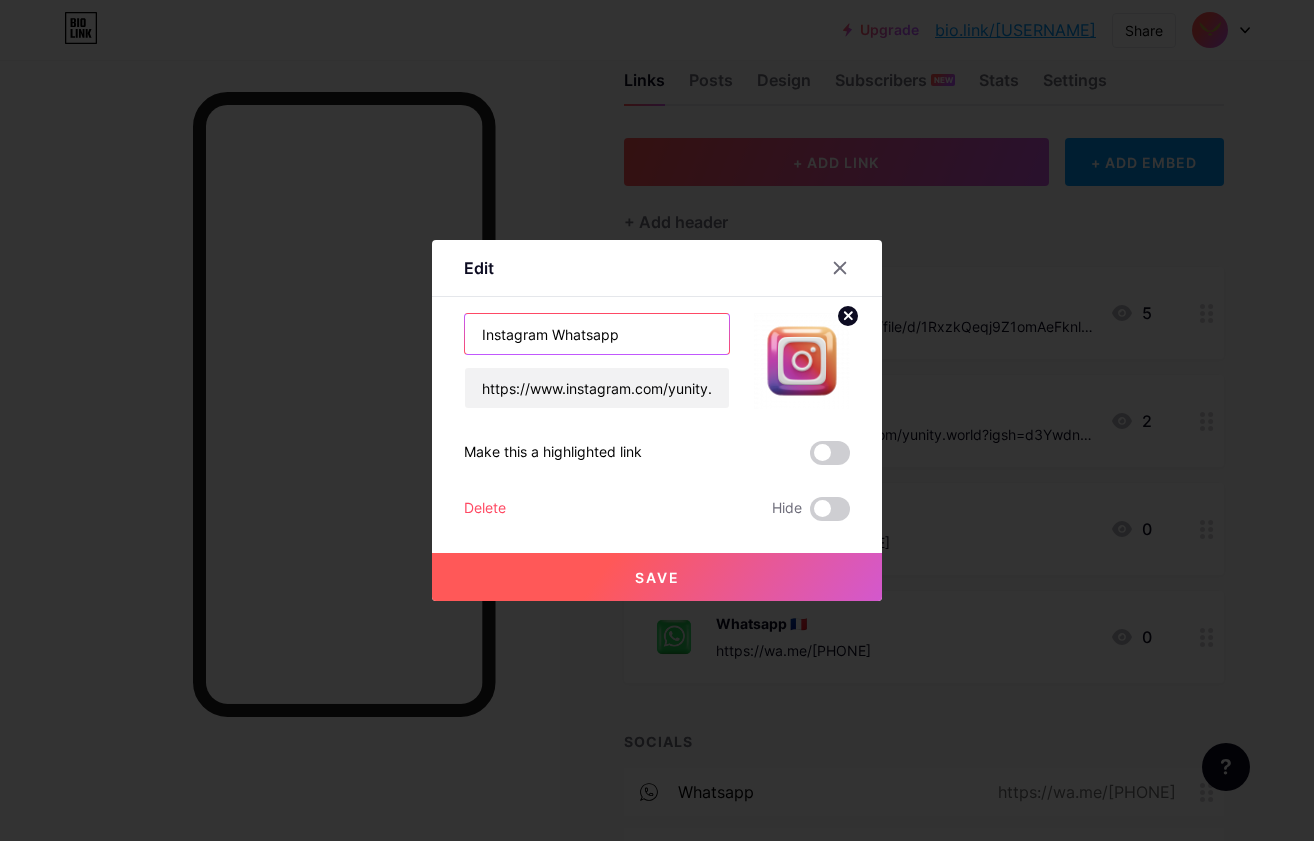 drag, startPoint x: 543, startPoint y: 327, endPoint x: 965, endPoint y: 333, distance: 422.04266 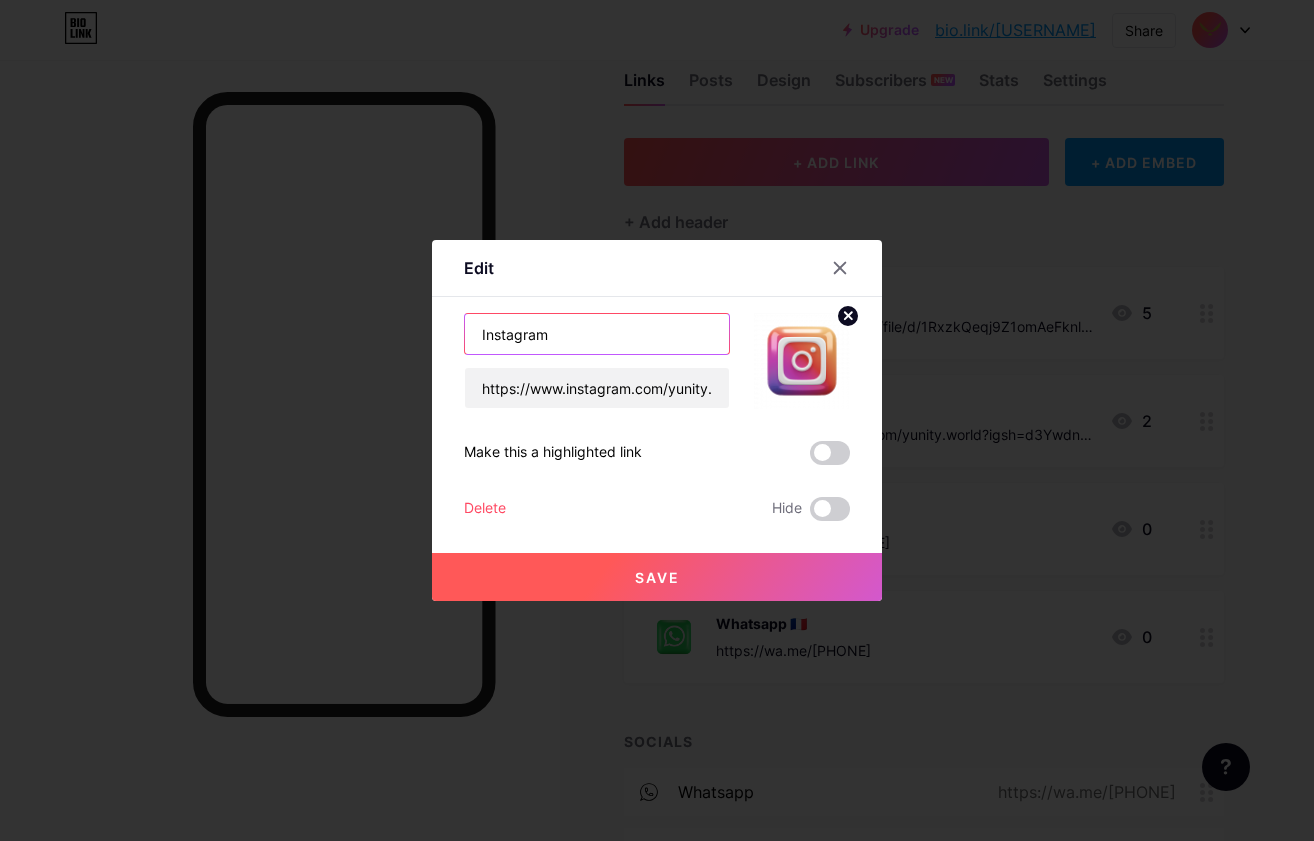 type on "Instagram" 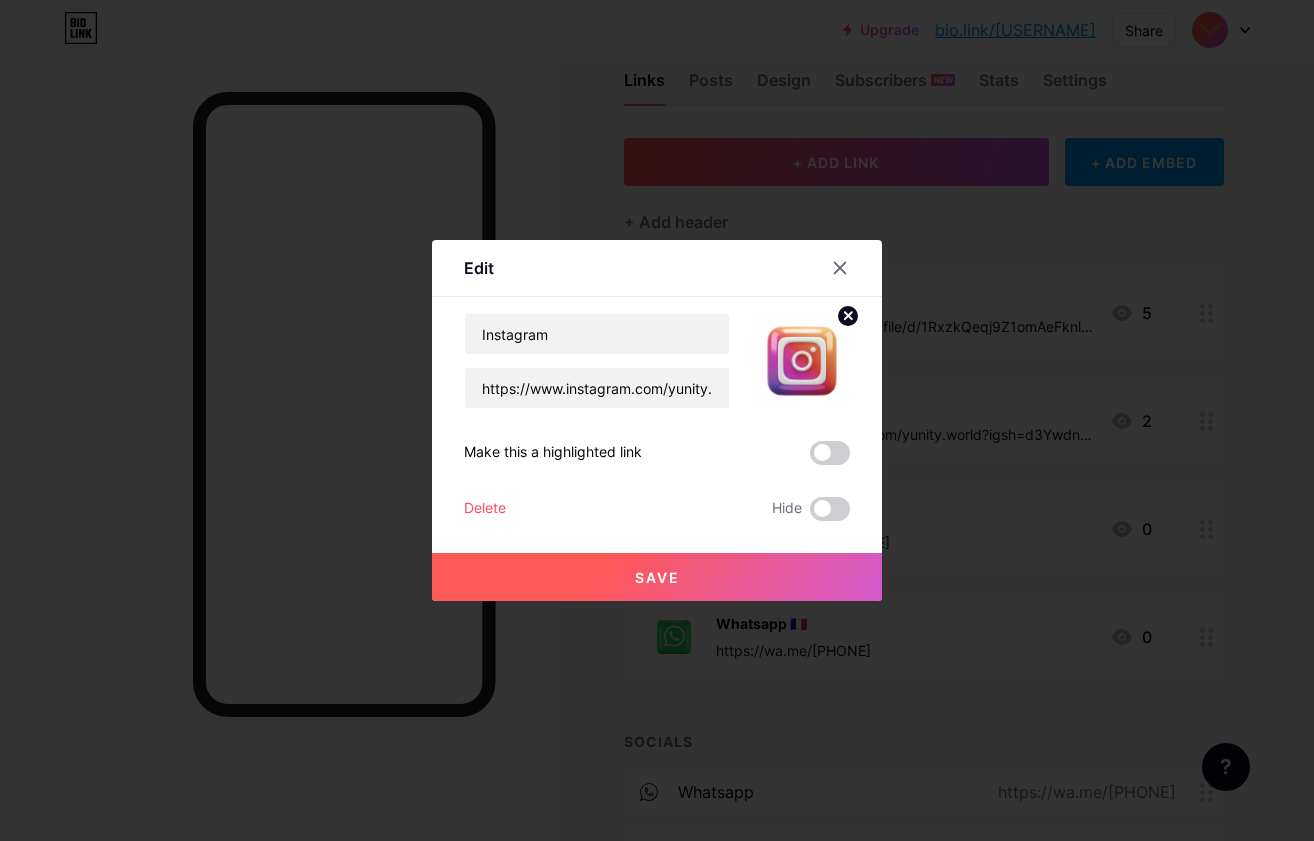 click on "Save" at bounding box center (657, 561) 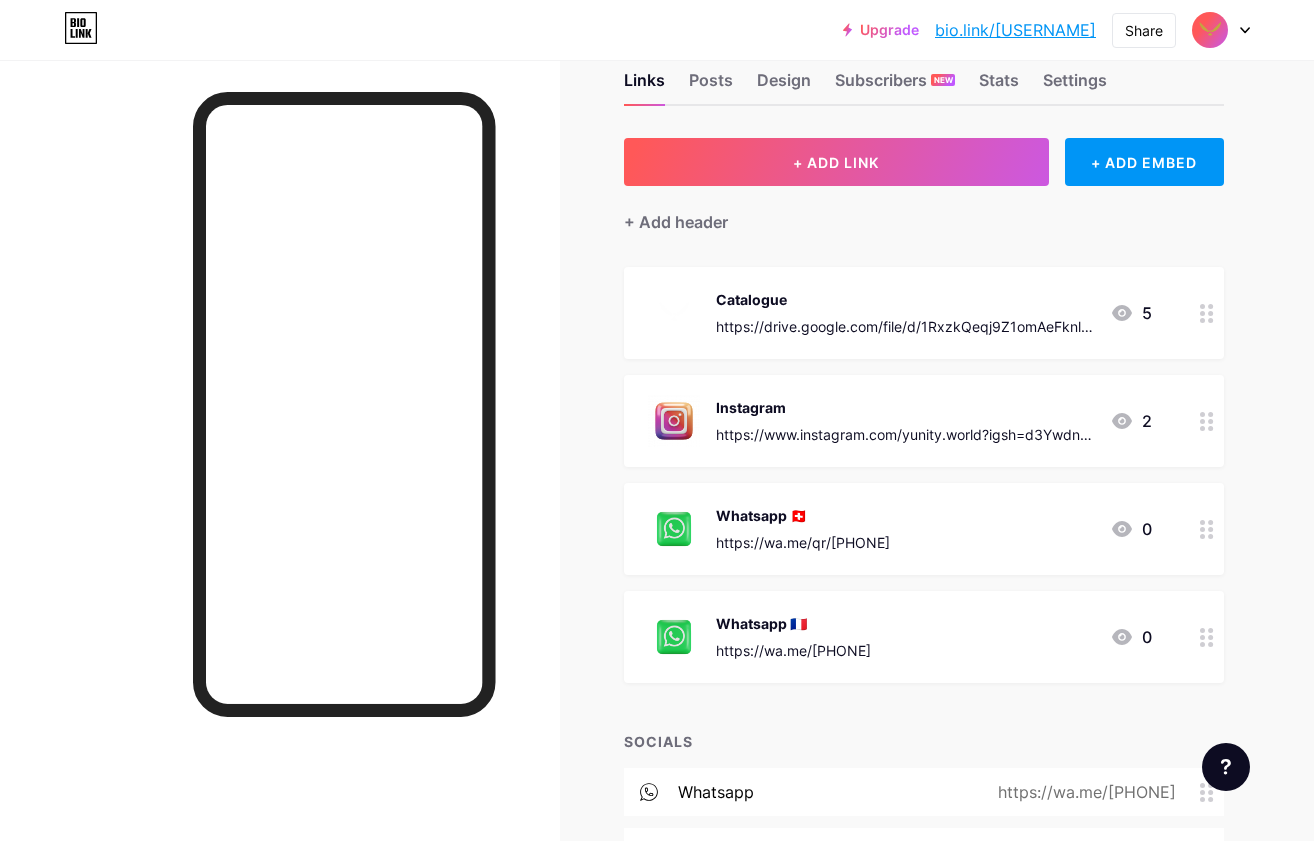 click on "Whatsapp 🇨🇭" at bounding box center [803, 515] 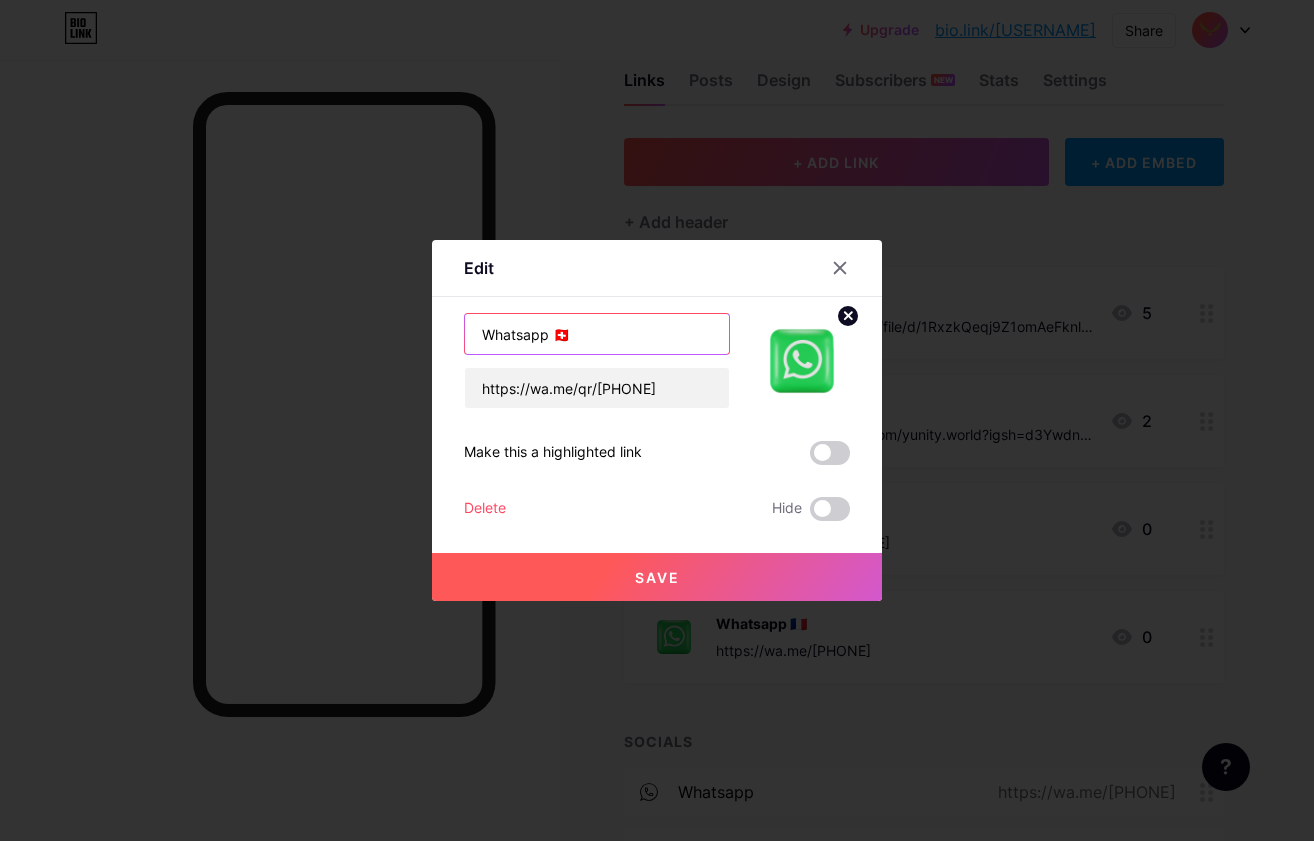 drag, startPoint x: 551, startPoint y: 335, endPoint x: 406, endPoint y: 335, distance: 145 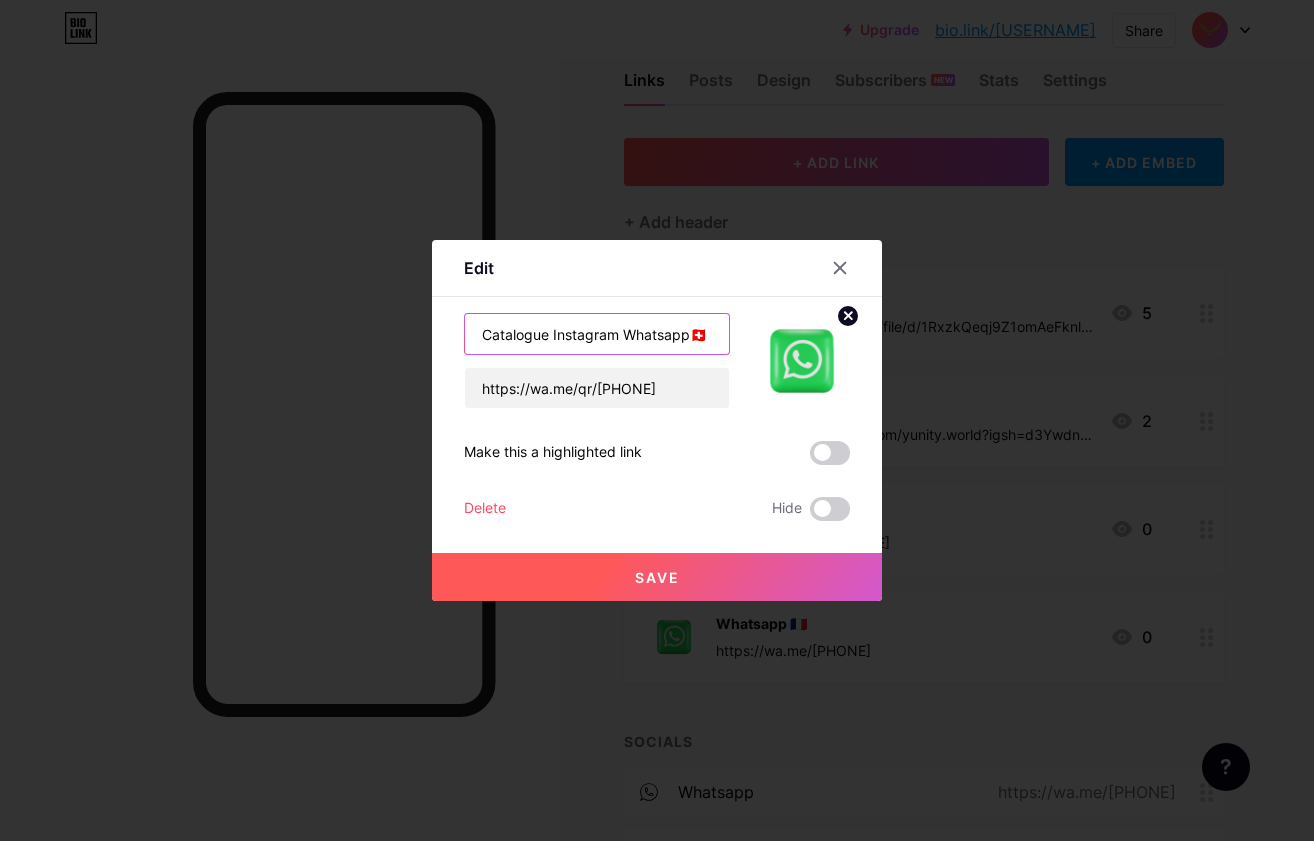 drag, startPoint x: 622, startPoint y: 337, endPoint x: 151, endPoint y: 347, distance: 471.10614 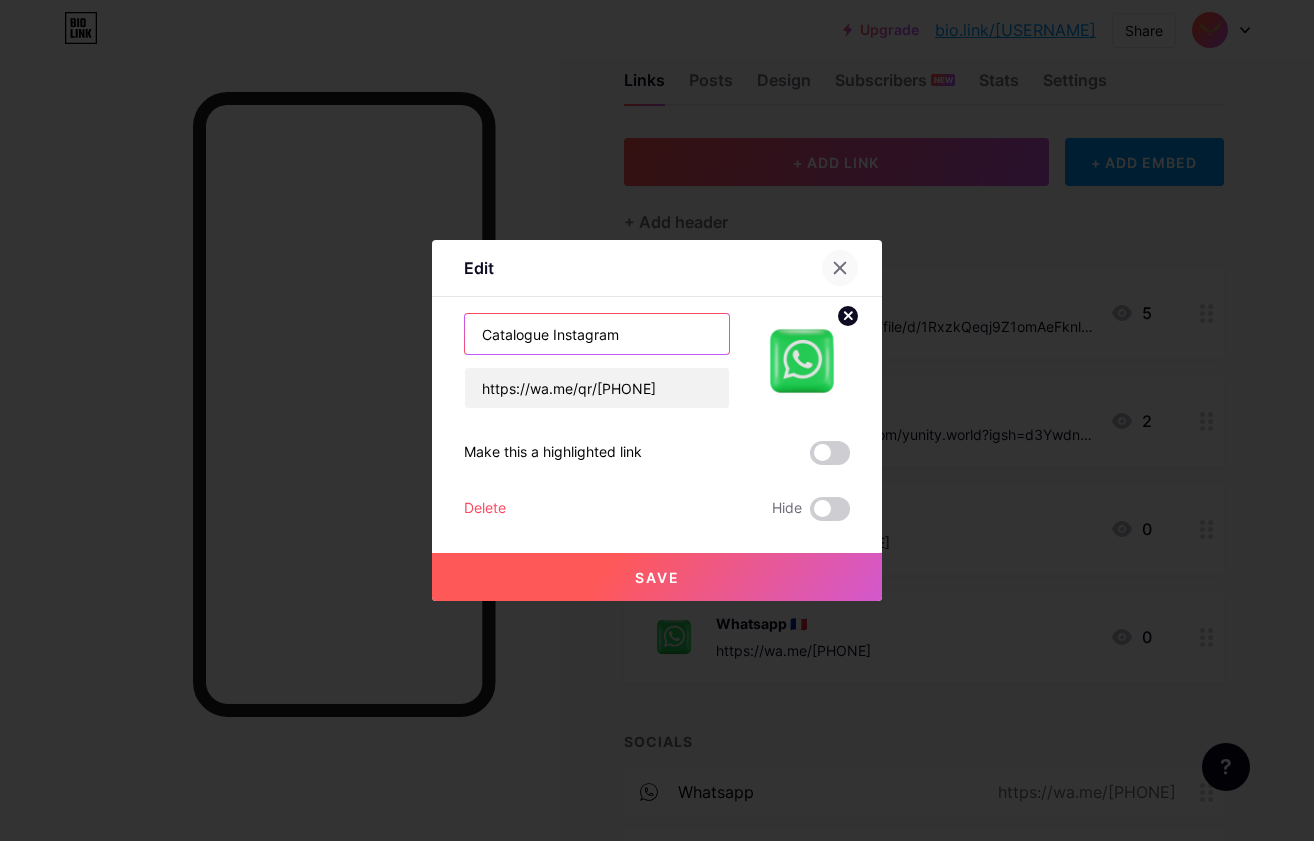 type on "Catalogue Instagram" 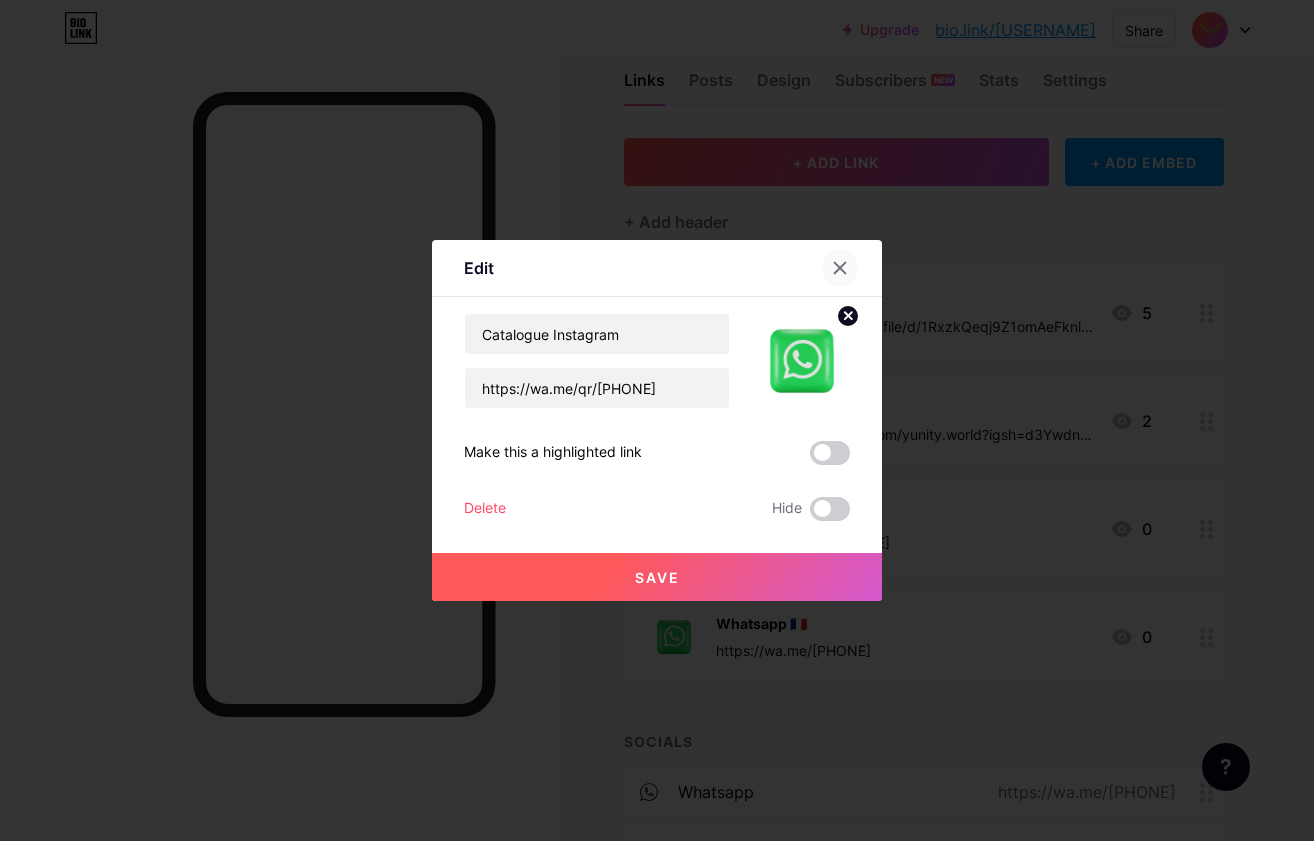 click at bounding box center (840, 268) 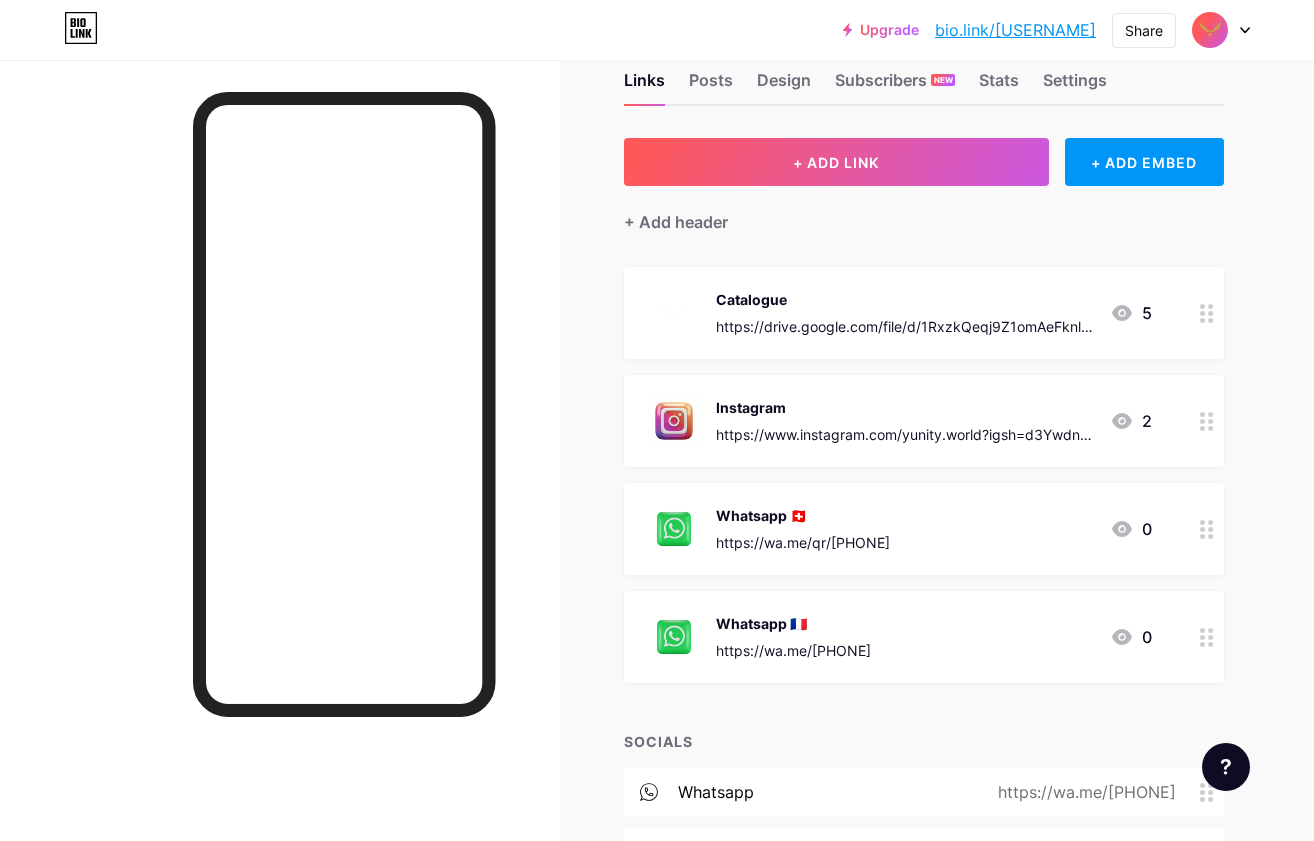 click on "Whatsapp 🇨🇭
https://wa.me/qr/[PHONE]" at bounding box center [803, 529] 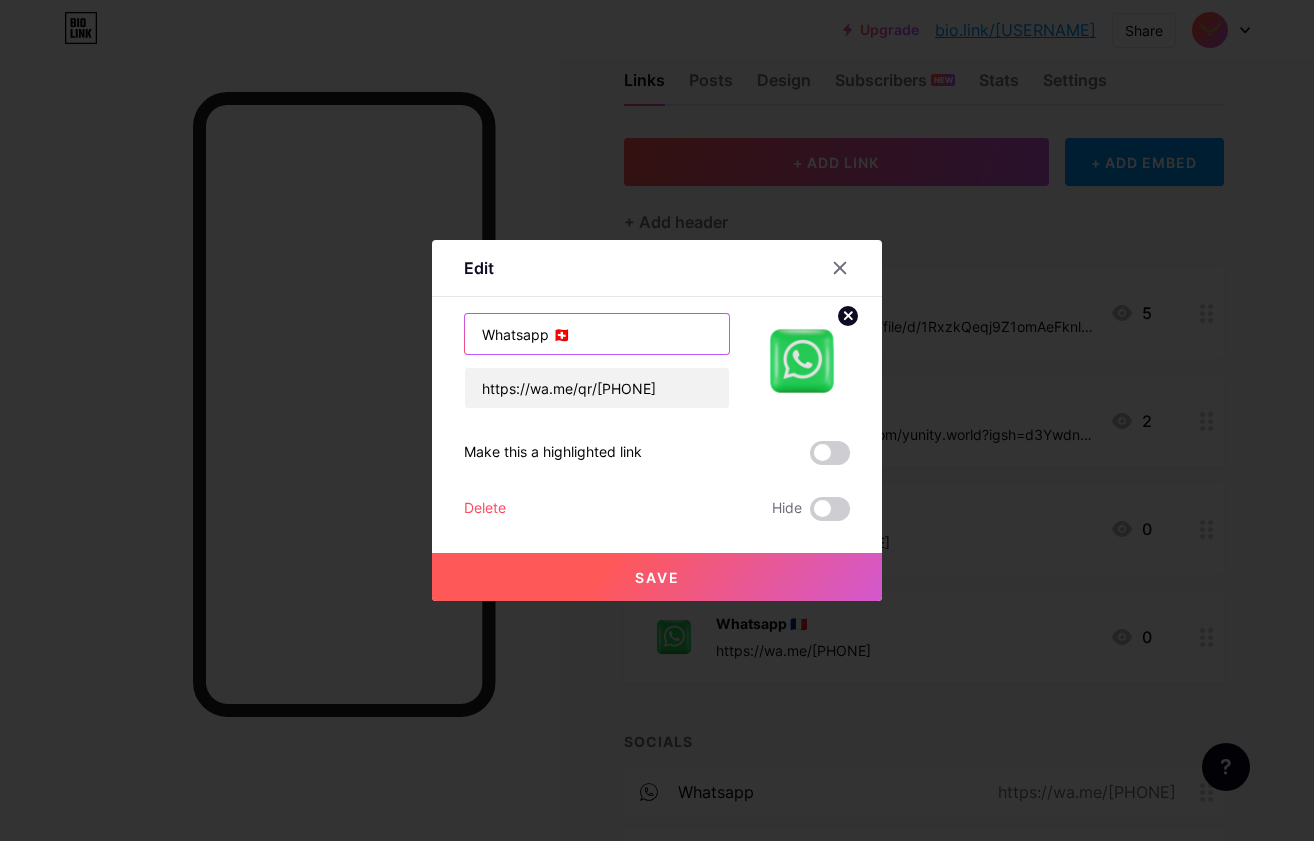 click on "Whatsapp 🇨🇭" at bounding box center (597, 334) 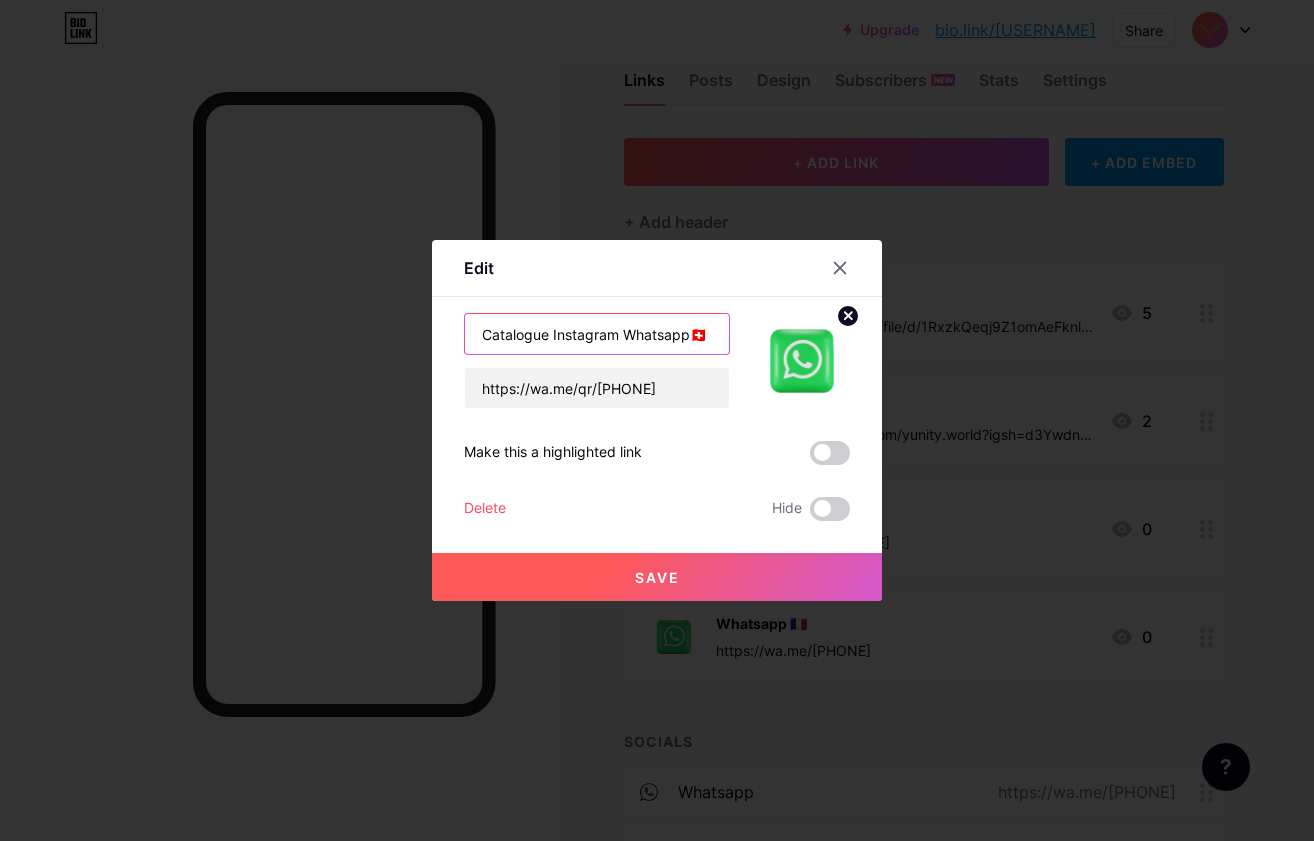 drag, startPoint x: 624, startPoint y: 341, endPoint x: 460, endPoint y: 337, distance: 164.04877 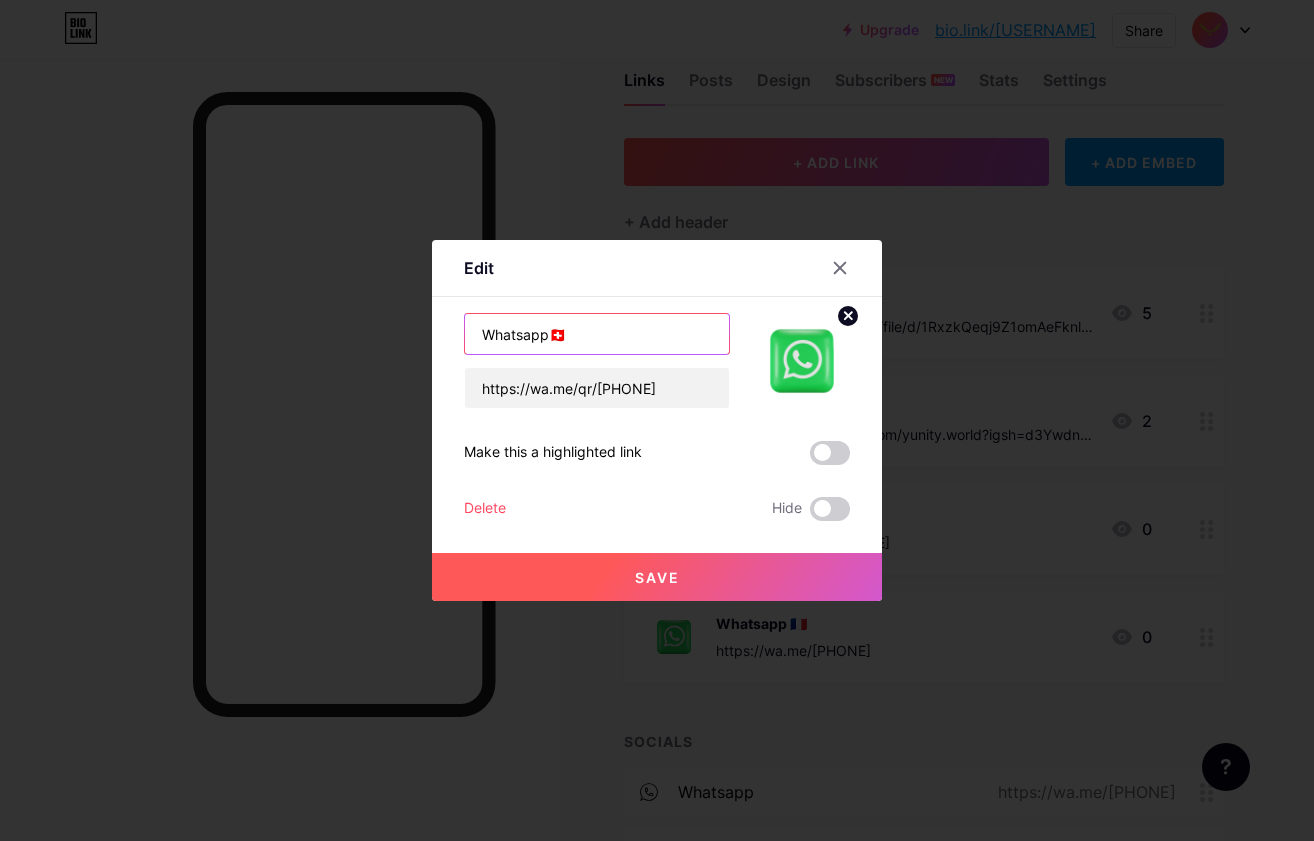 click on "Whatsapp🇨🇭" at bounding box center [597, 334] 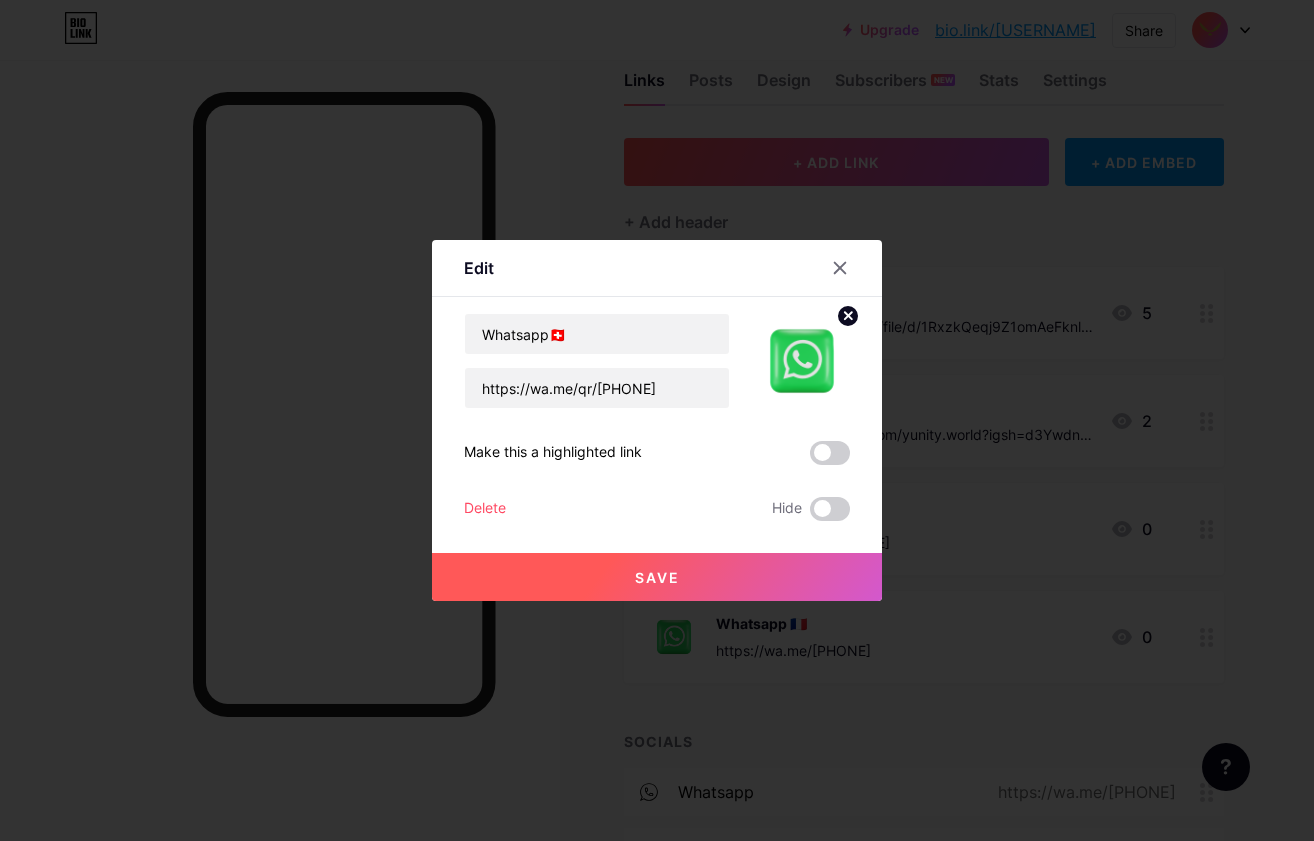 click on "Save" at bounding box center [657, 577] 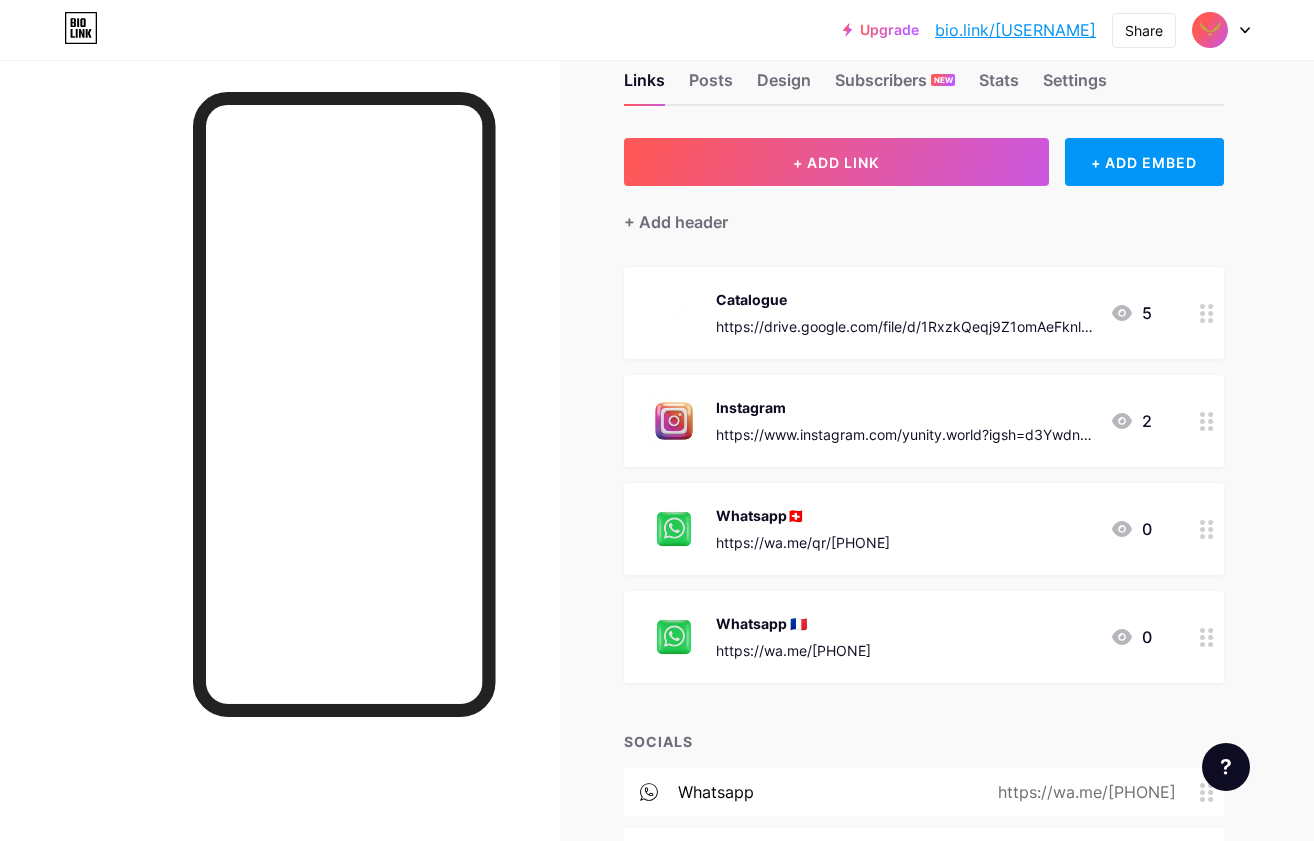click on "Whatsapp 🇨🇵" at bounding box center (793, 623) 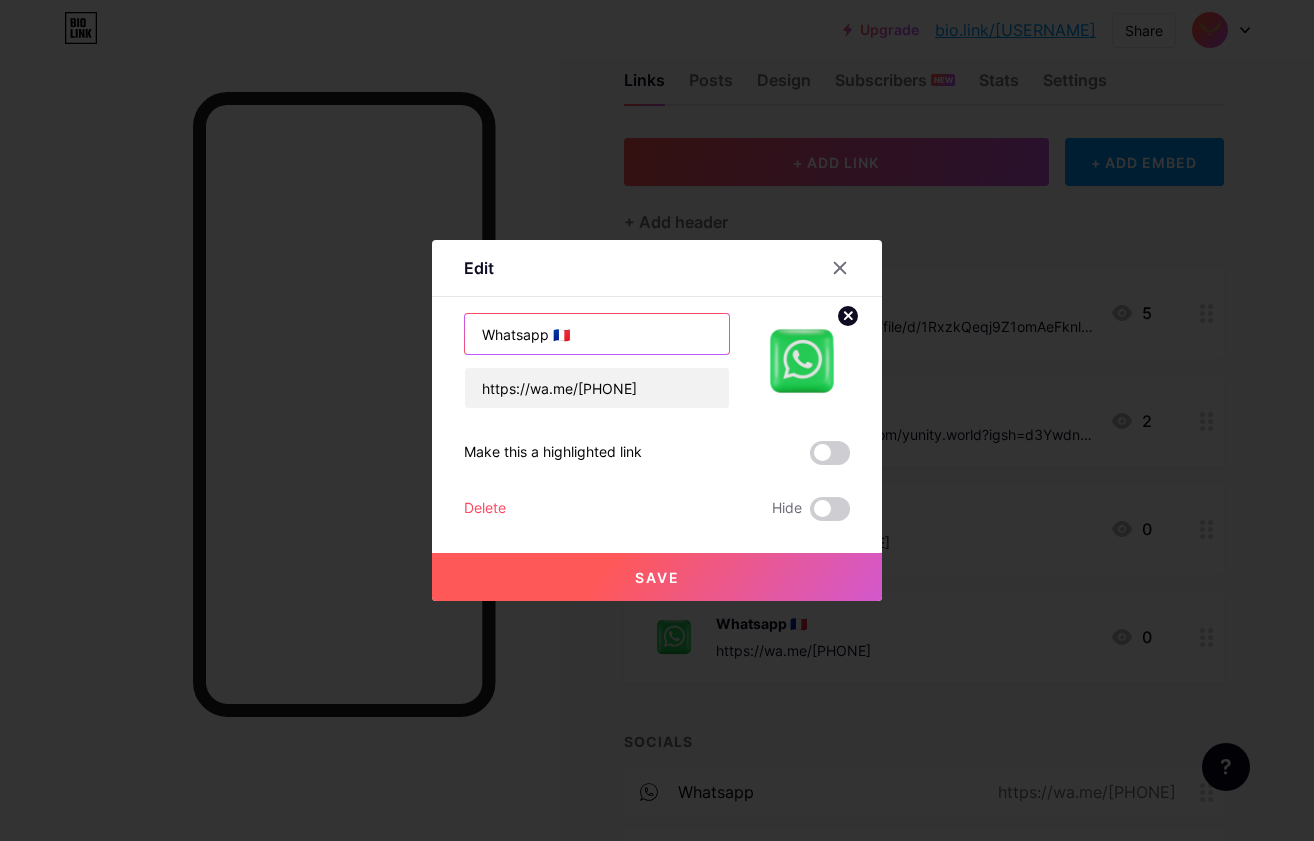 click on "Whatsapp 🇨🇵" at bounding box center [597, 334] 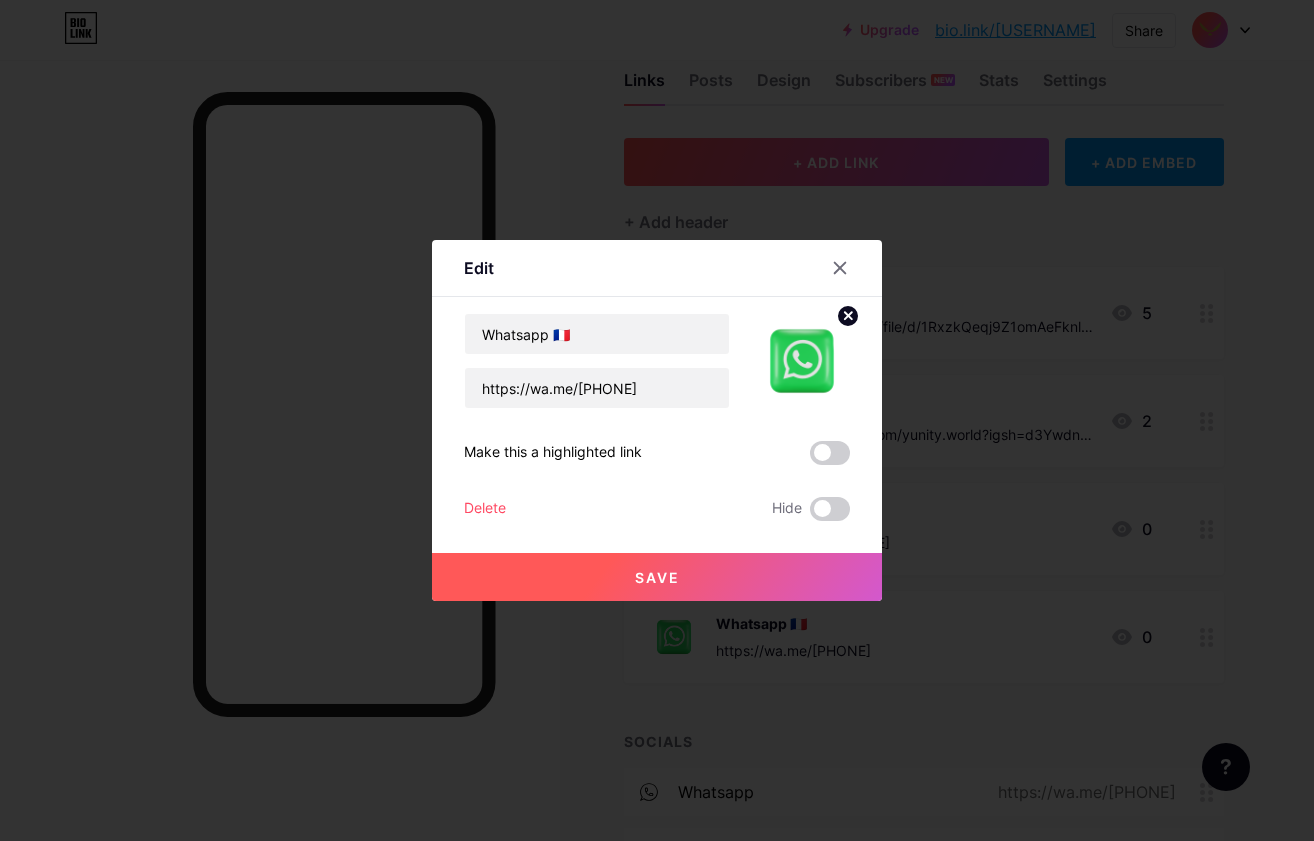 click on "Save" at bounding box center (657, 577) 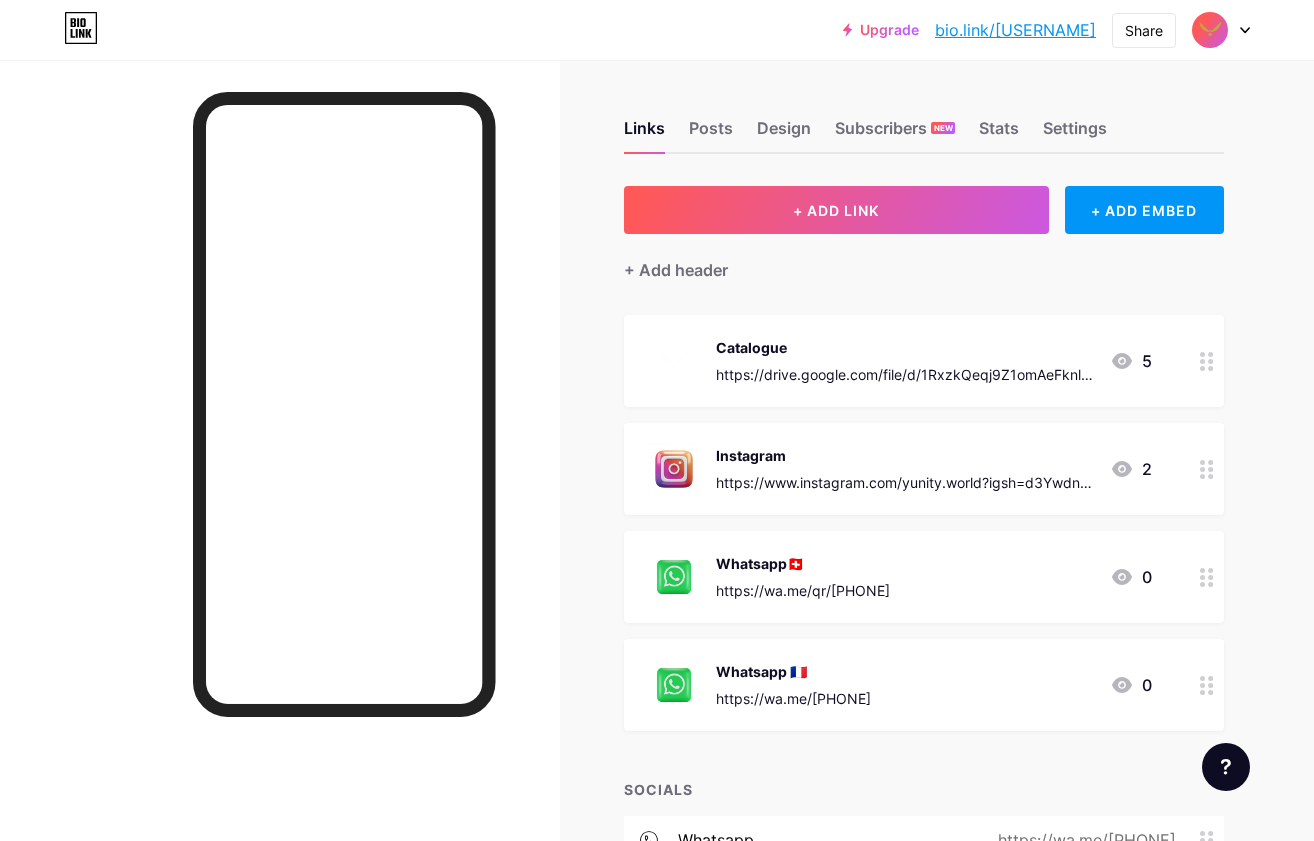 scroll, scrollTop: 0, scrollLeft: 0, axis: both 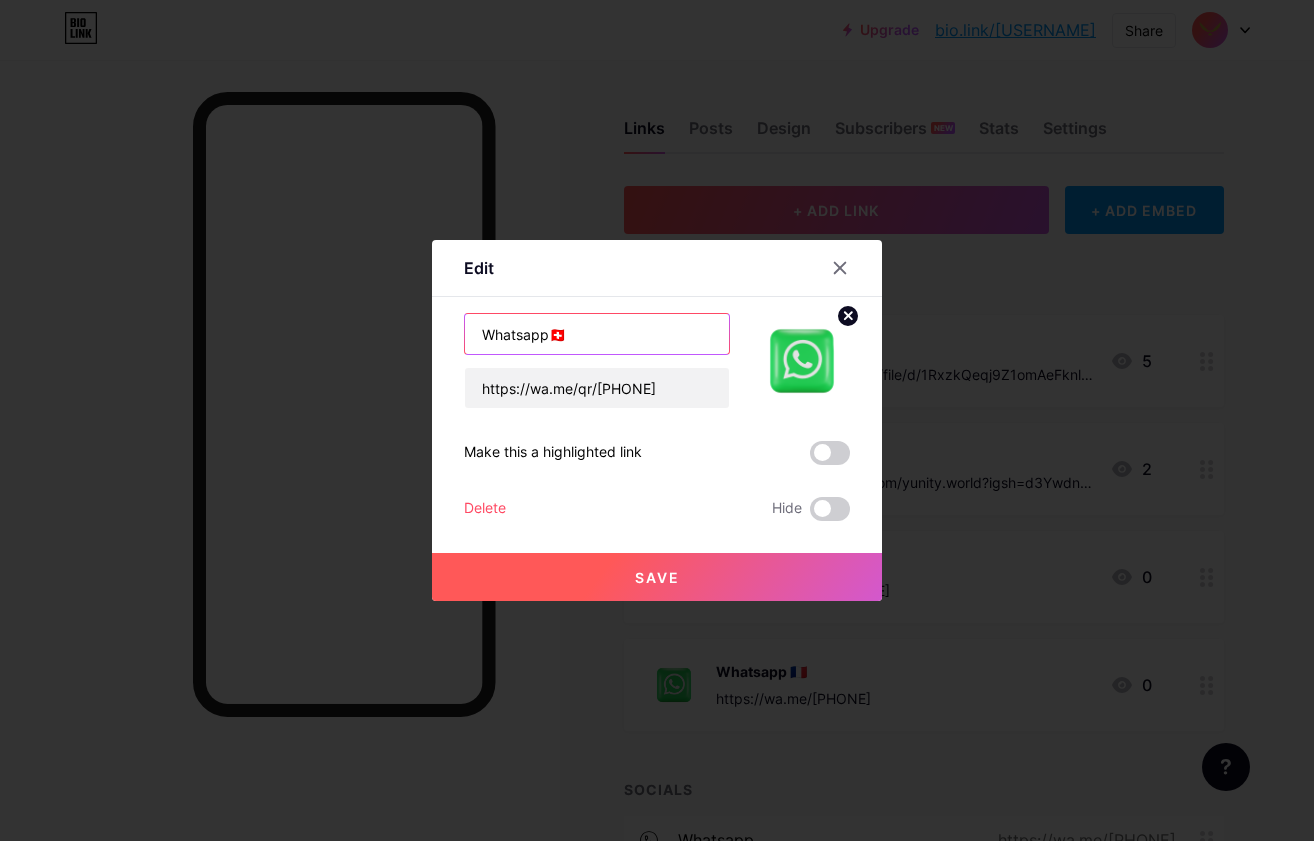 click on "Whatsapp🇨🇭" at bounding box center [597, 334] 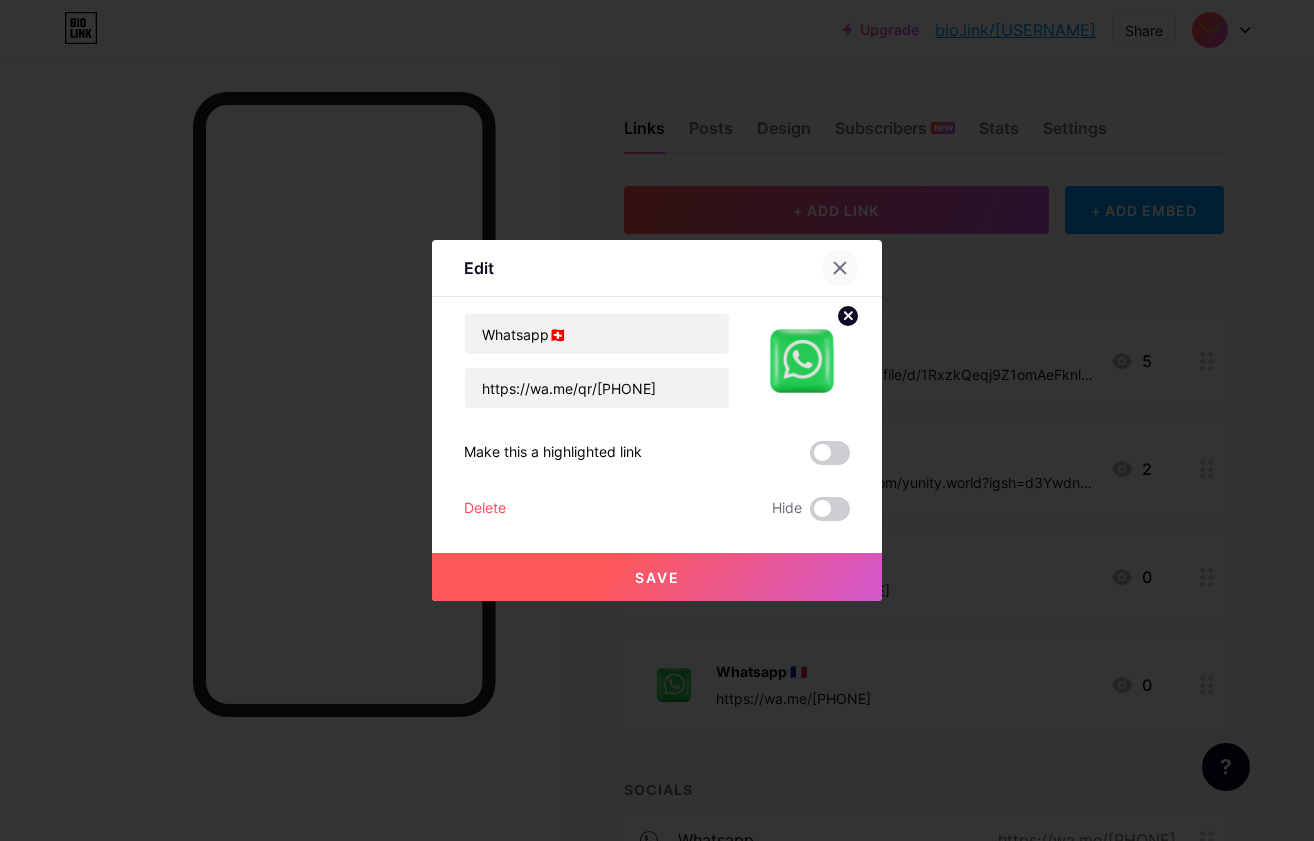 click 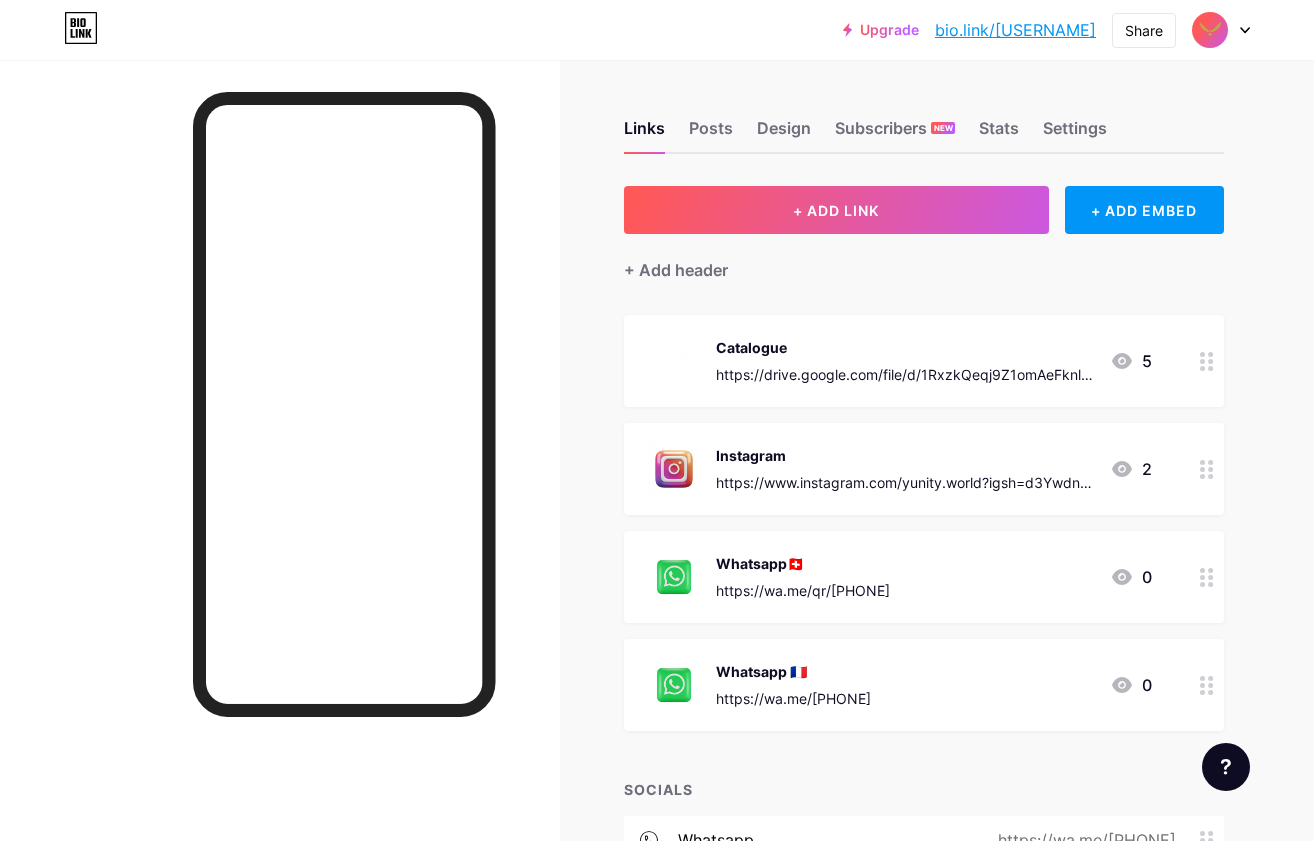click on "Whatsapp 🇨🇵" at bounding box center (793, 671) 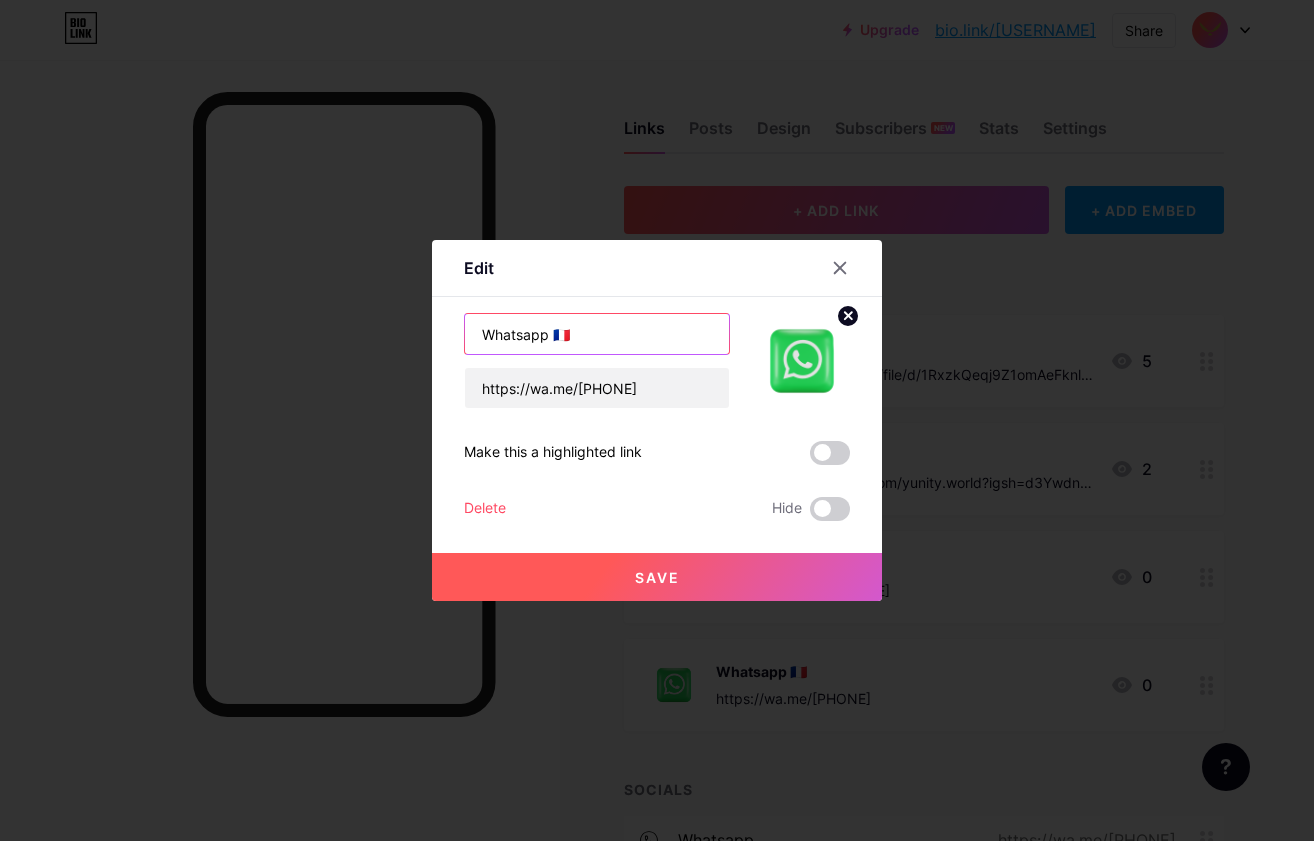 click on "Whatsapp 🇨🇵" at bounding box center (597, 334) 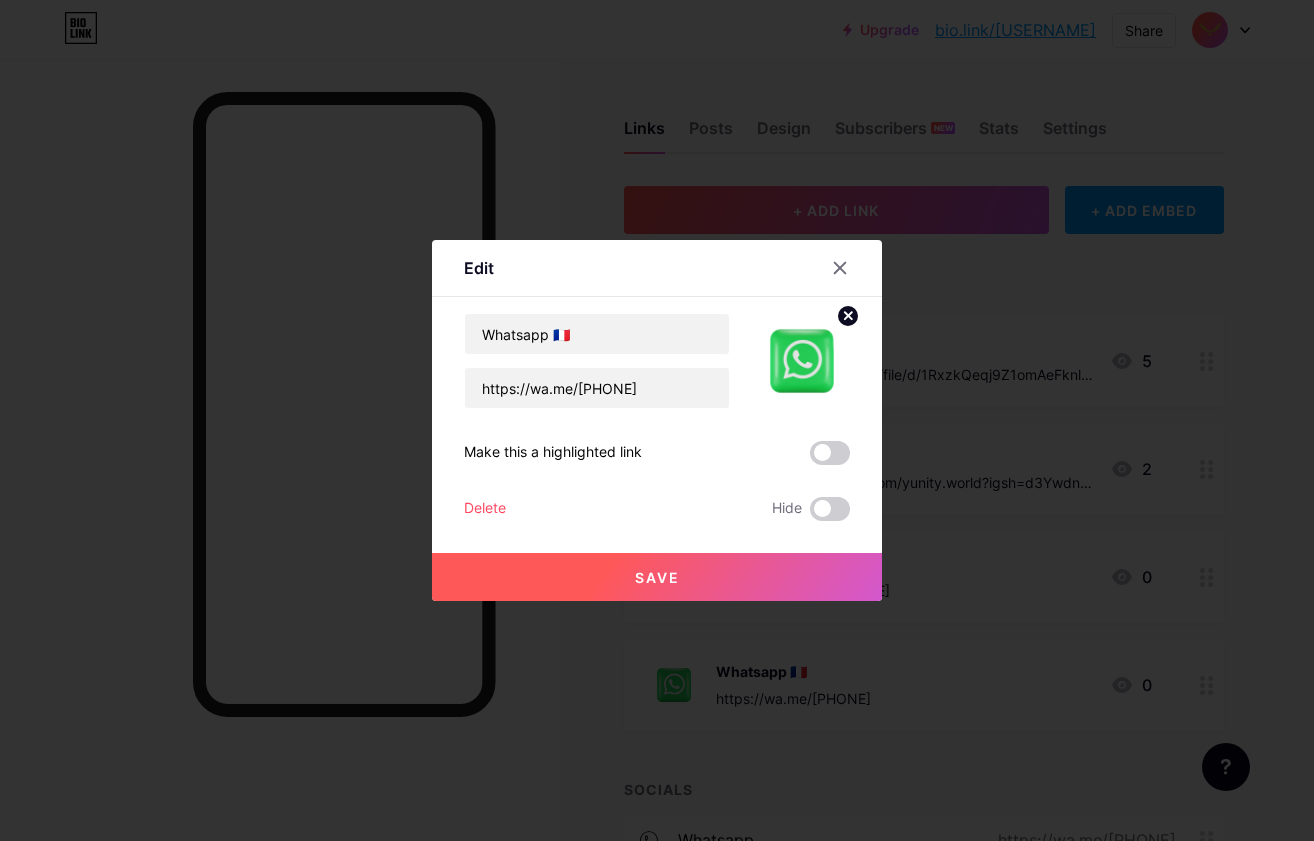 click 